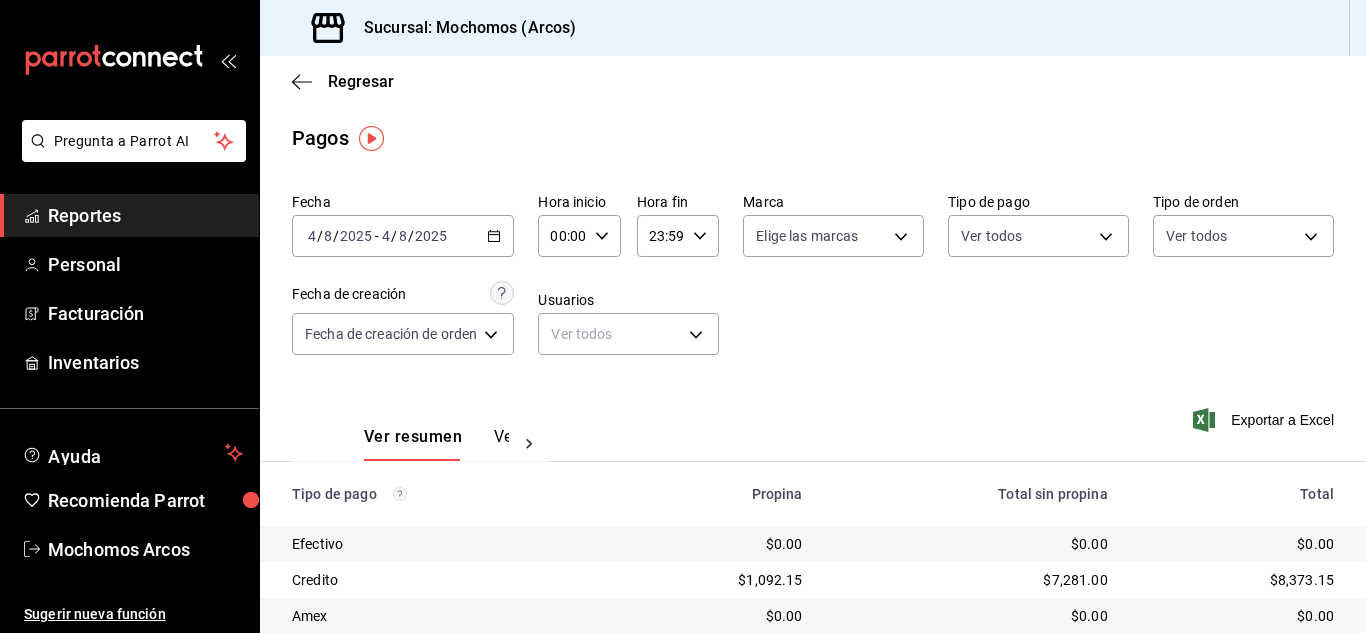 scroll, scrollTop: 0, scrollLeft: 0, axis: both 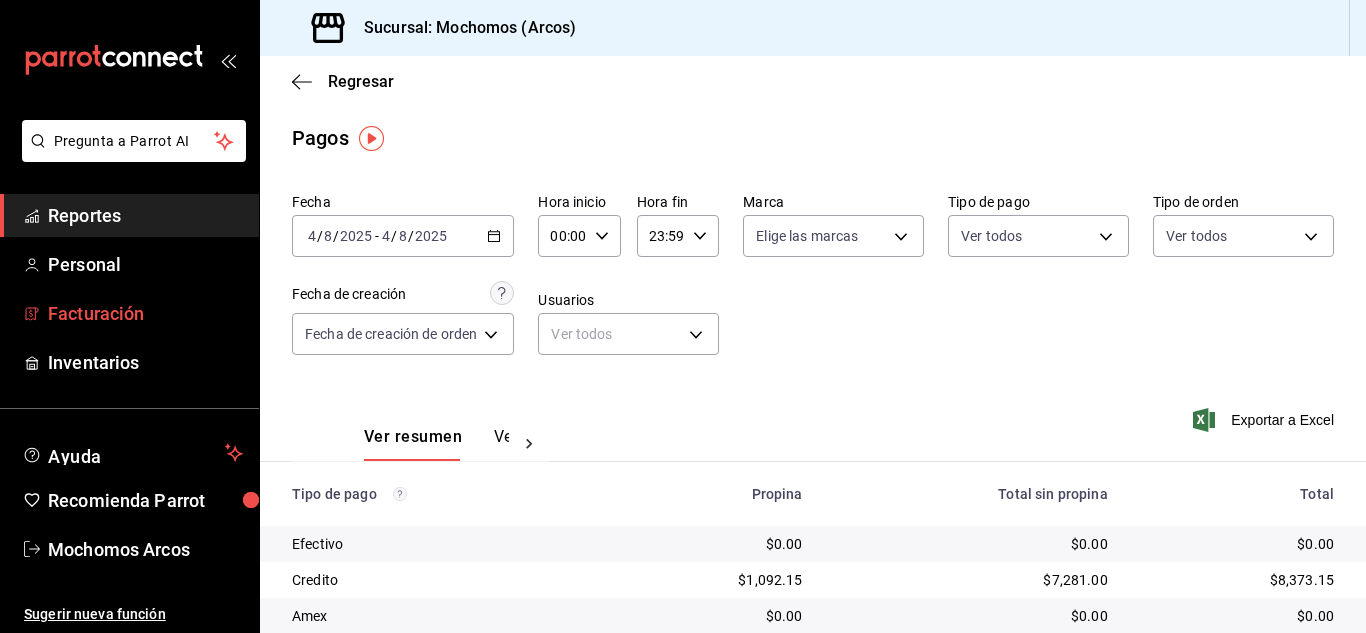 click on "Facturación" at bounding box center (145, 313) 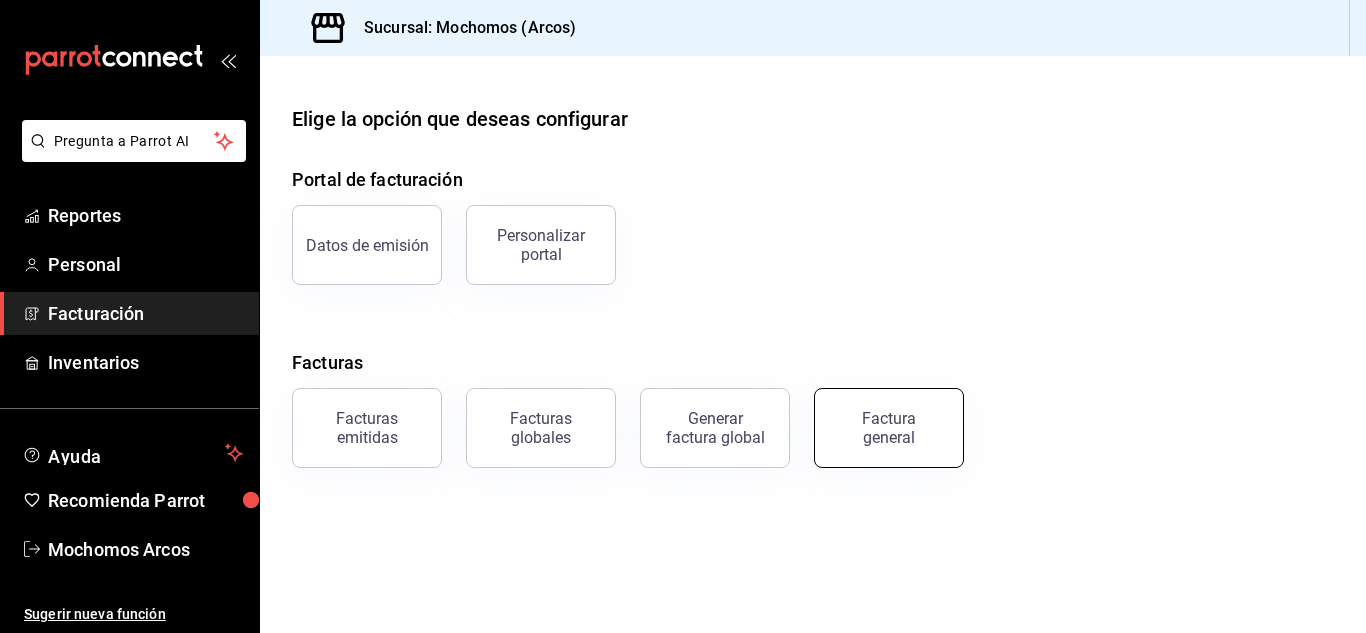 click on "Factura general" at bounding box center [889, 428] 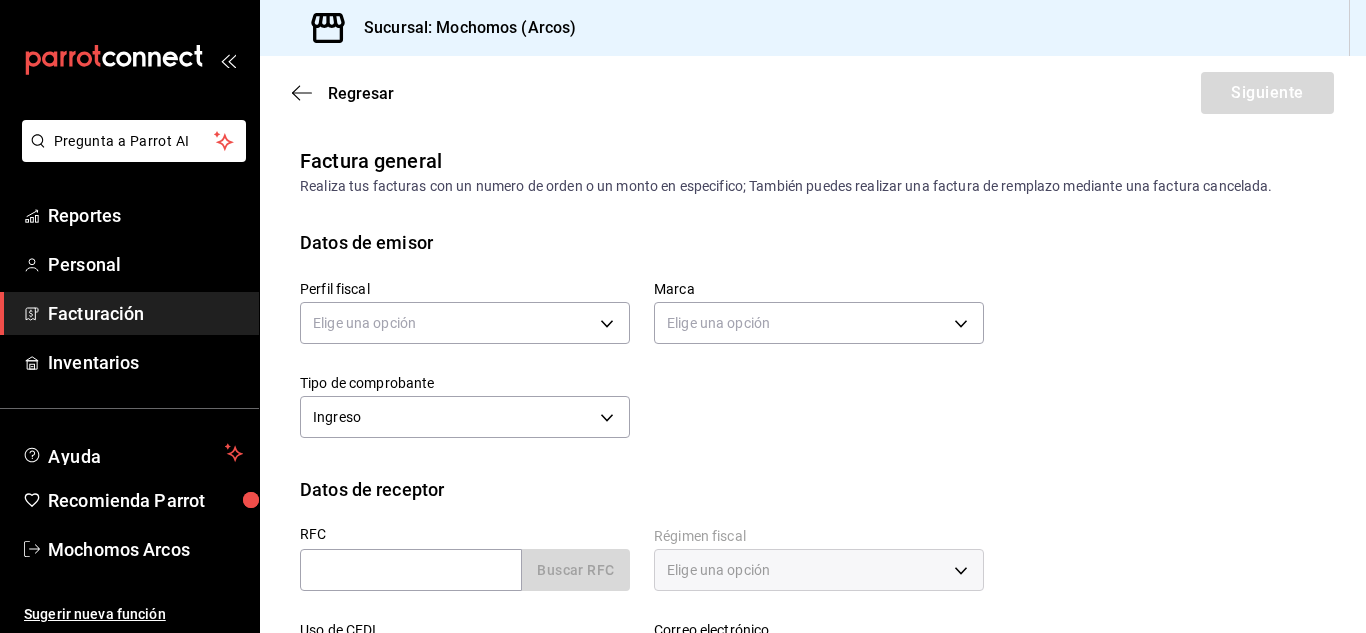 click on "Perfil fiscal Elige una opción" at bounding box center [465, 315] 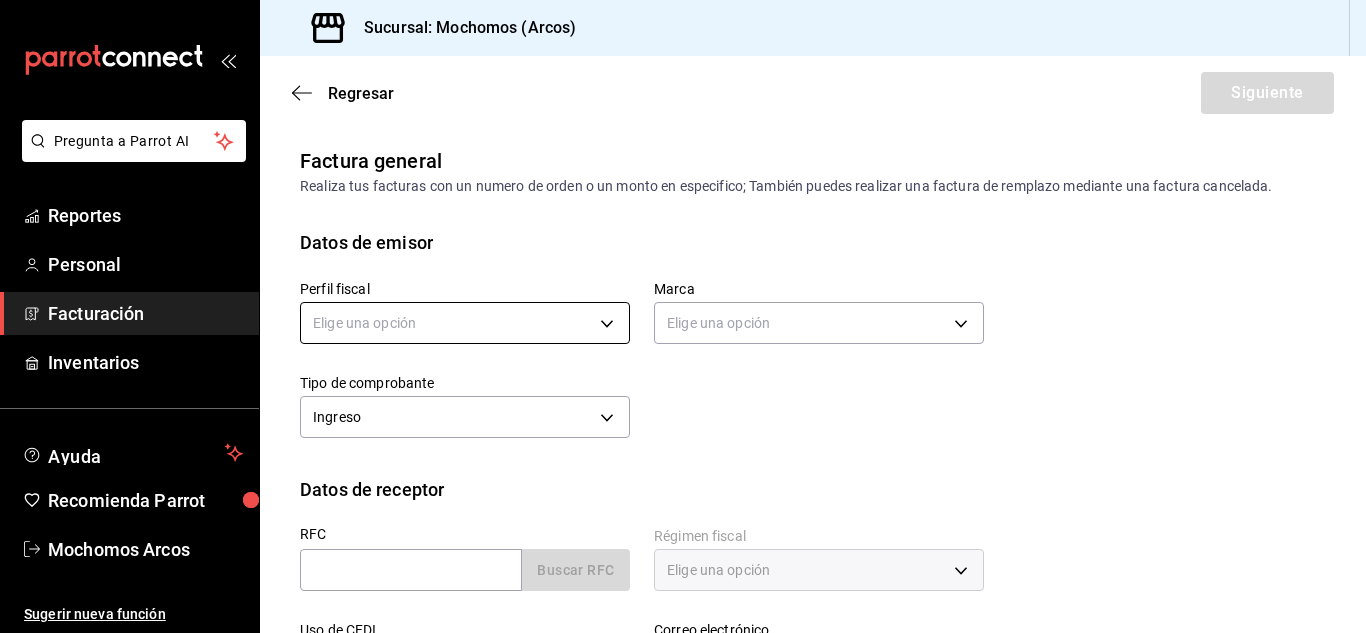 click on "Pregunta a Parrot AI Reportes   Personal   Facturación   Inventarios   Ayuda Recomienda Parrot   Mochomos Arcos   Sugerir nueva función   Sucursal: Mochomos (Arcos) Regresar Siguiente Factura general Realiza tus facturas con un numero de orden o un monto en especifico; También puedes realizar una factura de remplazo mediante una factura cancelada. Datos de emisor Perfil fiscal Elige una opción Marca Elige una opción Tipo de comprobante Ingreso I Datos de receptor RFC Buscar RFC Régimen fiscal Elige una opción Uso de CFDI Elige una opción Correo electrónico Dirección Calle # exterior # interior Código postal Estado ​ Municipio ​ Colonia ​ GANA 1 MES GRATIS EN TU SUSCRIPCIÓN AQUÍ ¿Recuerdas cómo empezó tu restaurante?
Hoy puedes ayudar a un colega a tener el mismo cambio que tú viviste.
Recomienda Parrot directamente desde tu Portal Administrador.
Es fácil y rápido.
🎁 Por cada restaurante que se una, ganas 1 mes gratis. Ver video tutorial Ir a video Pregunta a Parrot AI Reportes" at bounding box center (683, 316) 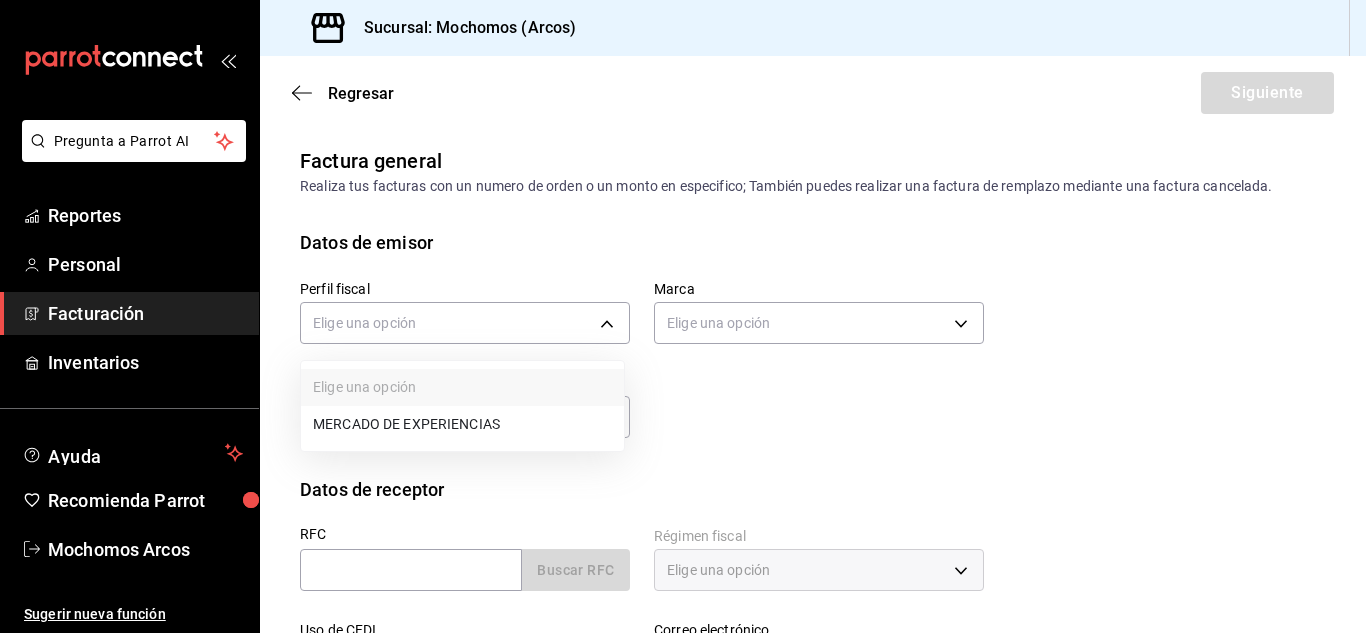 click on "MERCADO DE EXPERIENCIAS" at bounding box center (462, 424) 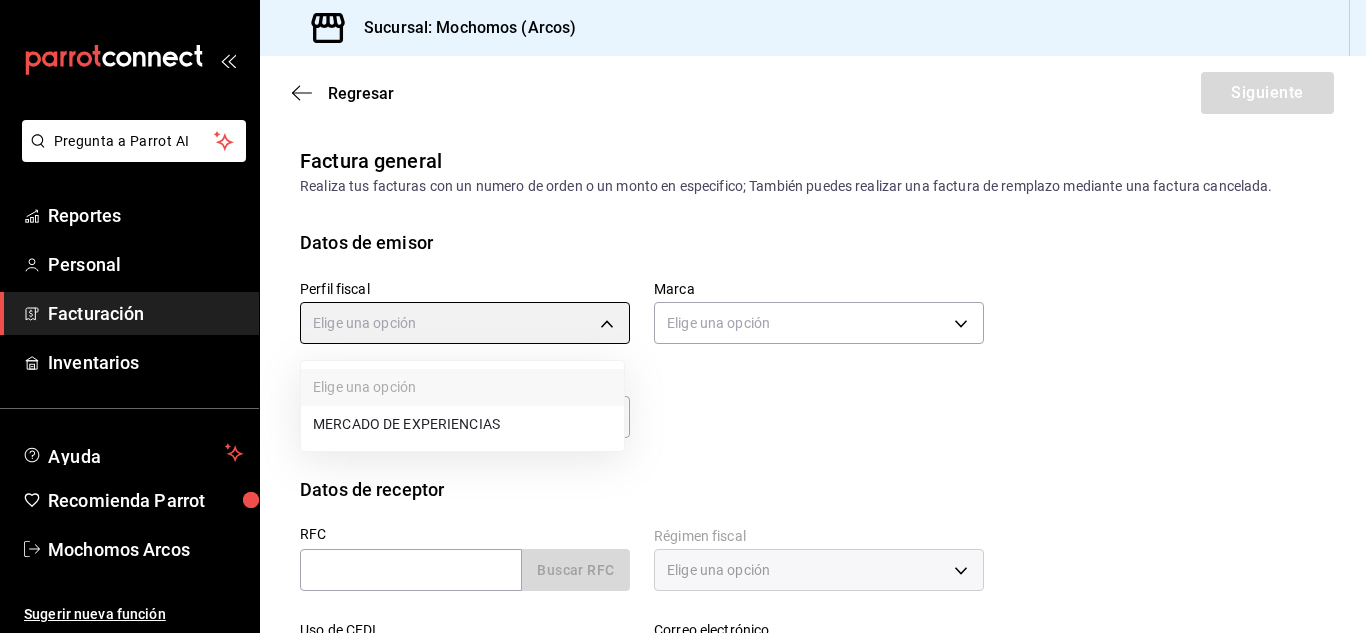 type on "0d9729ad-d774-4c6b-aaed-48863b9fa049" 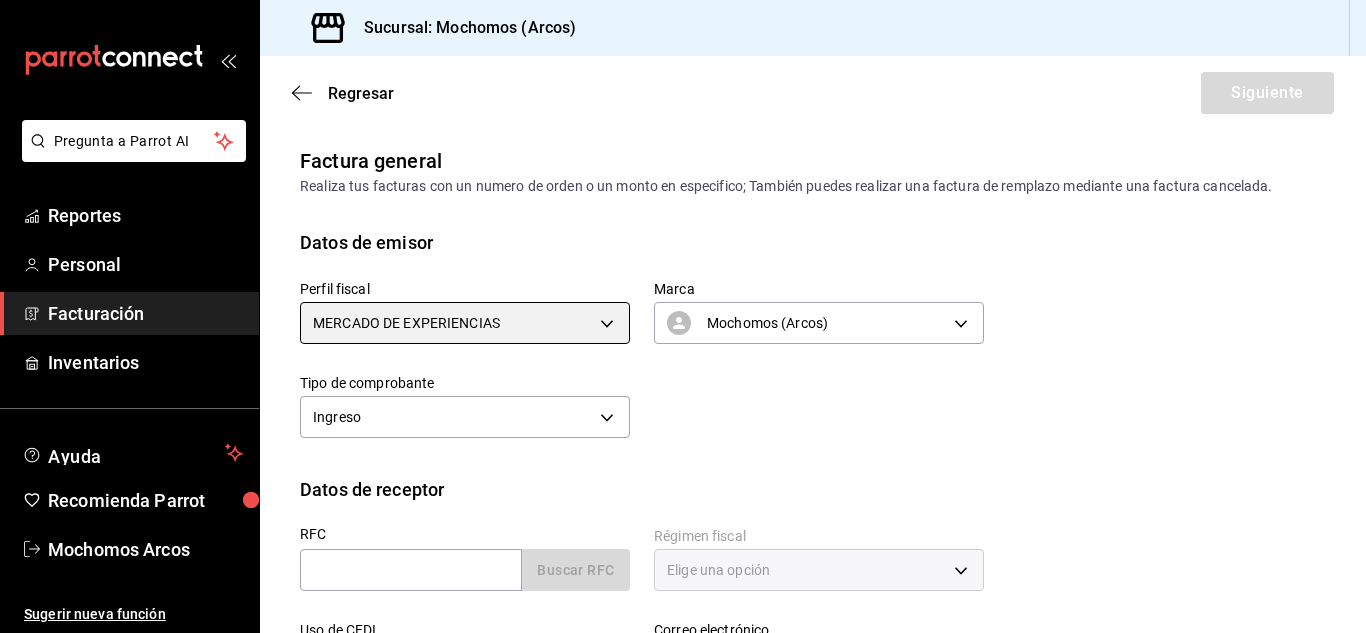 scroll, scrollTop: 200, scrollLeft: 0, axis: vertical 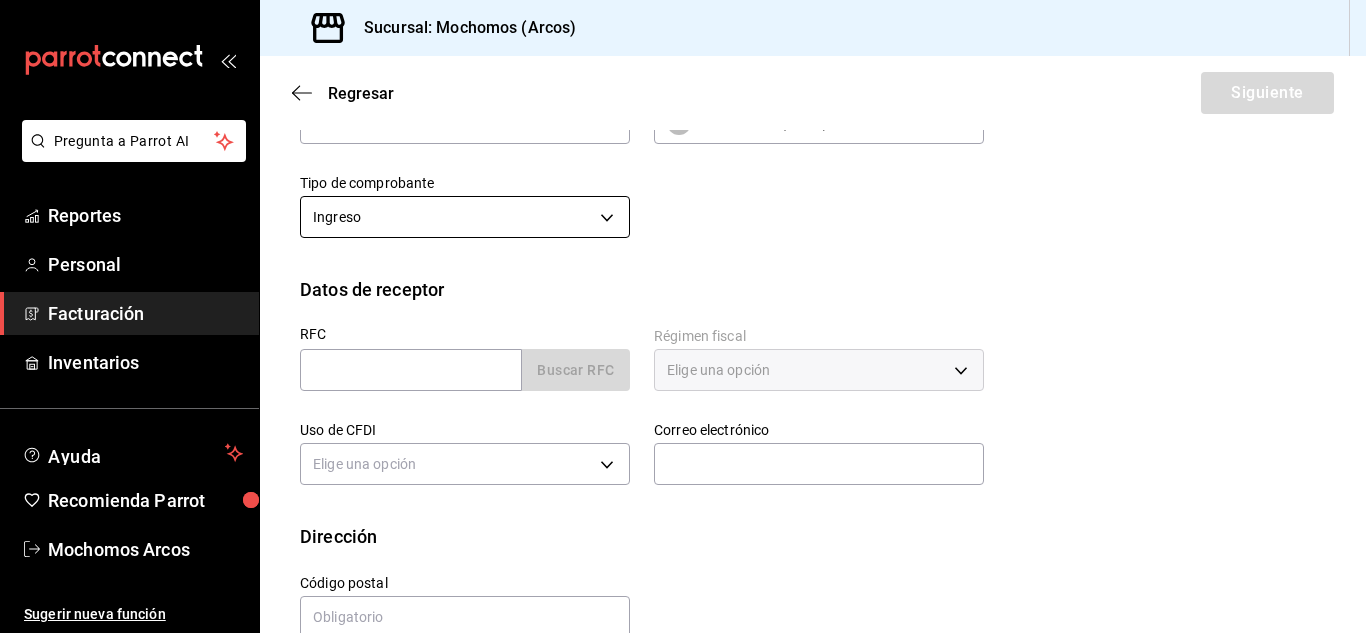 click on "Pregunta a Parrot AI Reportes   Personal   Facturación   Inventarios   Ayuda Recomienda Parrot   Mochomos Arcos   Sugerir nueva función   Sucursal: Mochomos (Arcos) Regresar Siguiente Factura general Realiza tus facturas con un numero de orden o un monto en especifico; También puedes realizar una factura de remplazo mediante una factura cancelada. Datos de emisor Perfil fiscal MERCADO DE EXPERIENCIAS 0d9729ad-d774-4c6b-aaed-48863b9fa049 Marca Mochomos (Arcos) dd36a3dd-8c35-4563-bc3a-0ae6137ce787 Tipo de comprobante Ingreso I Datos de receptor RFC Buscar RFC Régimen fiscal Elige una opción Uso de CFDI Elige una opción Correo electrónico Dirección Calle # exterior # interior Código postal Estado ​ Municipio ​ Colonia ​ GANA 1 MES GRATIS EN TU SUSCRIPCIÓN AQUÍ Ver video tutorial Ir a video Pregunta a Parrot AI Reportes   Personal   Facturación   Inventarios   Ayuda Recomienda Parrot   Mochomos Arcos   Sugerir nueva función   Visitar centro de ayuda (555) 2046 6363 [EMAIL]" at bounding box center (683, 316) 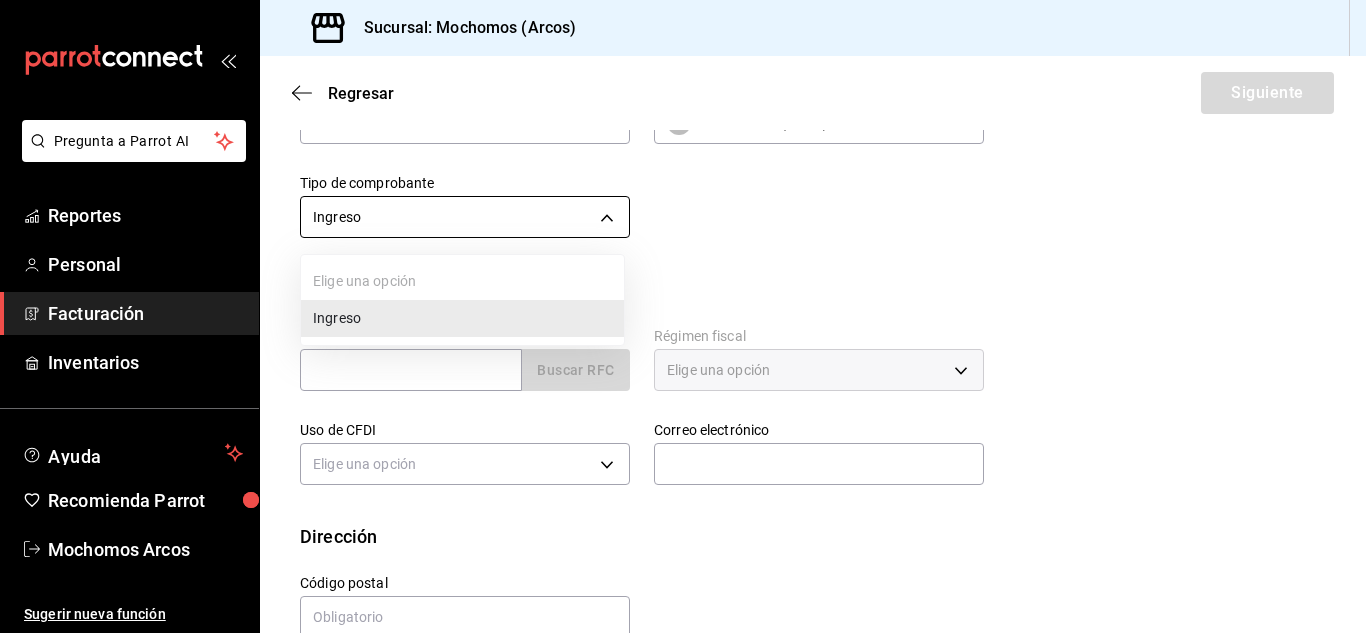 click at bounding box center (683, 316) 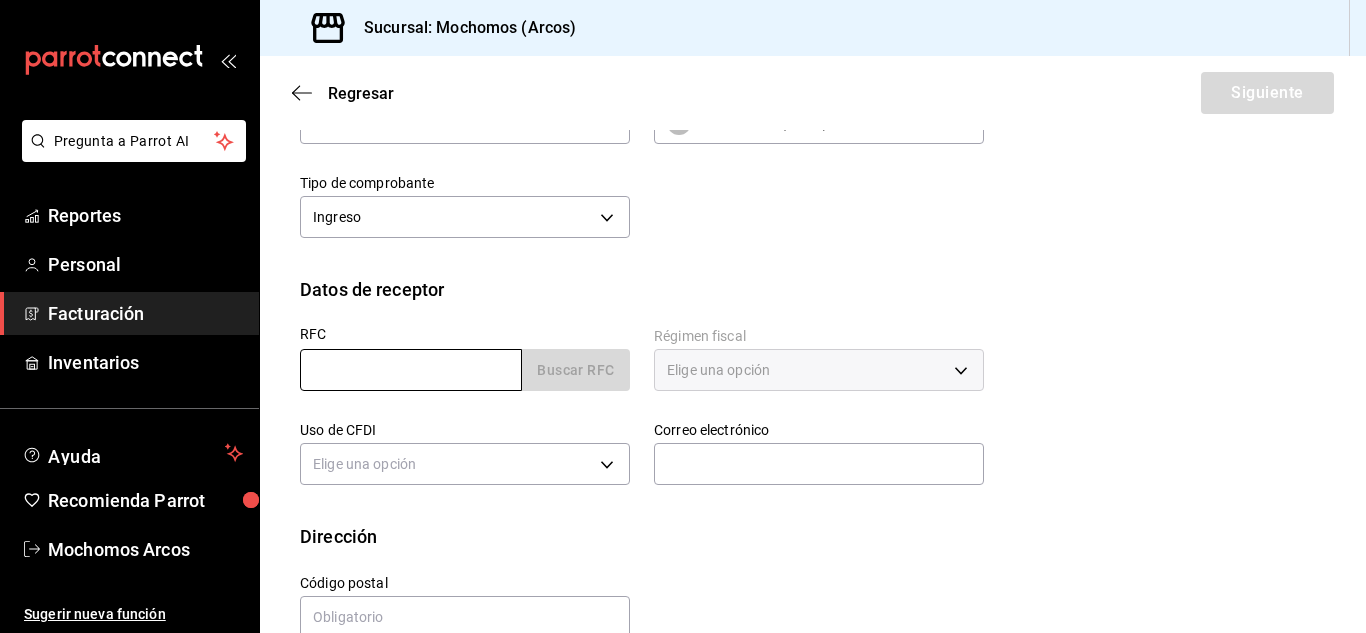 click at bounding box center (411, 370) 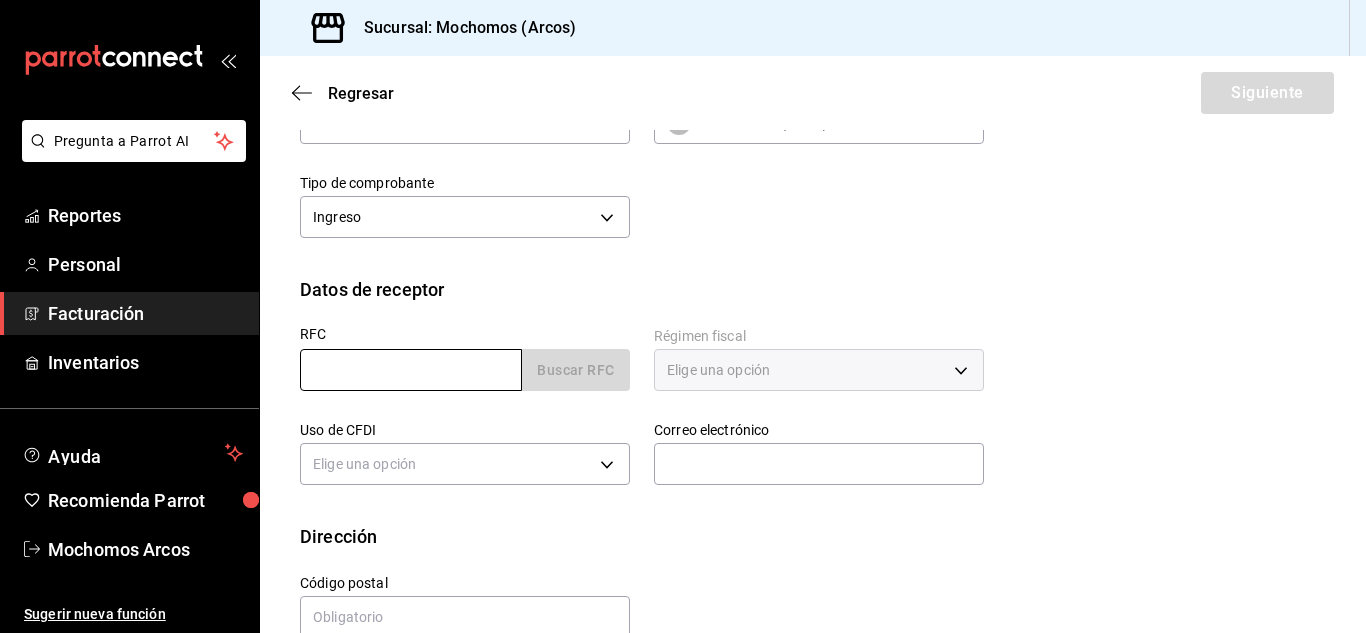 paste on "[RFC]" 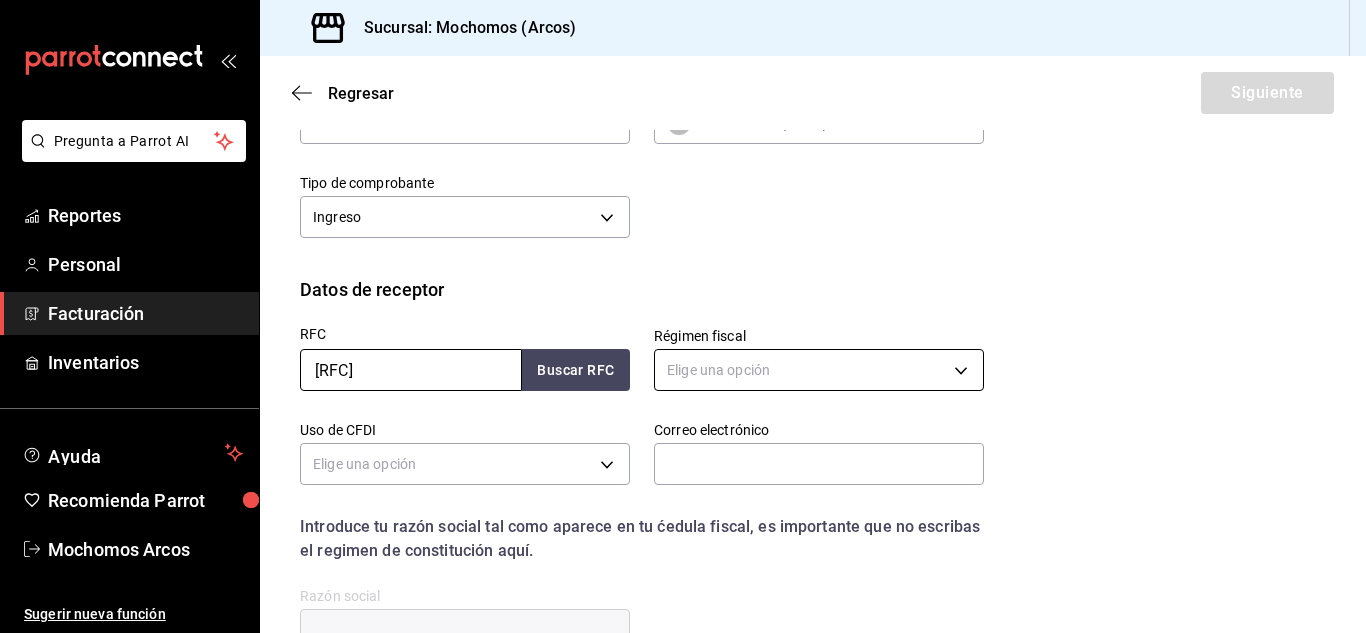 type on "[RFC]" 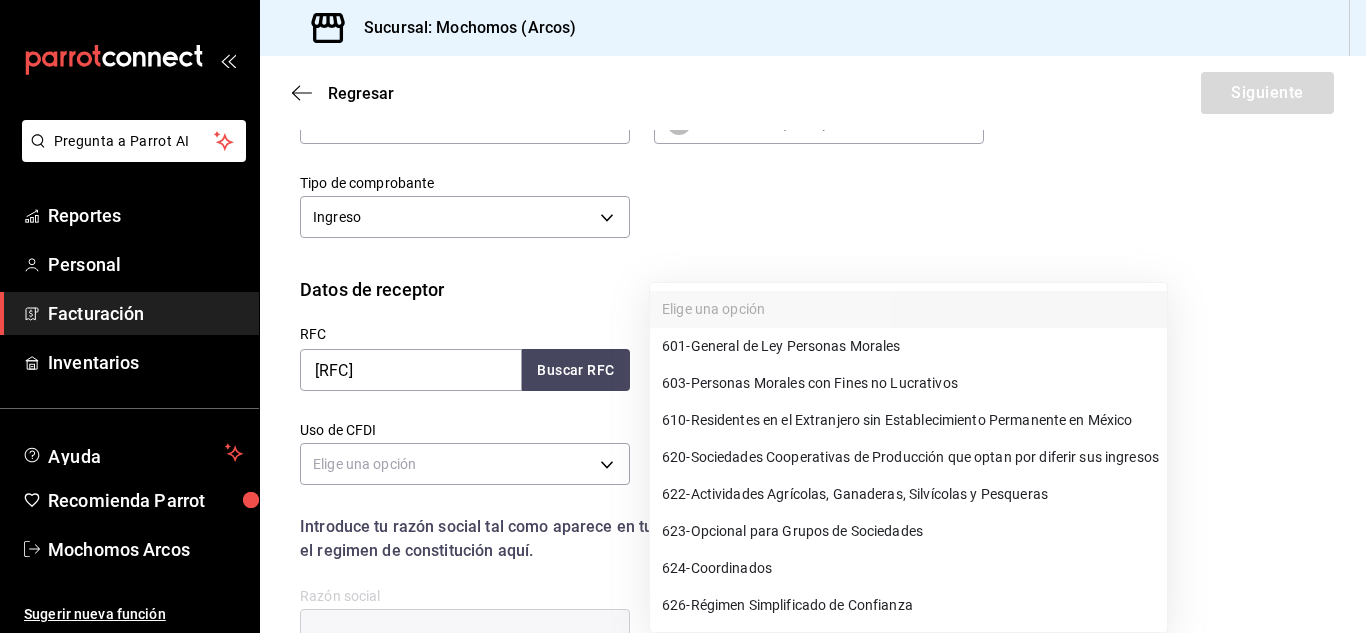 click on "Pregunta a Parrot AI Reportes   Personal   Facturación   Inventarios   Ayuda Recomienda Parrot   Mochomos Arcos   Sugerir nueva función   Sucursal: Mochomos (Arcos) Regresar Siguiente Factura general Realiza tus facturas con un numero de orden o un monto en especifico; También puedes realizar una factura de remplazo mediante una factura cancelada. Datos de emisor Perfil fiscal MERCADO DE EXPERIENCIAS [UUID] Marca Mochomos (Arcos) [UUID] Tipo de comprobante Ingreso I Datos de receptor RFC [RFC] Buscar RFC Régimen fiscal Elige una opción Uso de CFDI Elige una opción Correo electrónico Introduce tu razón social tal como aparece en tu ćedula fiscal, es importante que no escribas el regimen de constitución aquí. company Razón social Dirección Calle # exterior # interior Código postal Estado ​ Municipio ​ Colonia ​ GANA 1 MES GRATIS EN TU SUSCRIPCIÓN AQUÍ Ver video tutorial Ir a video Pregunta a Parrot AI Reportes   Personal" at bounding box center [683, 316] 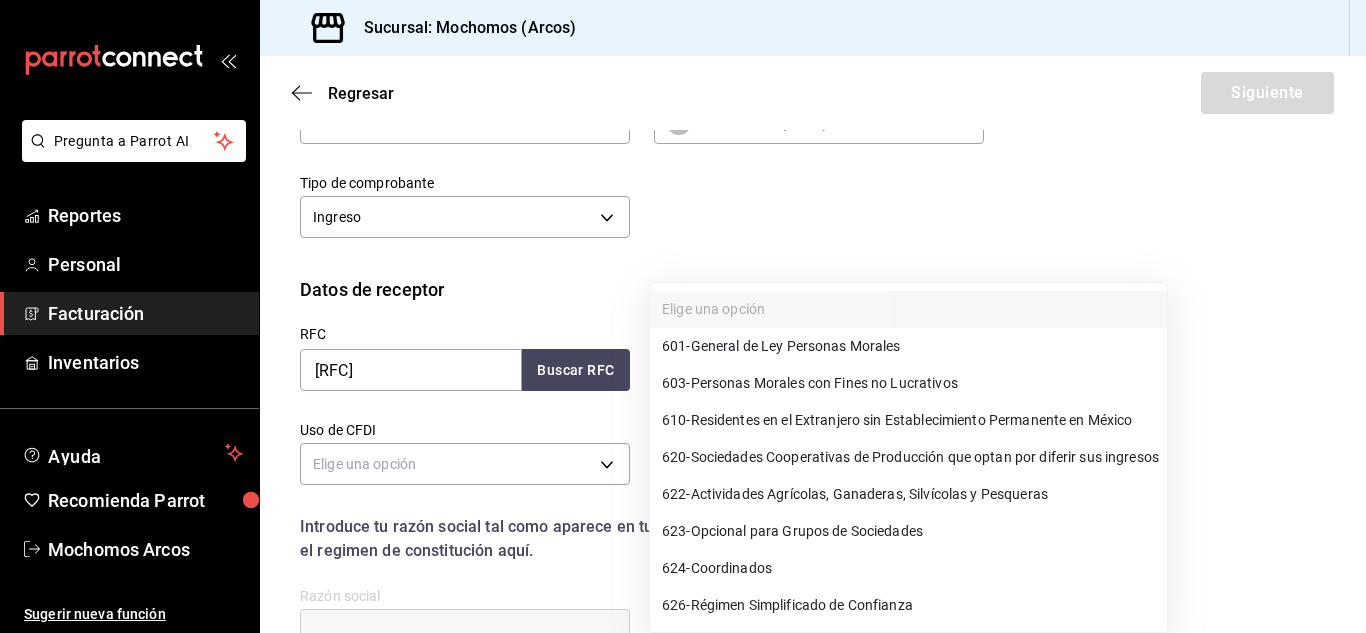 click on "601  -  General de Ley Personas Morales" at bounding box center [781, 346] 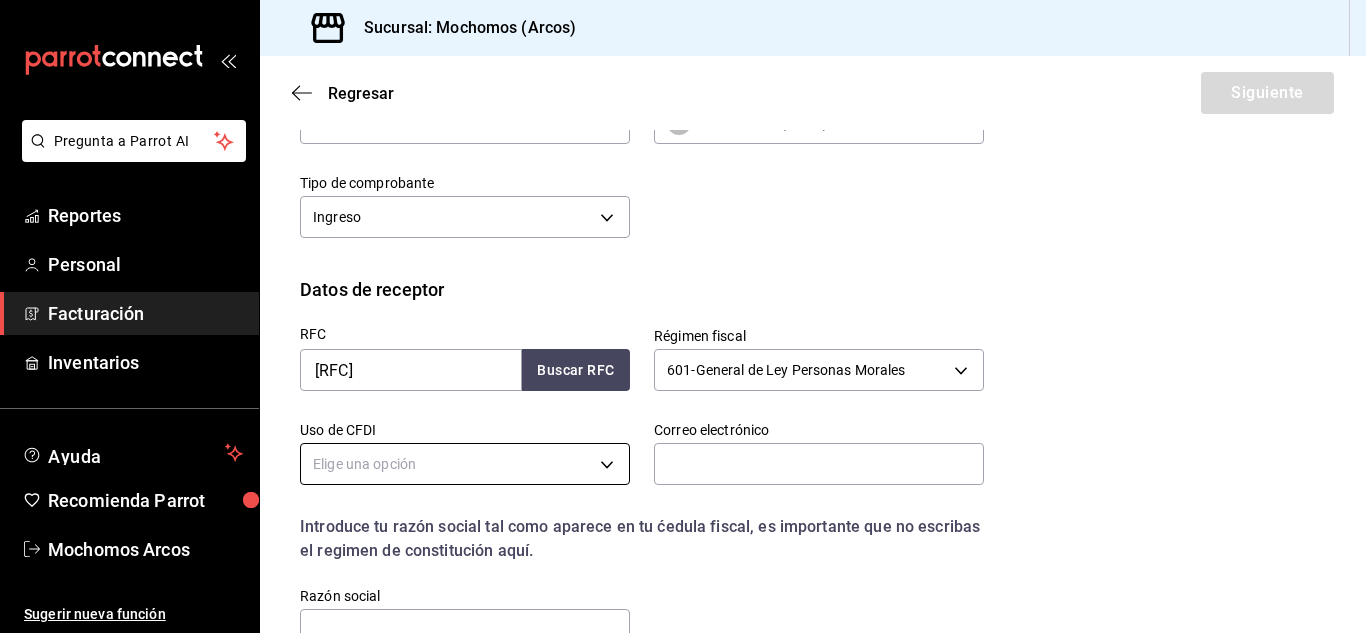 click on "Pregunta a Parrot AI Reportes   Personal   Facturación   Inventarios   Ayuda Recomienda Parrot   Mochomos Arcos   Sugerir nueva función   Sucursal: Mochomos (Arcos) Regresar Siguiente Factura general Realiza tus facturas con un numero de orden o un monto en especifico; También puedes realizar una factura de remplazo mediante una factura cancelada. Datos de emisor Perfil fiscal MERCADO DE EXPERIENCIAS [UUID] Marca Mochomos (Arcos) [UUID] Tipo de comprobante Ingreso I Datos de receptor RFC CRM310630JG3 Buscar RFC Régimen fiscal 601  -  General de Ley Personas Morales 601 Uso de CFDI Elige una opción Correo electrónico Introduce tu razón social tal como aparece en tu ćedula fiscal, es importante que no escribas el regimen de constitución aquí. company Razón social Dirección Calle # exterior # interior Código postal Estado ​ Municipio ​ Colonia ​ GANA 1 MES GRATIS EN TU SUSCRIPCIÓN AQUÍ Ver video tutorial Ir a video Reportes" at bounding box center (683, 316) 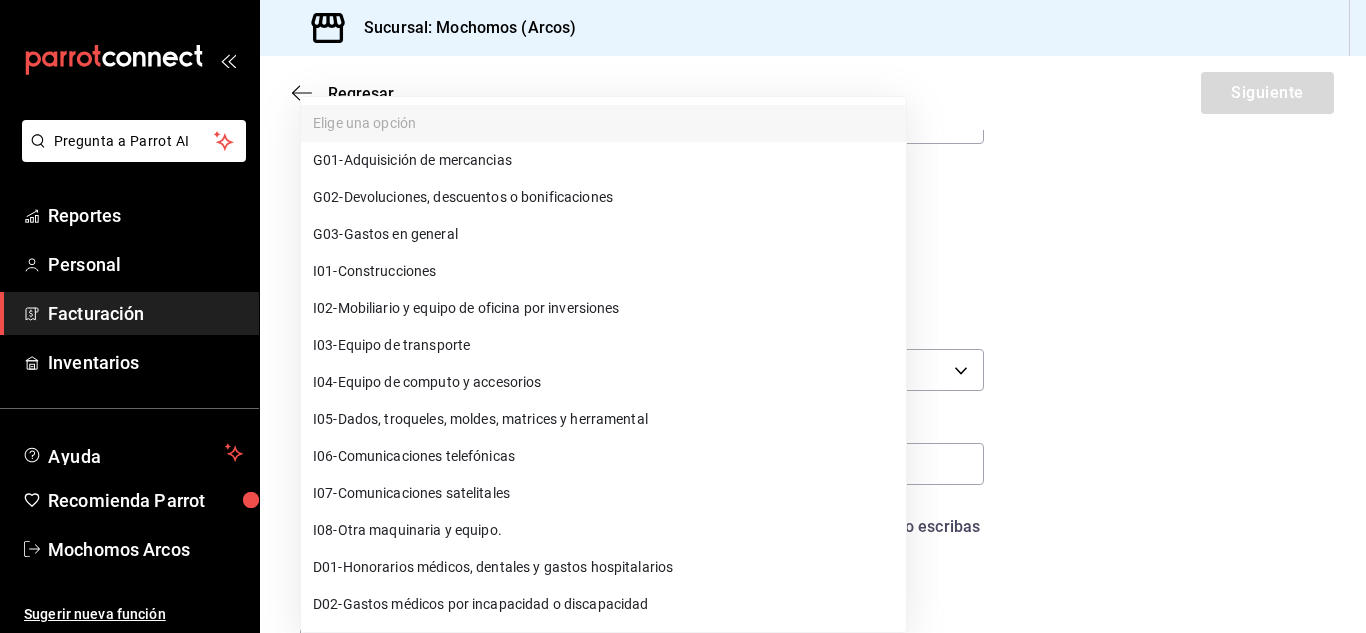 click on "G03  -  Gastos en general" at bounding box center [603, 234] 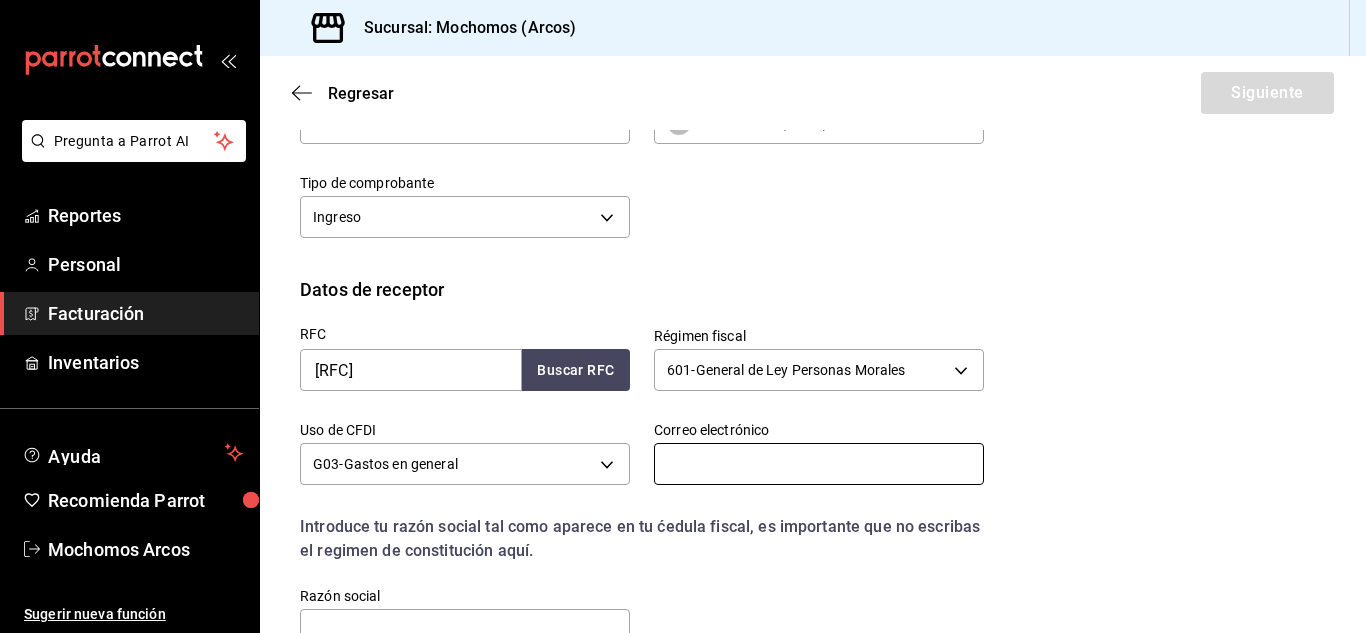 paste on "[LAST] [LAST] [FIRST] <[EMAIL]>[DOMAIN].com.mx>" 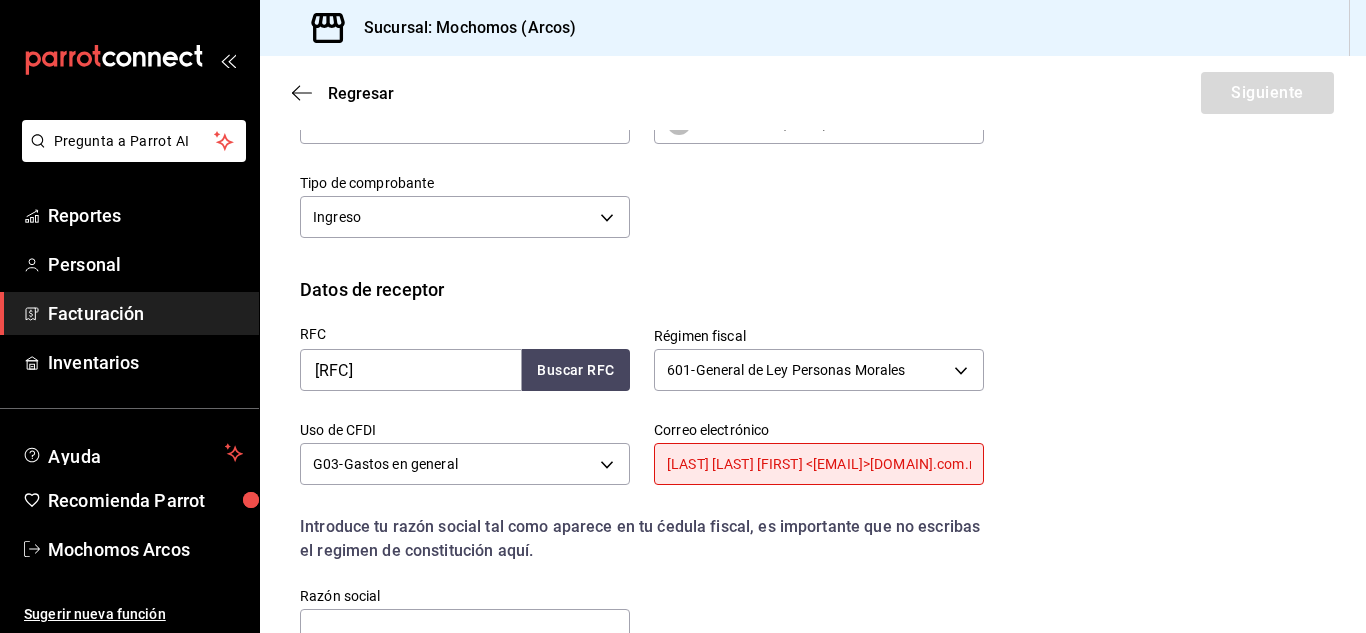 scroll, scrollTop: 0, scrollLeft: 158, axis: horizontal 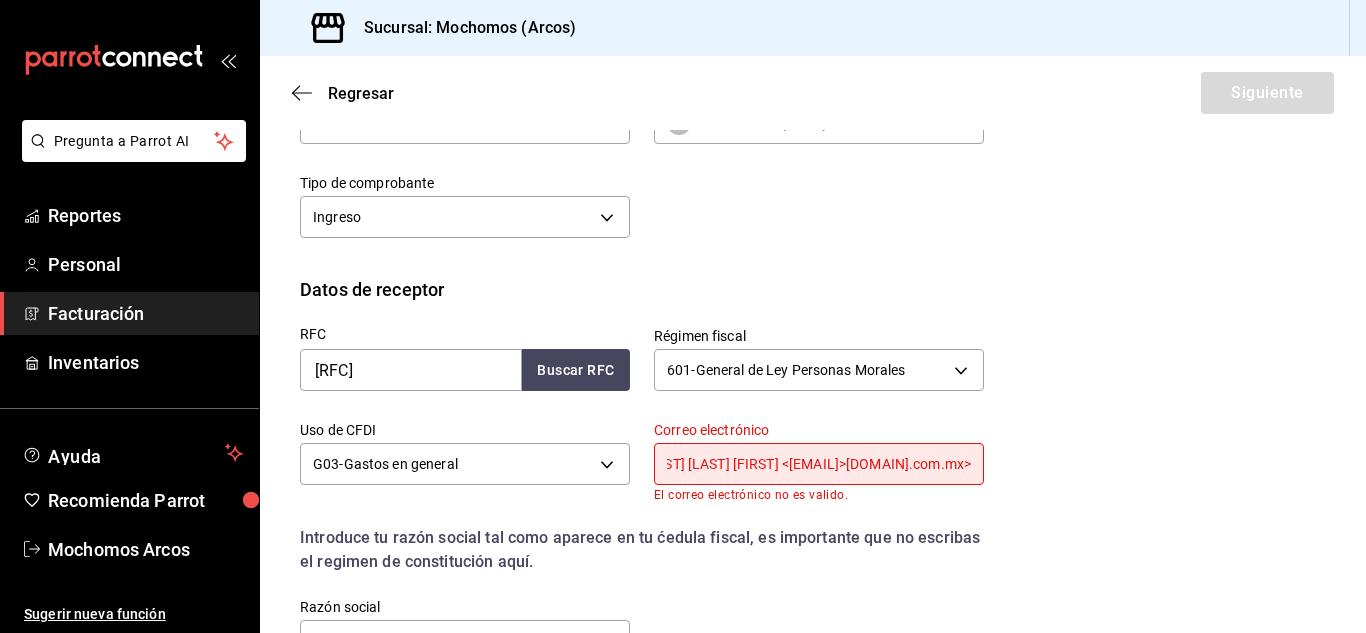 click on "[LAST] [LAST] [FIRST] <[EMAIL]>[DOMAIN].com.mx>" at bounding box center (819, 464) 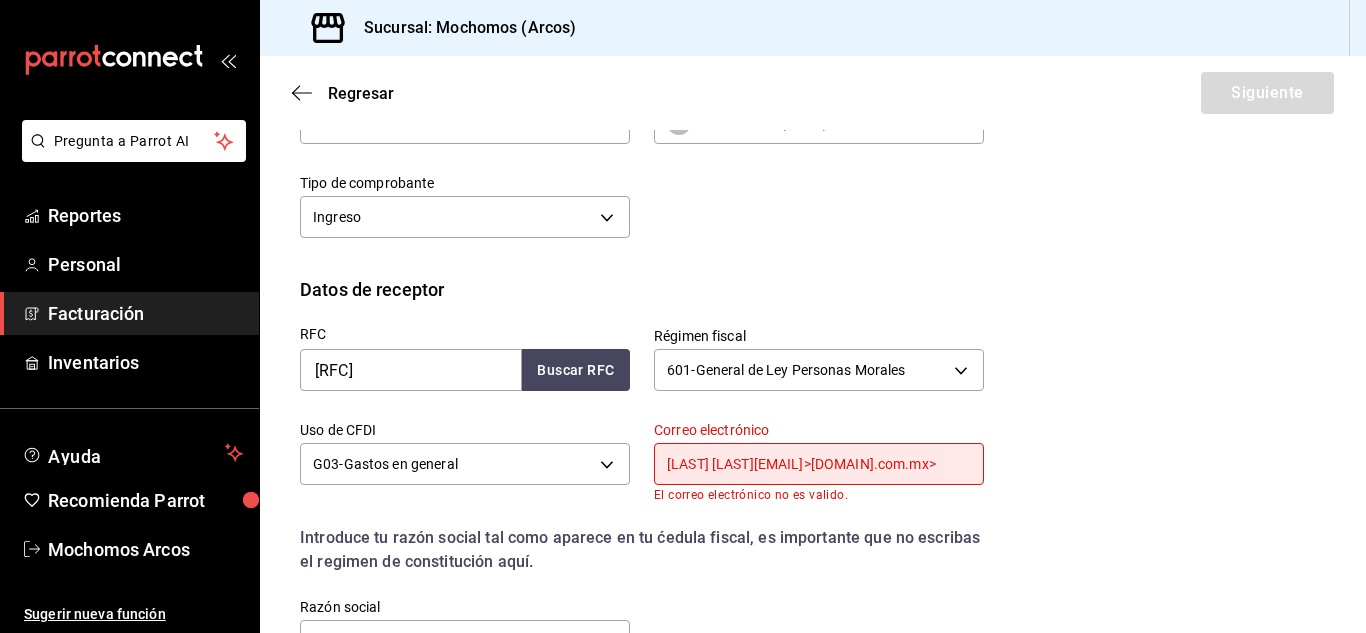 scroll, scrollTop: 0, scrollLeft: 0, axis: both 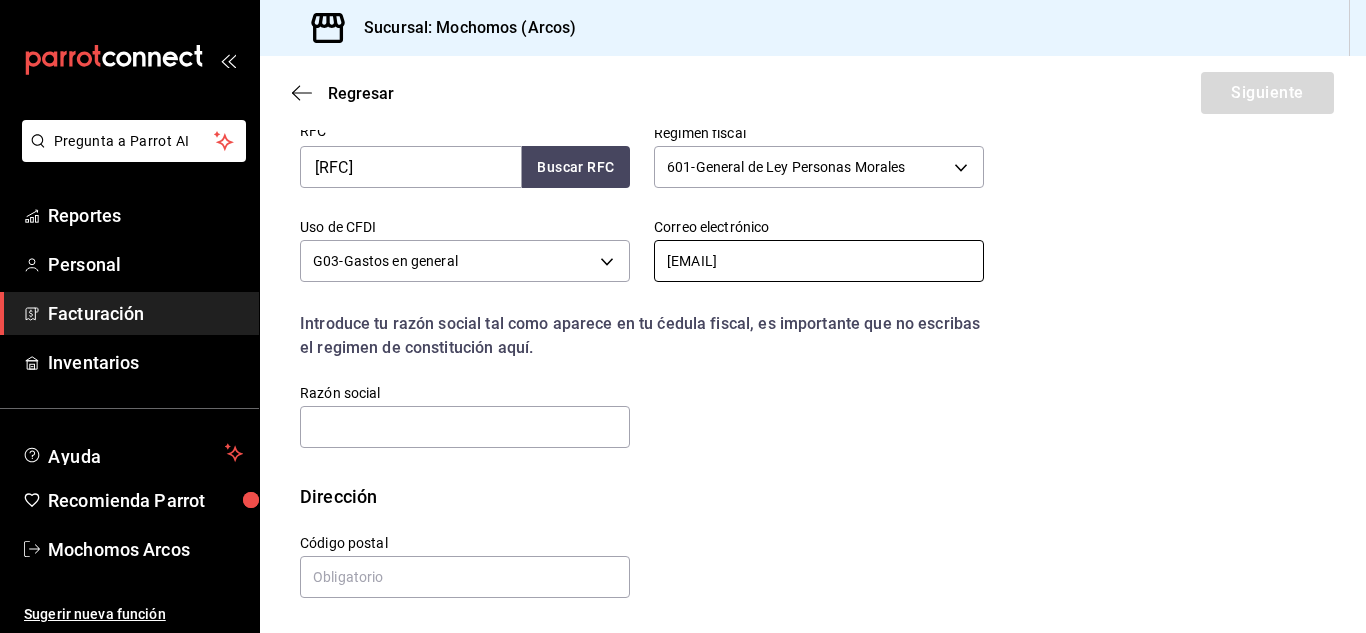 type on "[EMAIL]" 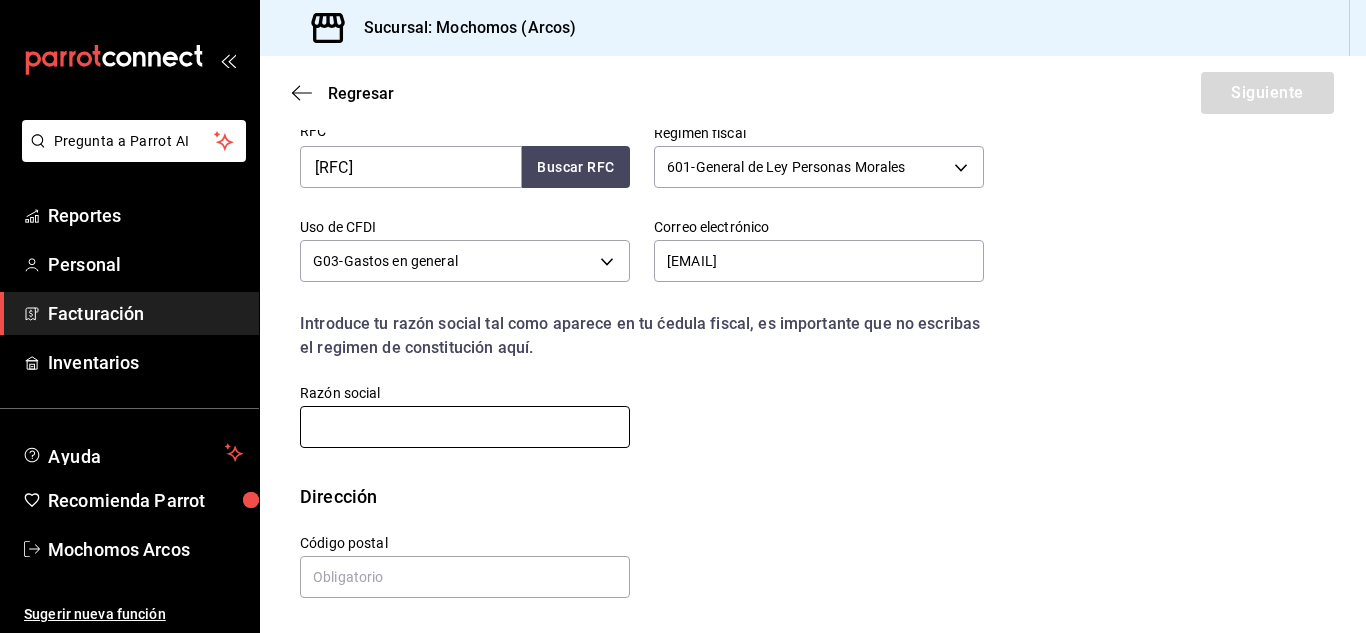 paste on "CADENA RADIODIFUSORA MEXICANA" 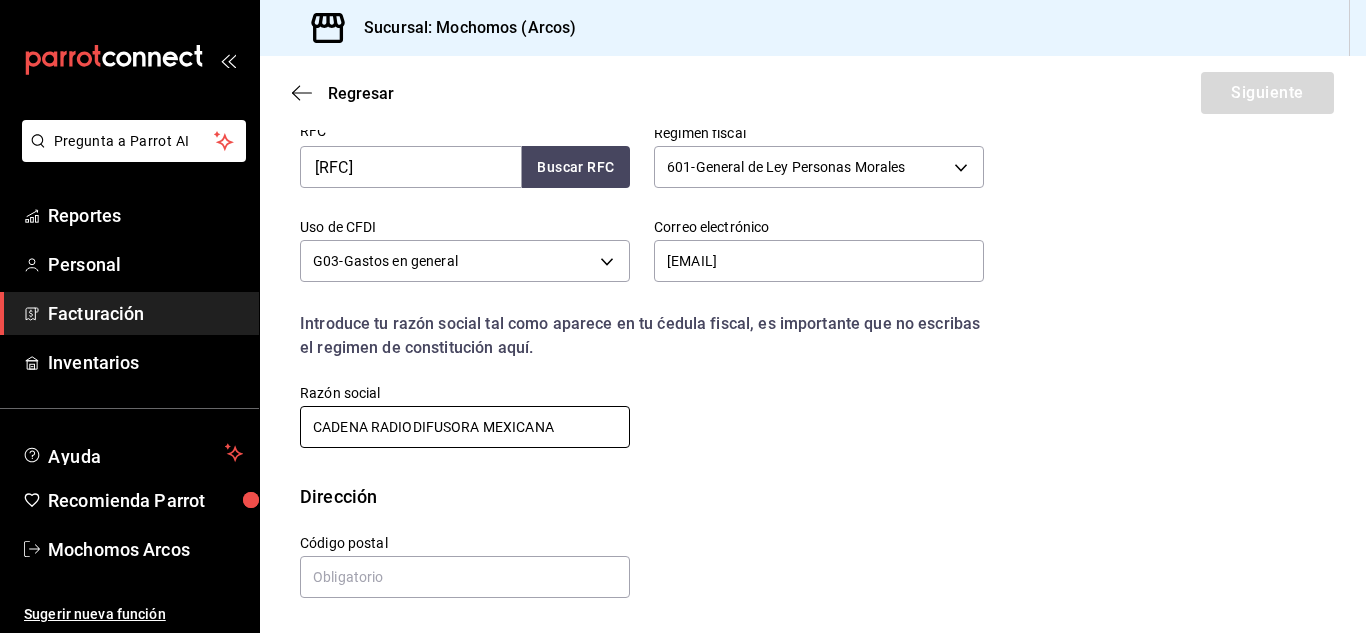 type on "CADENA RADIODIFUSORA MEXICANA" 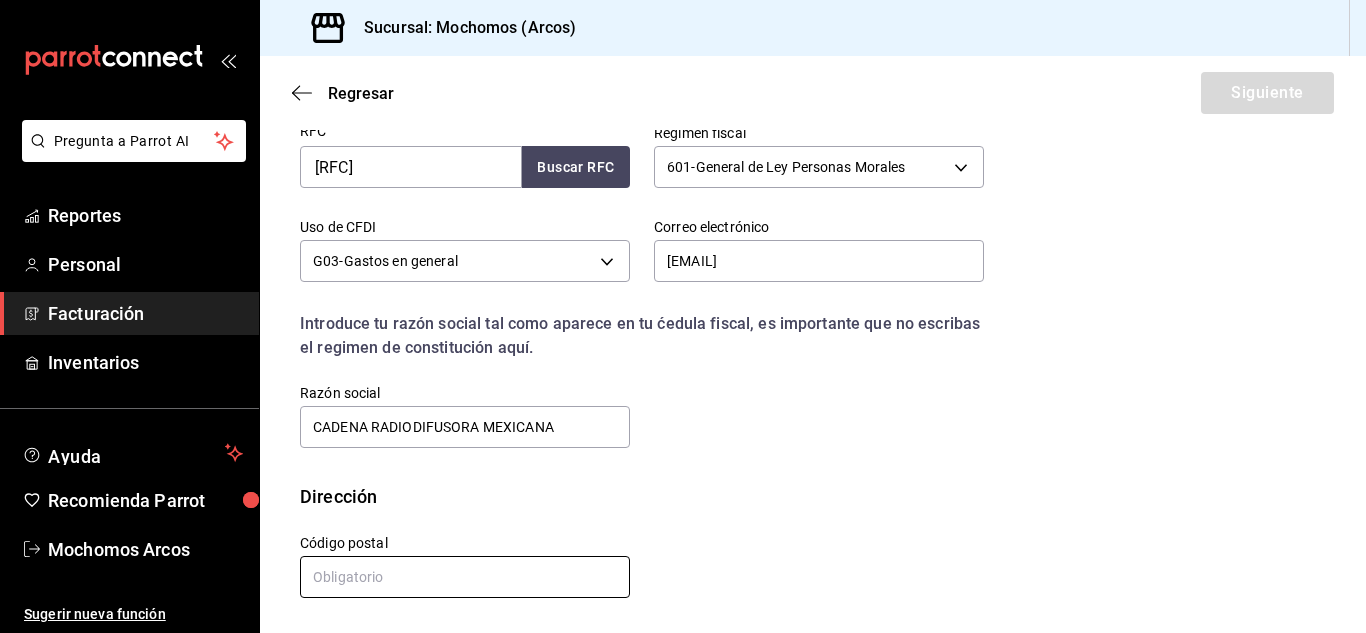 click at bounding box center [465, 577] 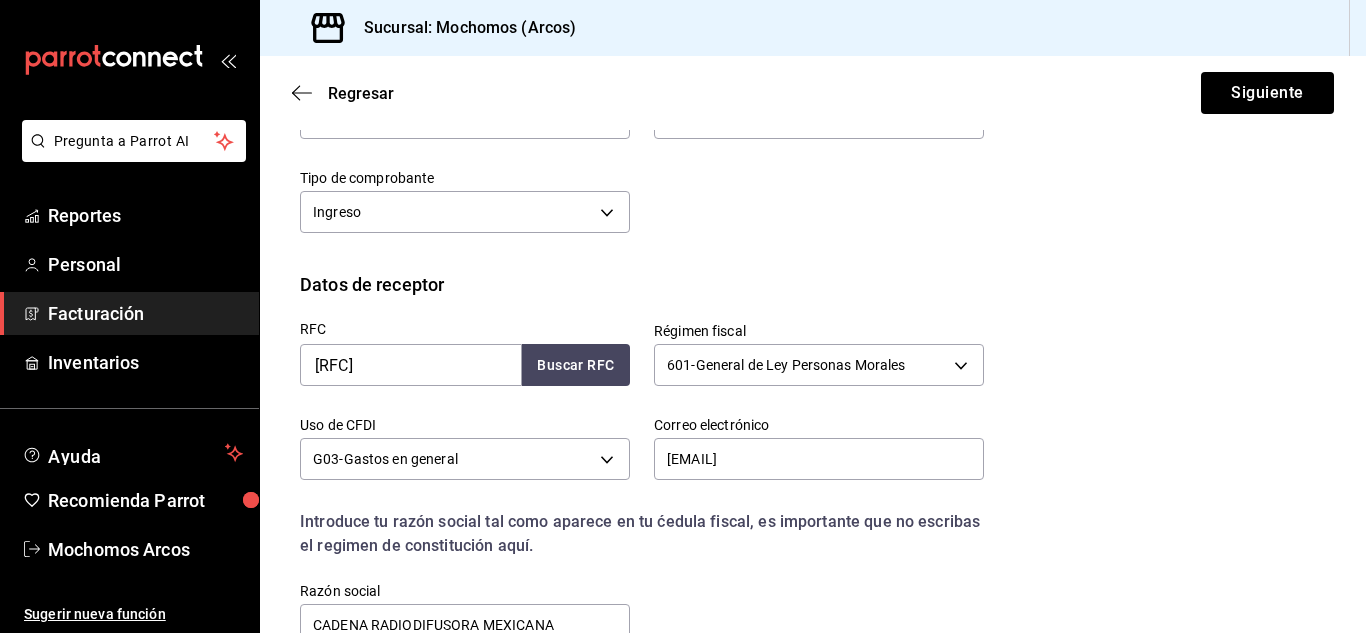scroll, scrollTop: 203, scrollLeft: 0, axis: vertical 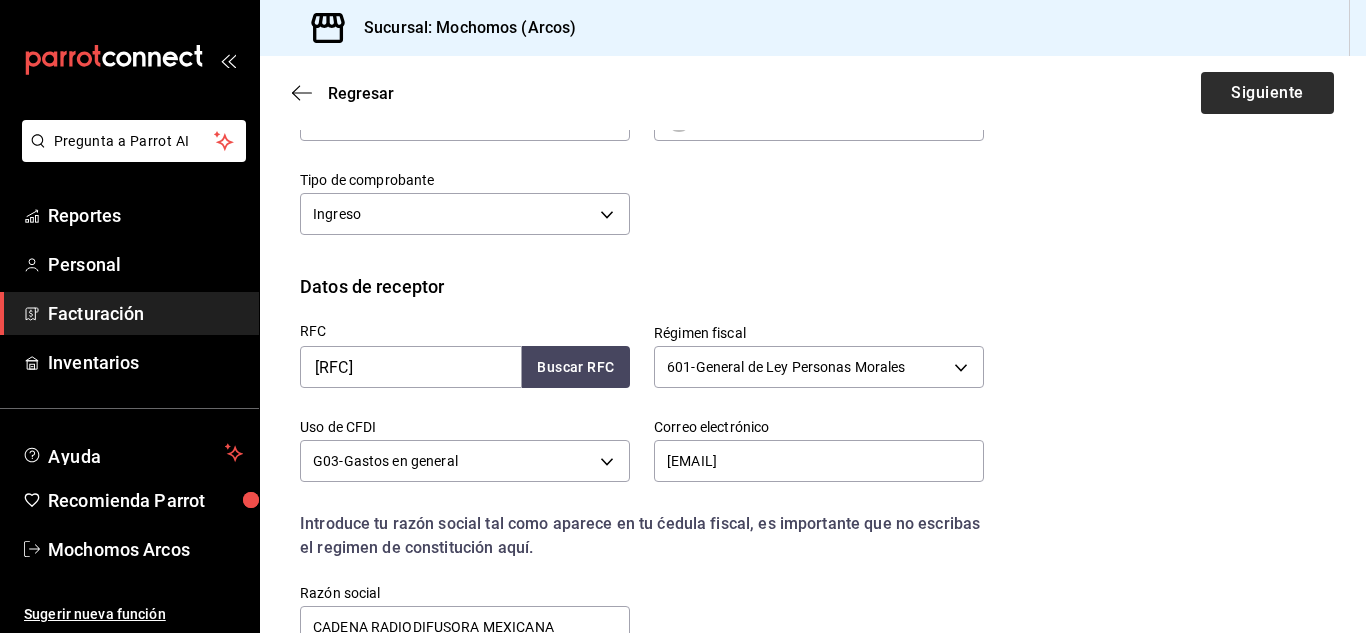 type on "04870" 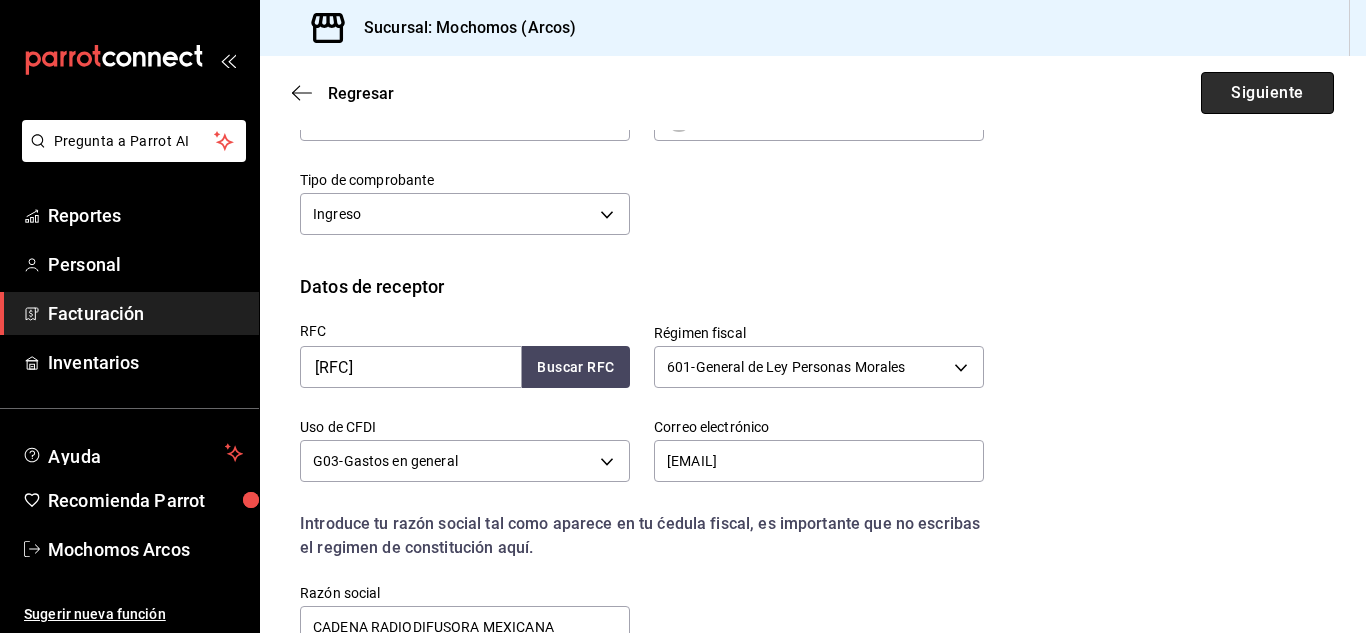 click on "Siguiente" at bounding box center [1267, 93] 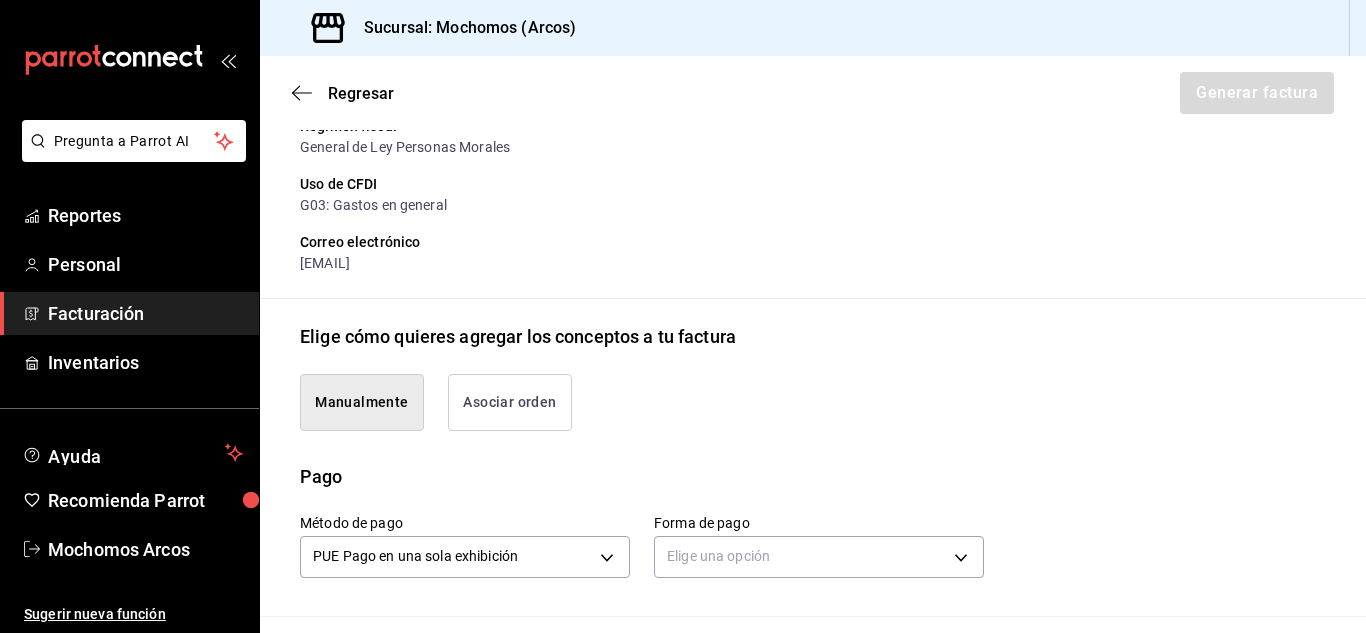scroll, scrollTop: 503, scrollLeft: 0, axis: vertical 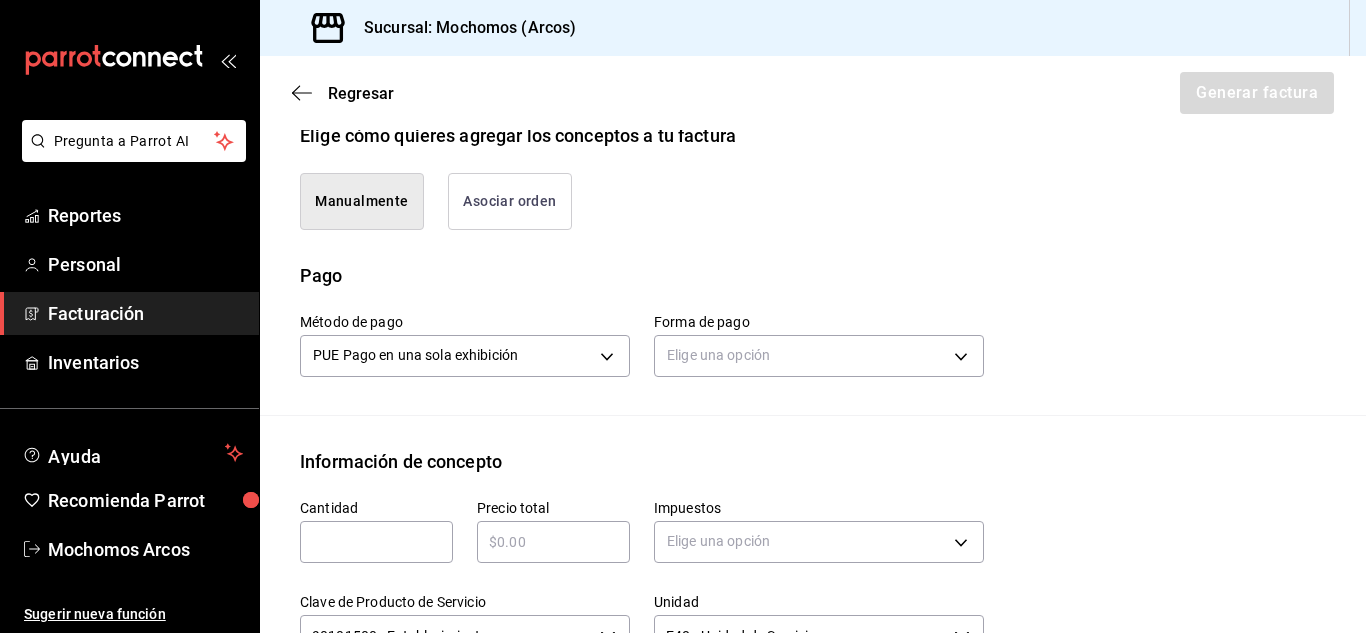 click at bounding box center (376, 542) 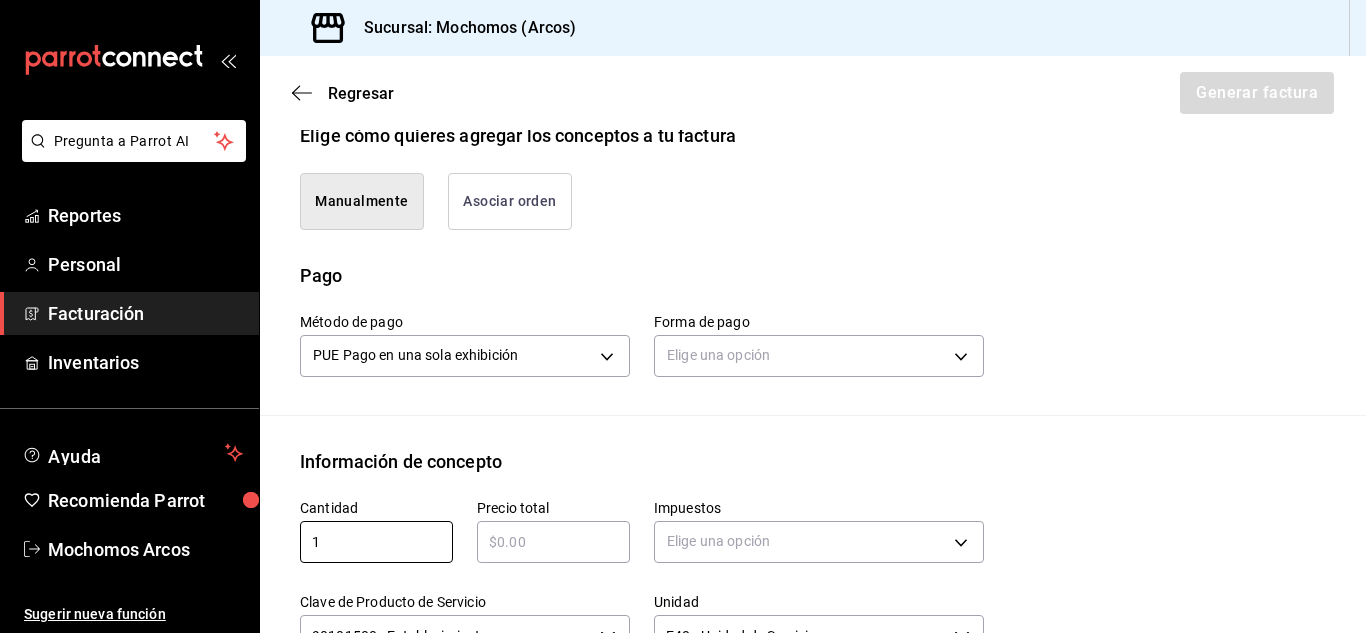type on "1" 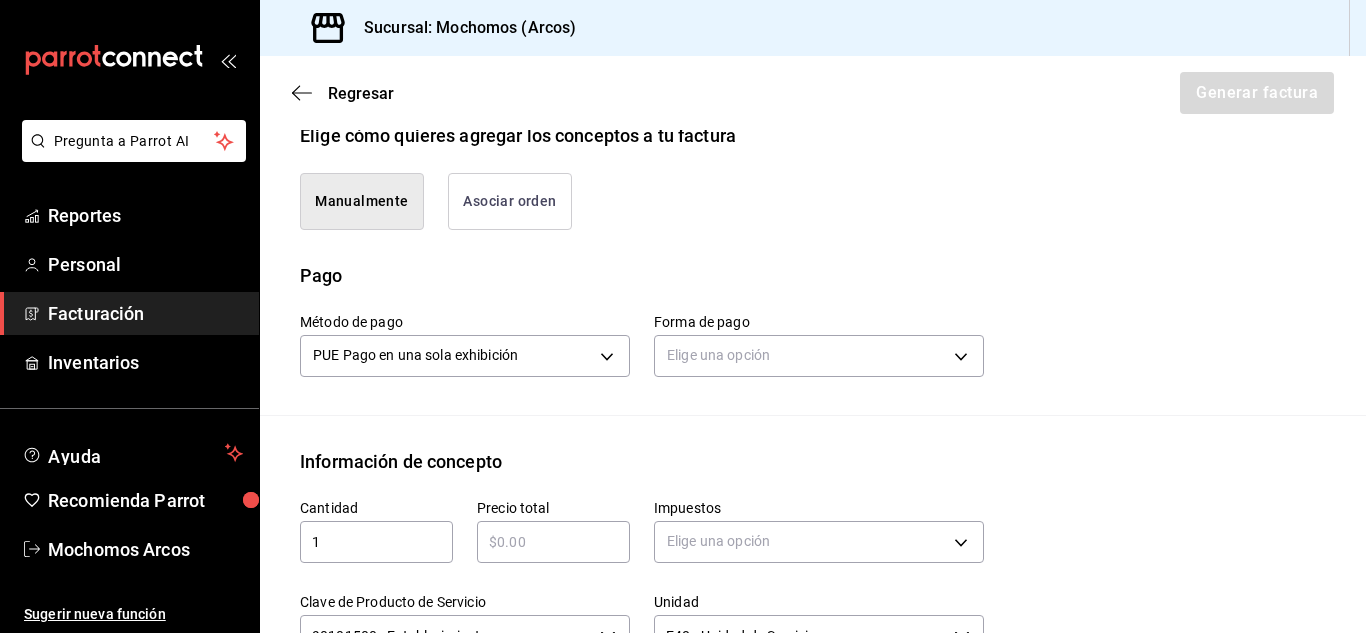 click at bounding box center (553, 542) 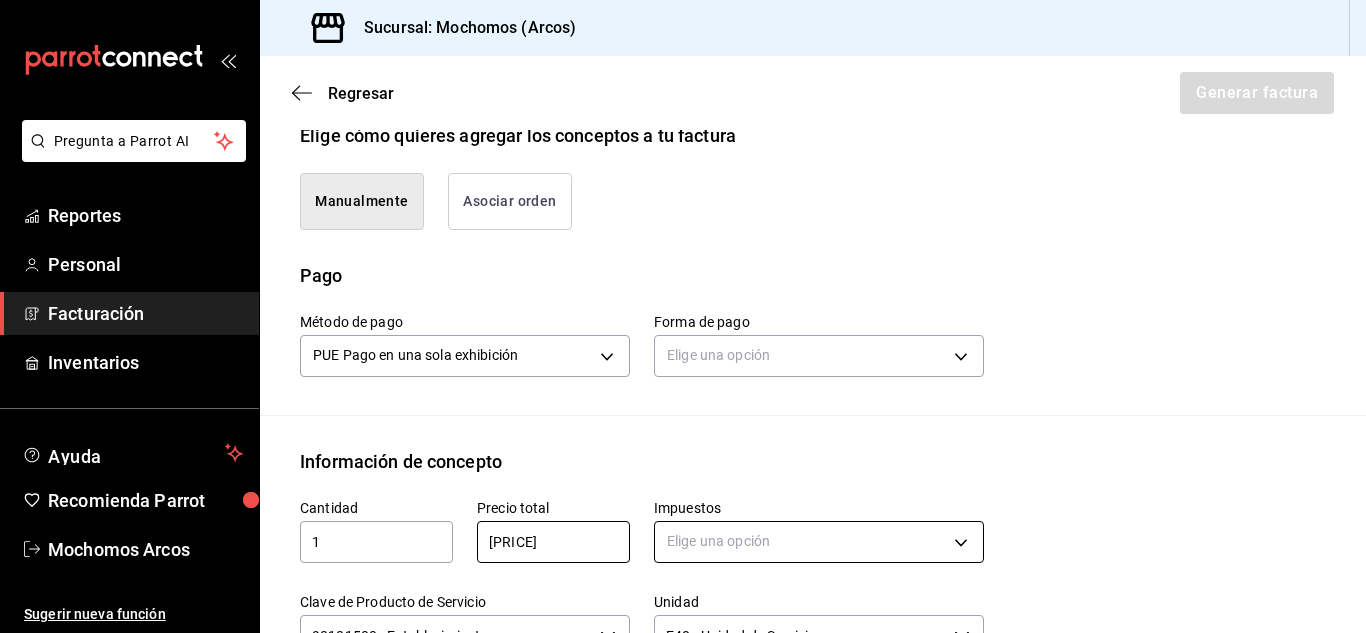 type on "[PRICE]" 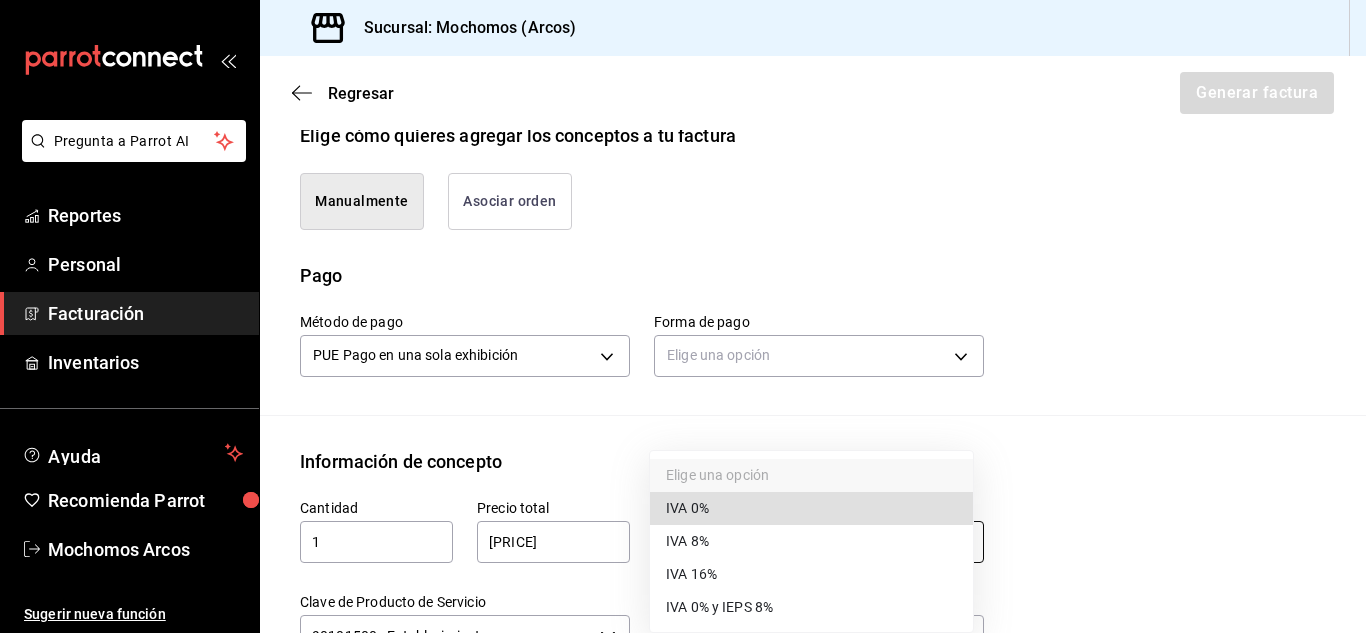 click on "Pregunta a Parrot AI Reportes   Personal   Facturación   Inventarios   Ayuda Recomienda Parrot   Mochomos Arcos   Sugerir nueva función   Sucursal: Mochomos (Arcos) Regresar Generar factura Emisor Perfil fiscal MERCADO DE EXPERIENCIAS Tipo de comprobante Ingreso Receptor Nombre / Razón social CADENA RADIODIFUSORA MEXICANA RFC Receptor CRM310630JG3 Régimen fiscal General de Ley Personas Morales Uso de CFDI G03: Gastos en general Correo electrónico [EMAIL] Elige cómo quieres agregar los conceptos a tu factura Manualmente Asociar orden Pago Método de pago PUE   Pago en una sola exhibición PUE Forma de pago Elige una opción Información de concepto Cantidad 1 ​ Precio total $8207 ​ Impuestos Elige una opción Clave de Producto de Servicio 90101500 - Establecimientos para comer y beber ​ Unidad E48 - Unidad de Servicio ​ Descripción Agregar IVA Total $0.00 IEPS Total $0.00 Subtotal $0.00 Total $0.00 Orden Cantidad Clave Unidad Monto Impuesto Subtotal Total Reportes" at bounding box center (683, 316) 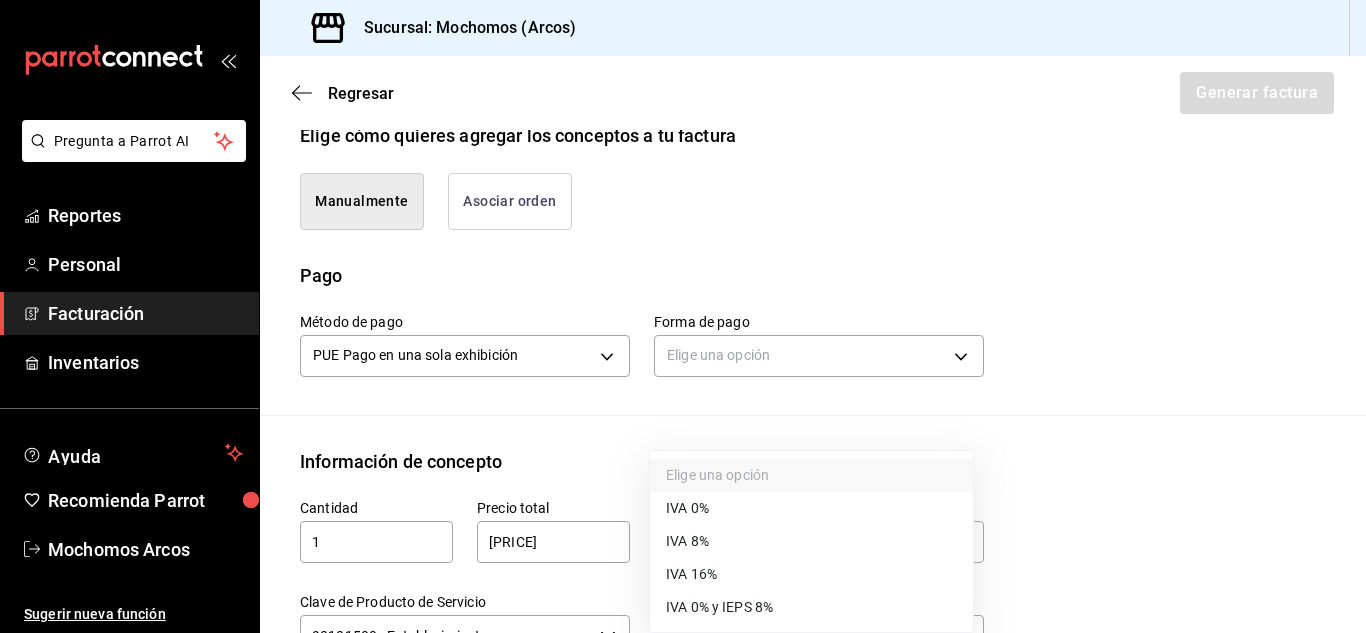 click on "IVA 16%" at bounding box center (811, 574) 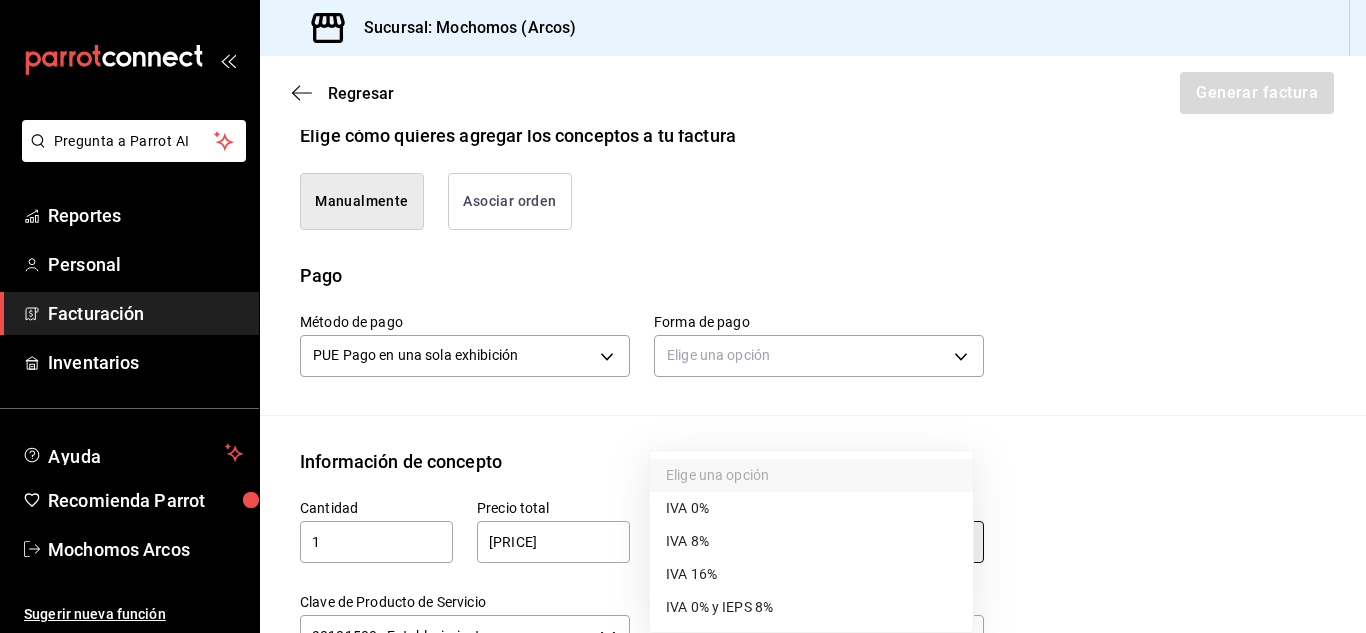 type on "IVA_16" 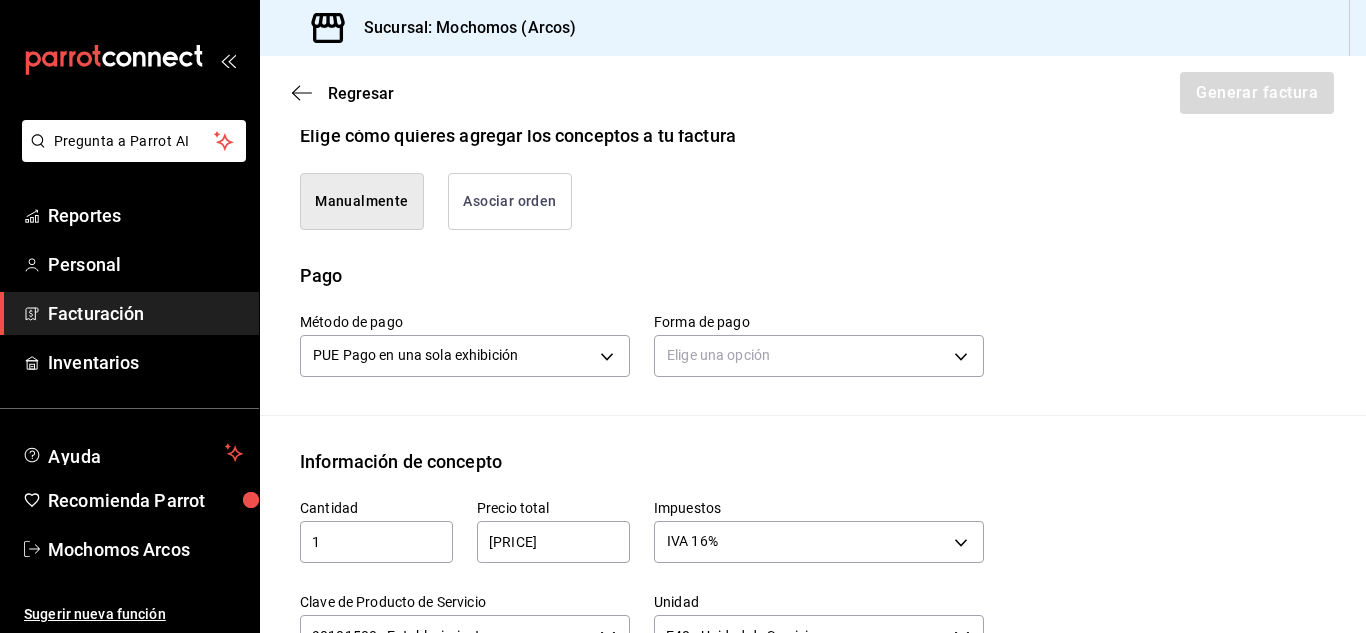 click on "Cantidad 1 ​ Precio total $8207 ​ Impuestos IVA 16% IVA_16 Clave de Producto de Servicio 90101500 - Establecimientos para comer y beber ​ Unidad E48 - Unidad de Servicio ​ Descripción Agregar" at bounding box center [813, 662] 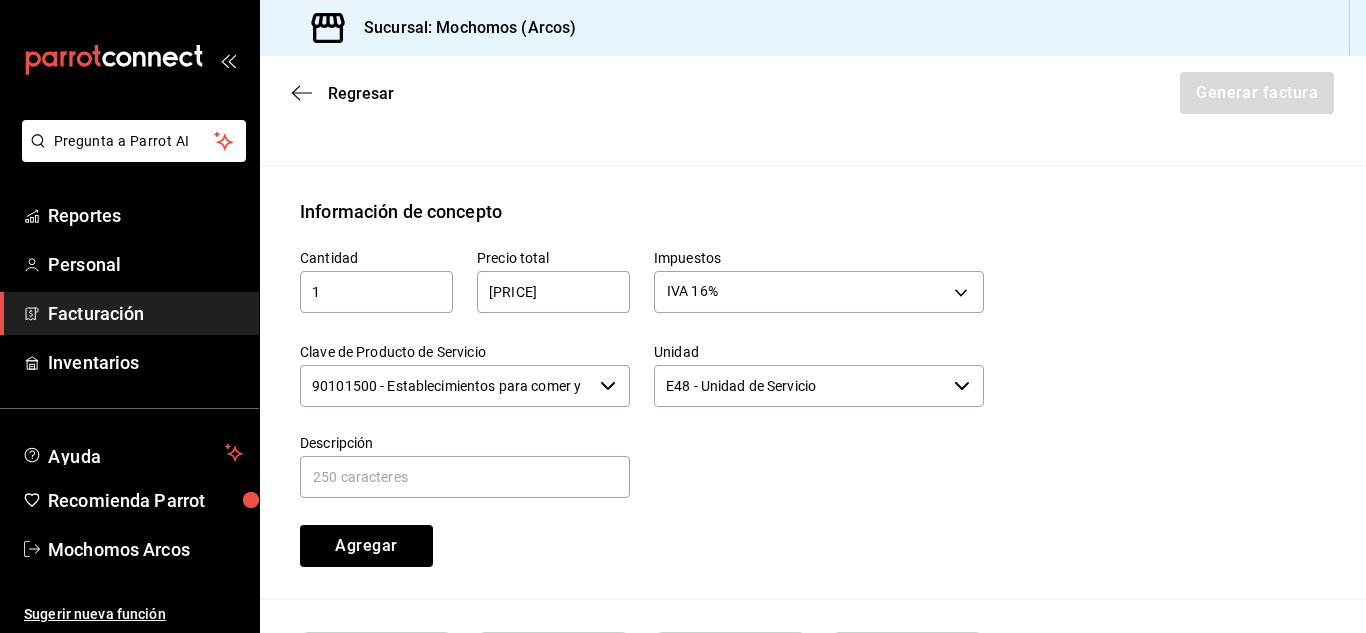 scroll, scrollTop: 803, scrollLeft: 0, axis: vertical 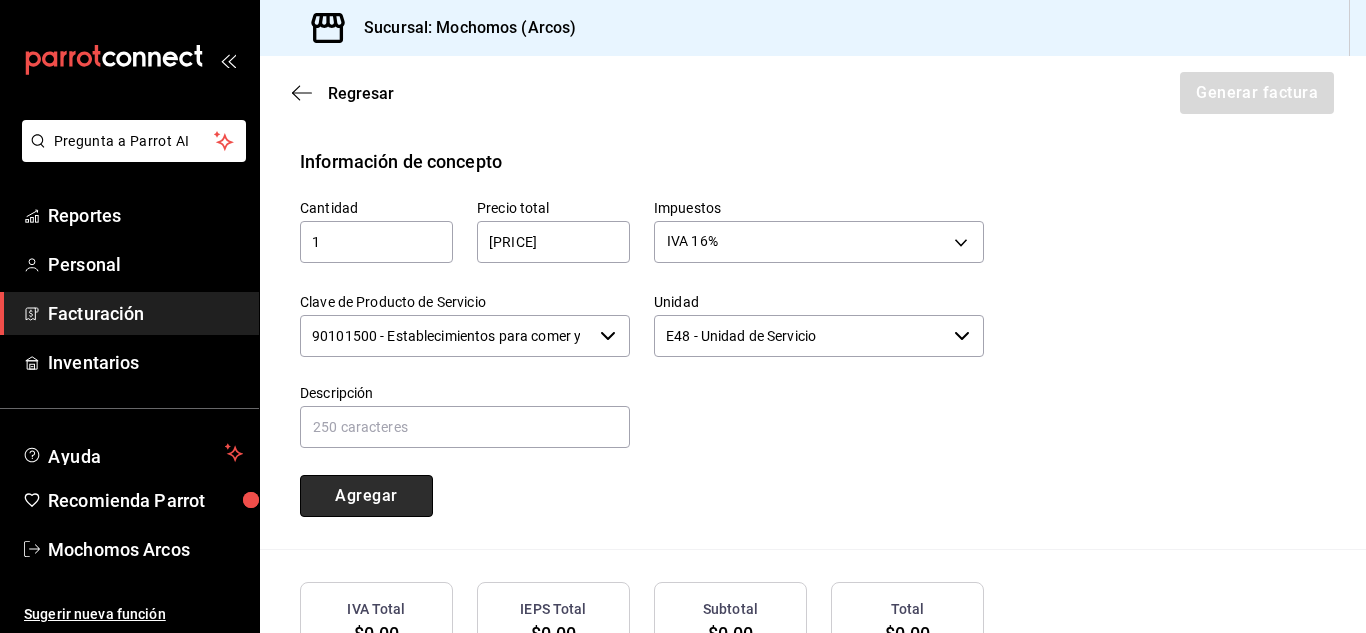 click on "Agregar" at bounding box center (366, 496) 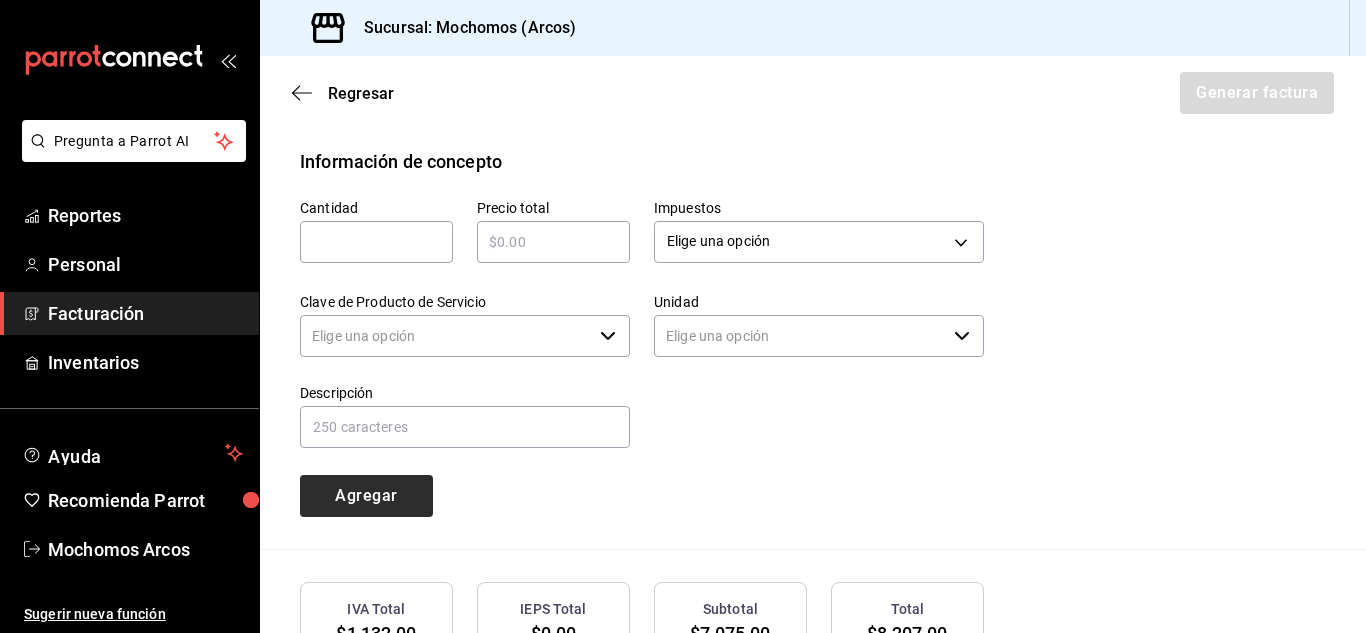 type 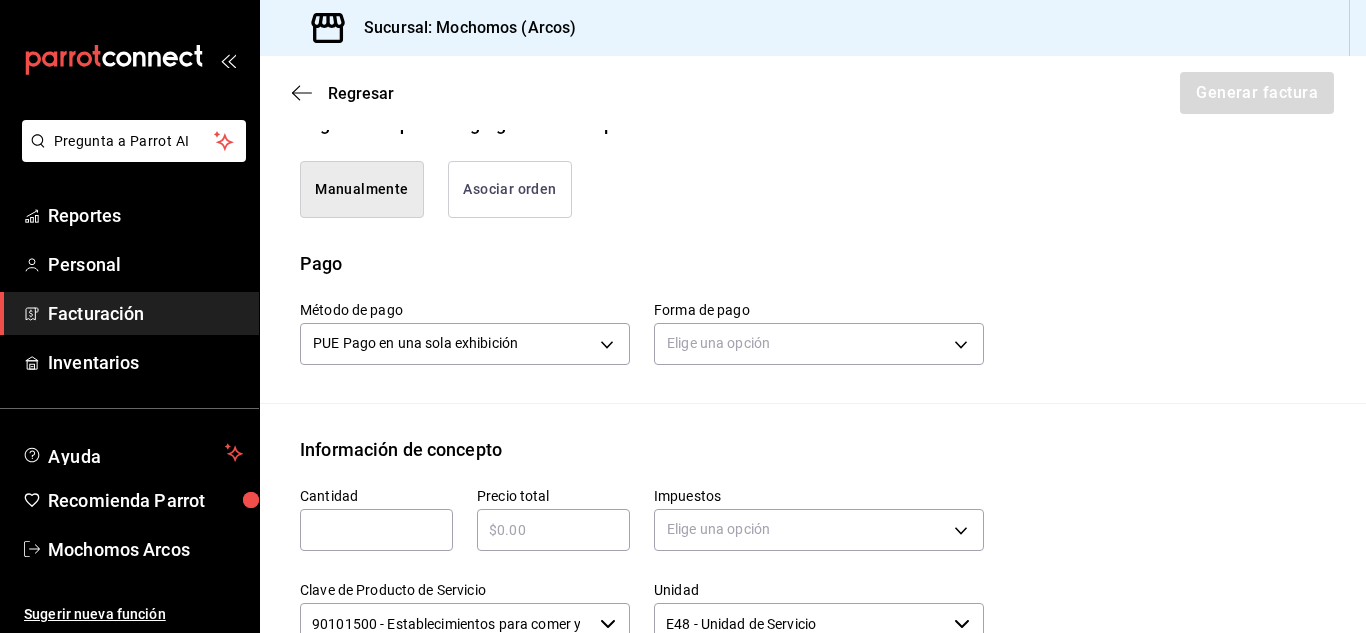 scroll, scrollTop: 505, scrollLeft: 0, axis: vertical 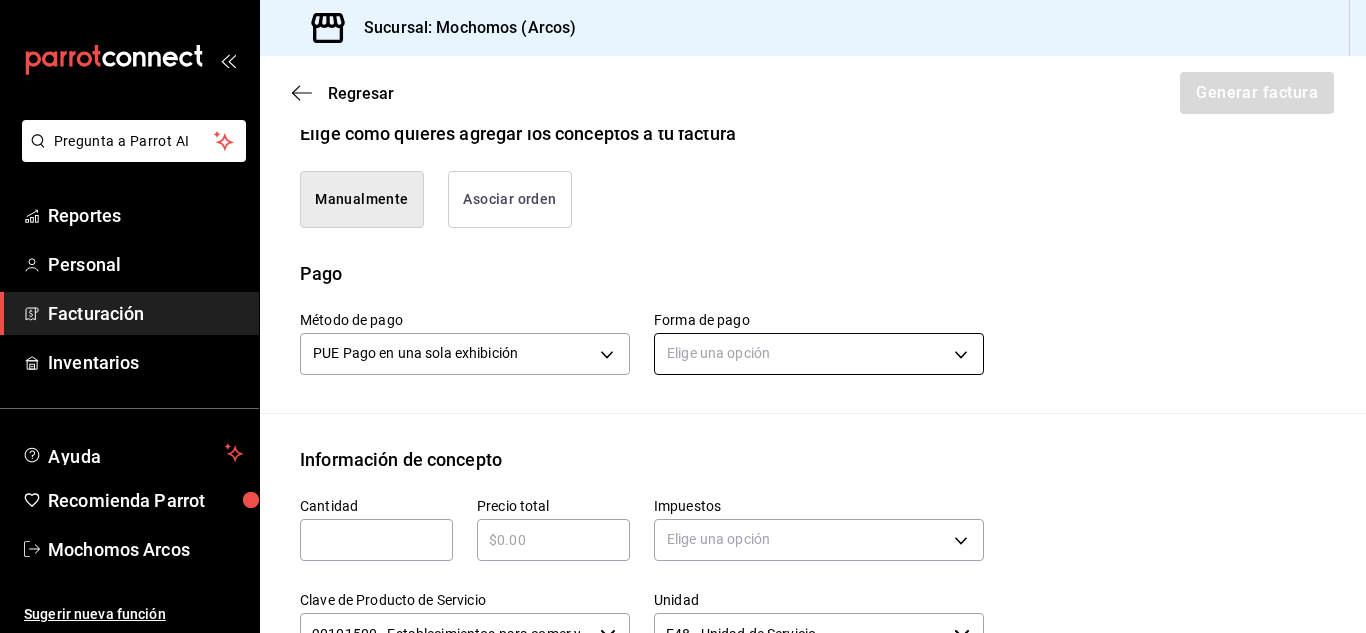 click on "Pregunta a Parrot AI Reportes   Personal   Facturación   Inventarios   Ayuda Recomienda Parrot   Mochomos Arcos   Sugerir nueva función   Sucursal: Mochomos (Arcos) Regresar Generar factura Emisor Perfil fiscal MERCADO DE EXPERIENCIAS Tipo de comprobante Ingreso Receptor Nombre / Razón social CADENA RADIODIFUSORA MEXICANA RFC Receptor [RFC] Régimen fiscal General de Ley Personas Morales Uso de CFDI G03: Gastos en general Correo electrónico [EMAIL] Elige cómo quieres agregar los conceptos a tu factura Manualmente Asociar orden Pago Método de pago PUE   Pago en una sola exhibición PUE Forma de pago Elige una opción Información de concepto Cantidad ​ Precio total ​ Impuestos Elige una opción Clave de Producto de Servicio 90101500 - Establecimientos para comer y beber ​ Unidad E48 - Unidad de Servicio ​ Descripción Agregar IVA Total $1,132.00 IEPS Total $0.00 Subtotal $7,075.00 Total $8,207.00 Orden Cantidad Clave Unidad Monto Impuesto Subtotal Total N/A 1.00 E48" at bounding box center (683, 316) 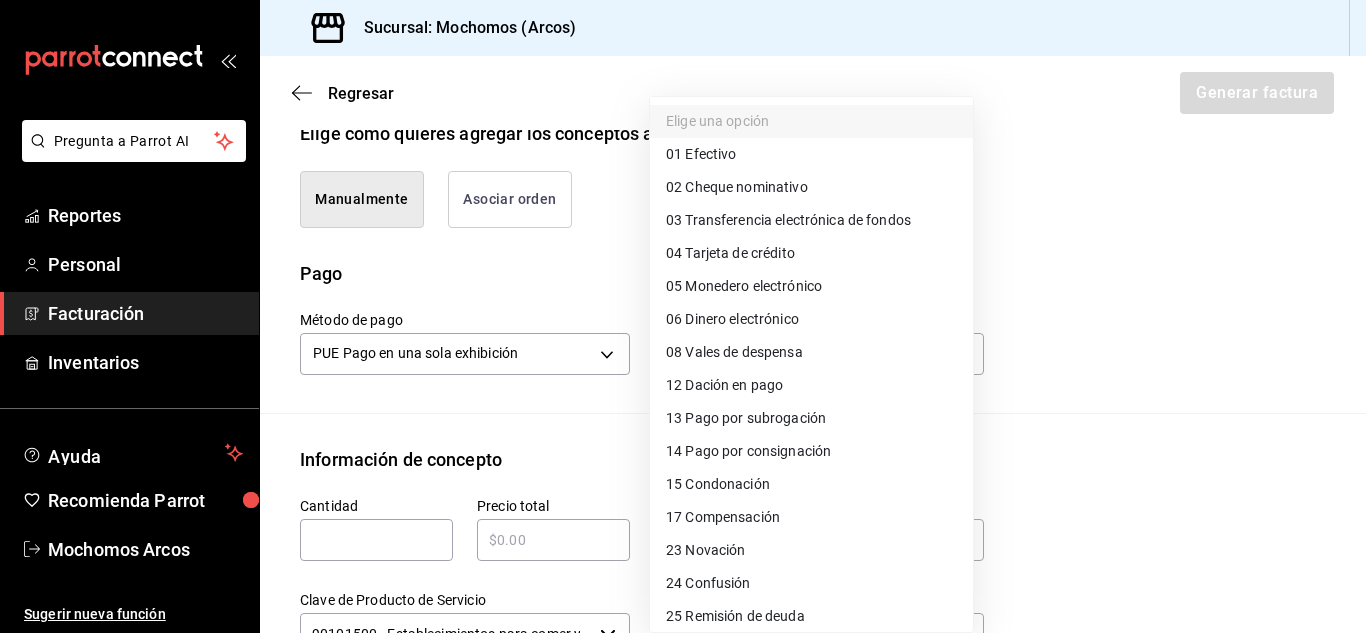 click on "04   Tarjeta de crédito" at bounding box center [730, 253] 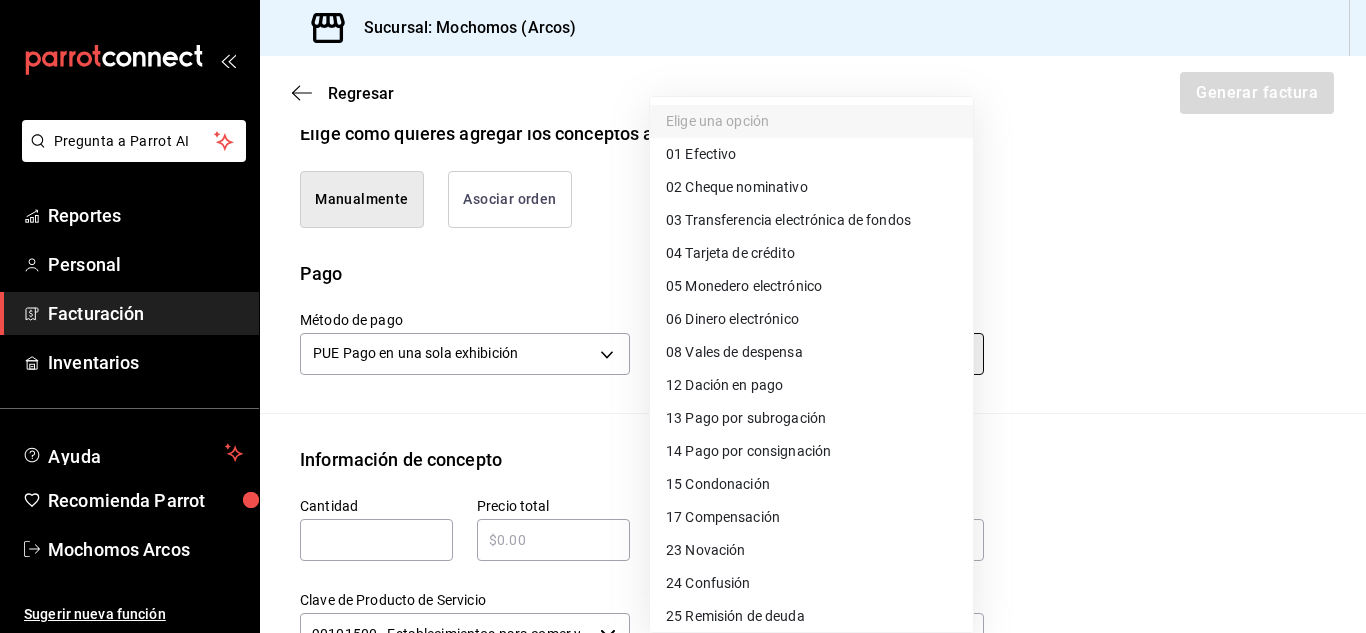 type on "04" 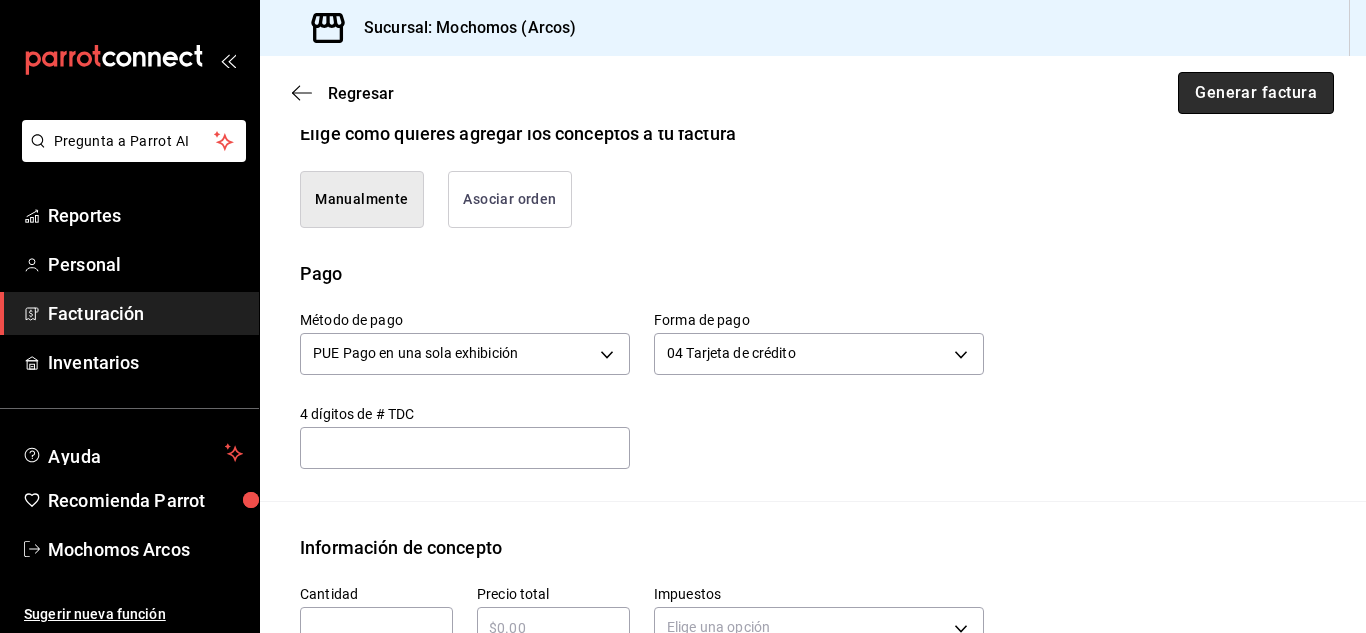 click on "Generar factura" at bounding box center (1256, 93) 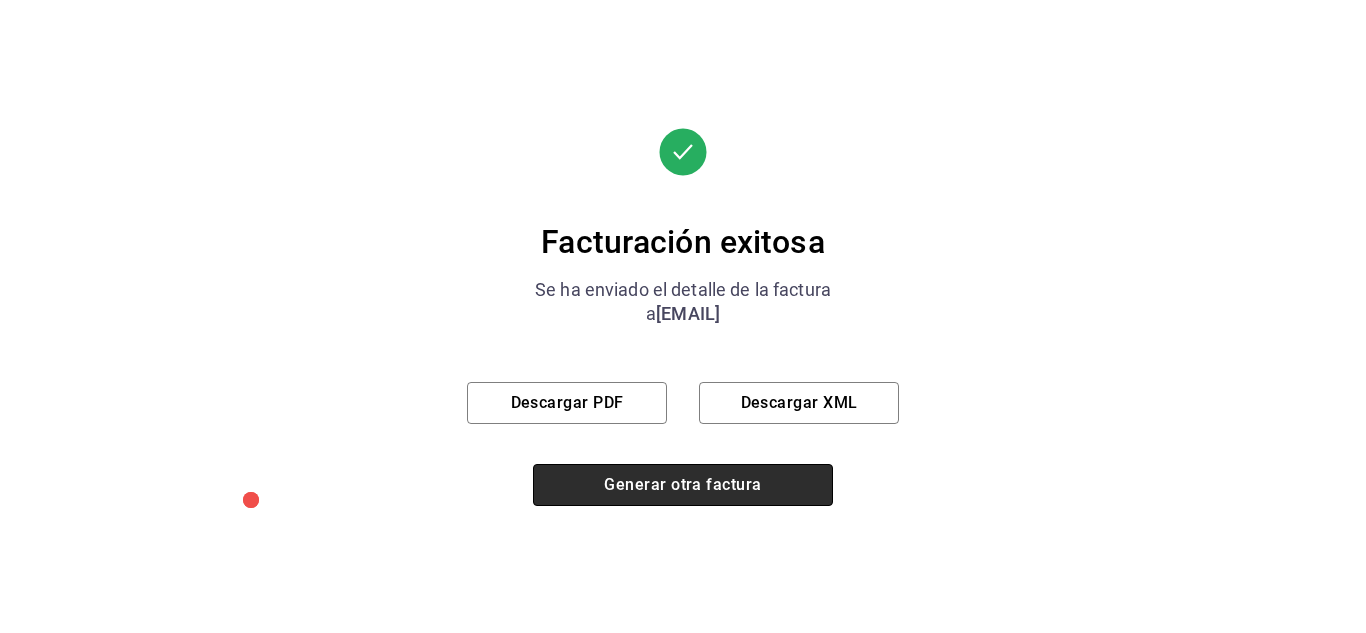 click on "Generar otra factura" at bounding box center (683, 485) 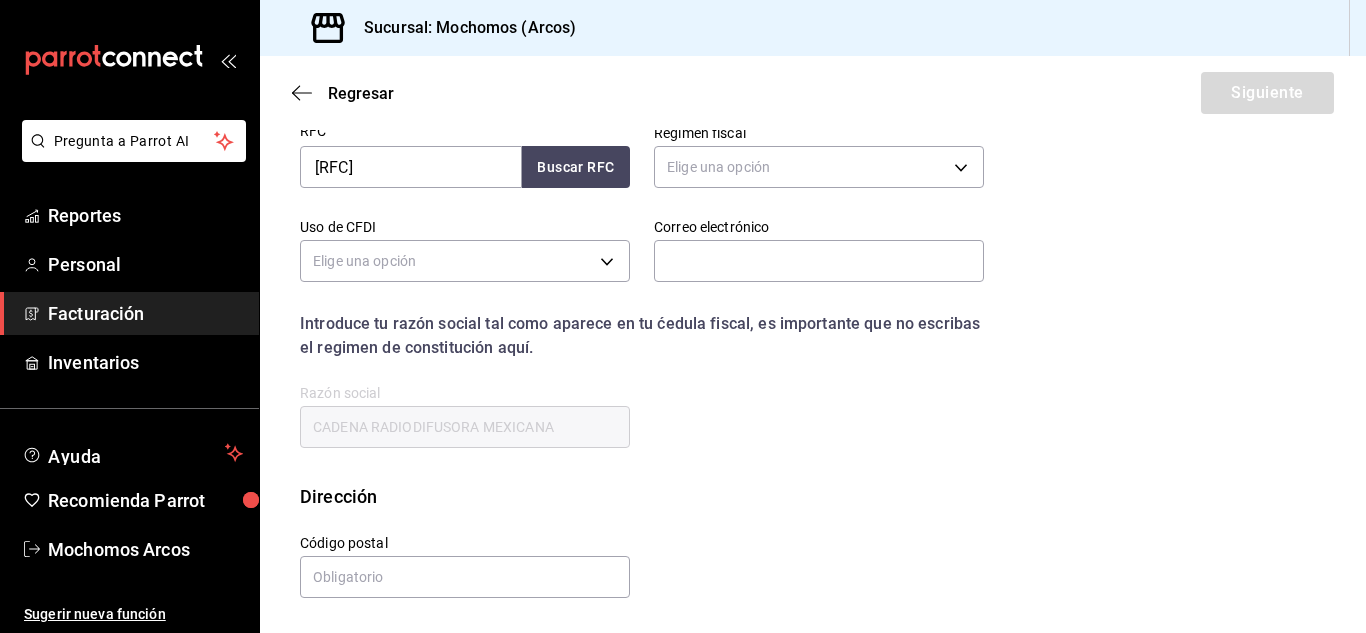 scroll, scrollTop: 240, scrollLeft: 0, axis: vertical 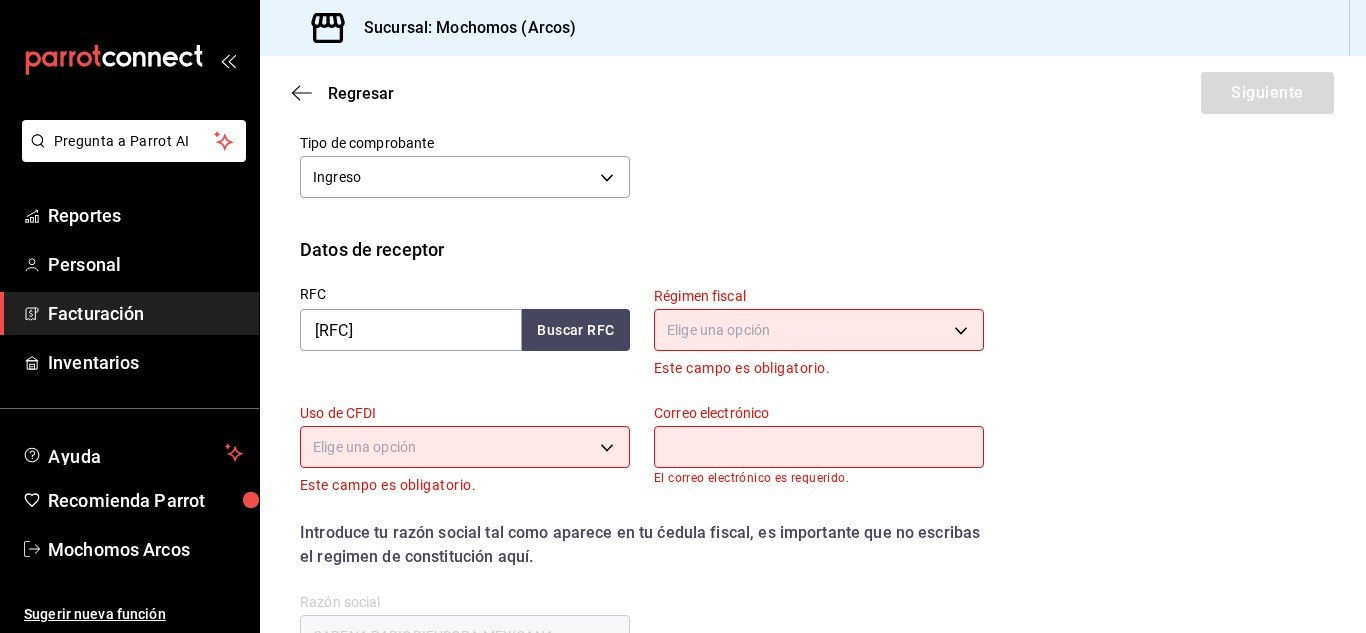 click on "Facturación" at bounding box center [145, 313] 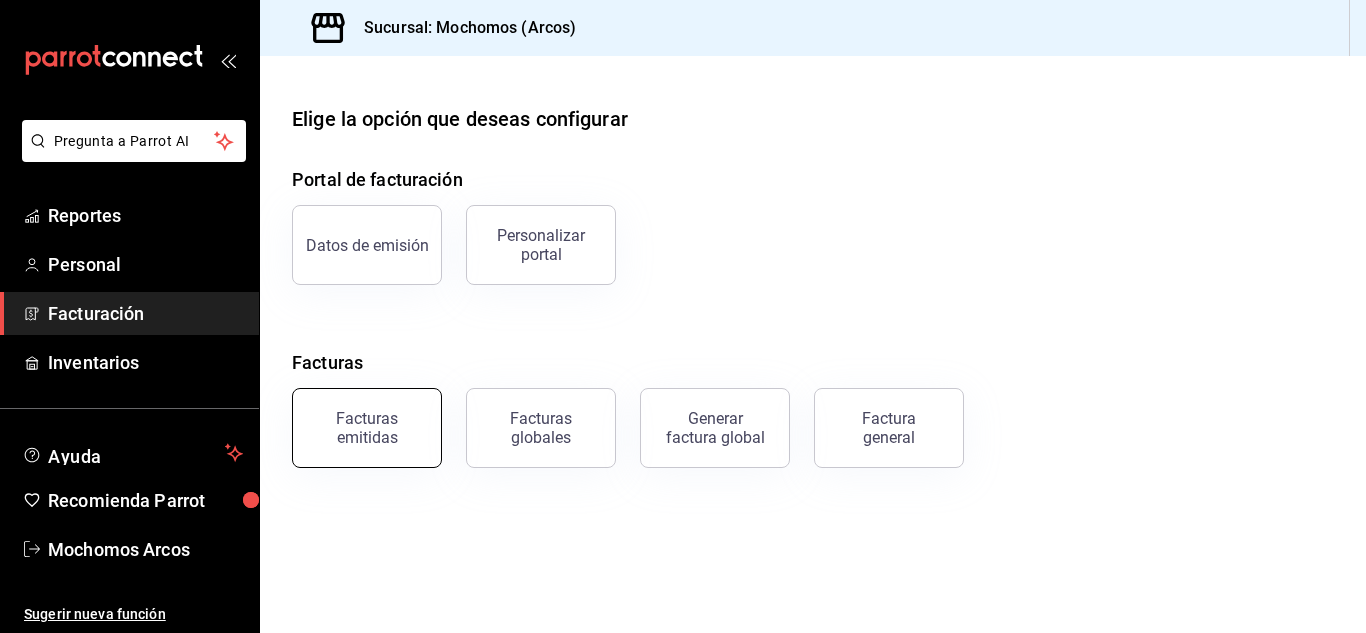click on "Facturas emitidas" at bounding box center [367, 428] 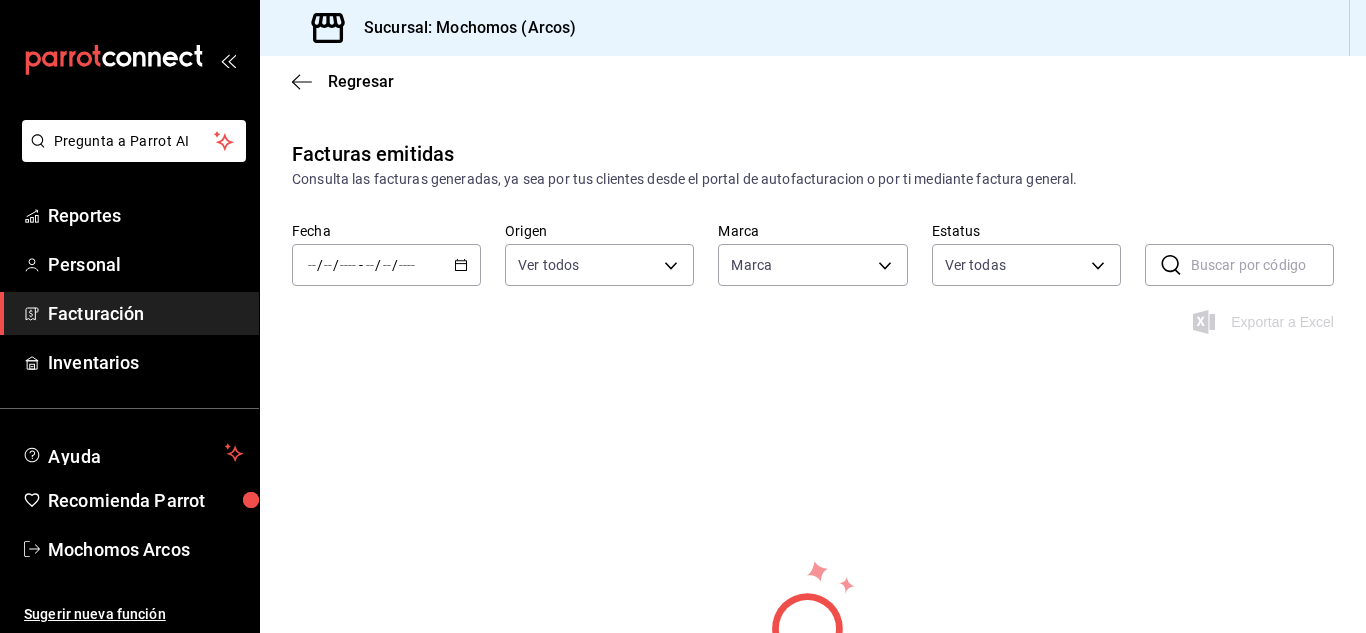 type on "dd36a3dd-8c35-4563-bc3a-0ae6137ce787" 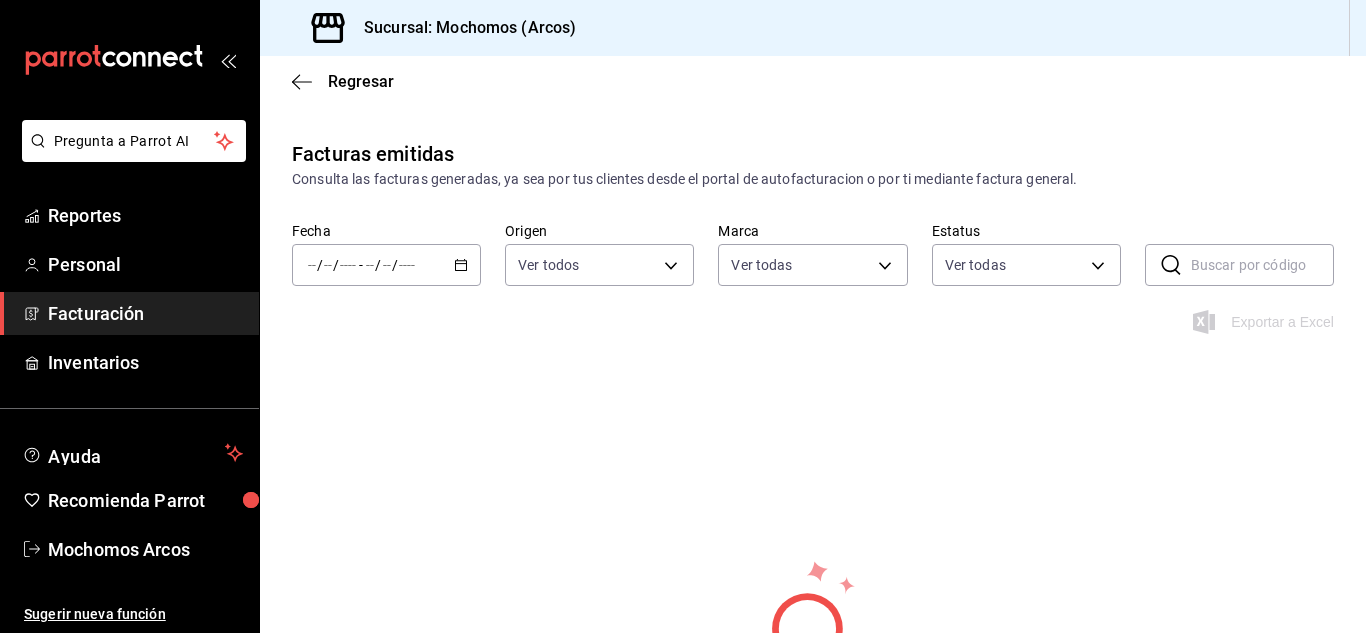 click 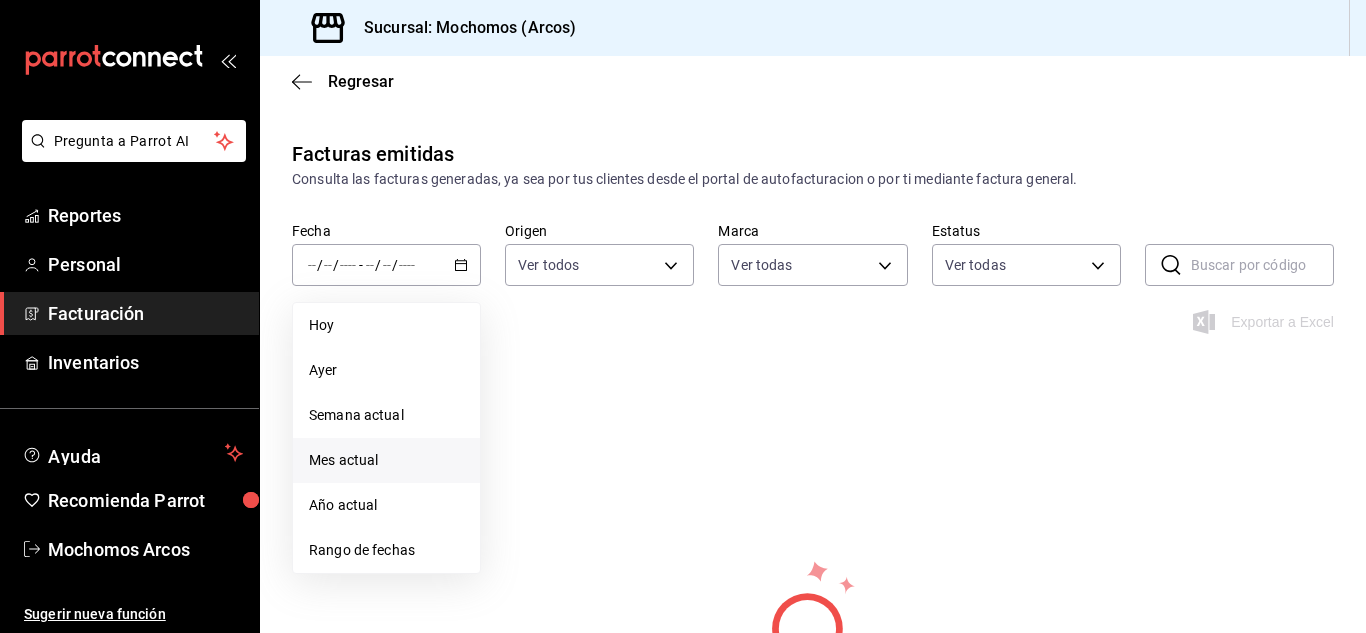 click on "Mes actual" at bounding box center (386, 460) 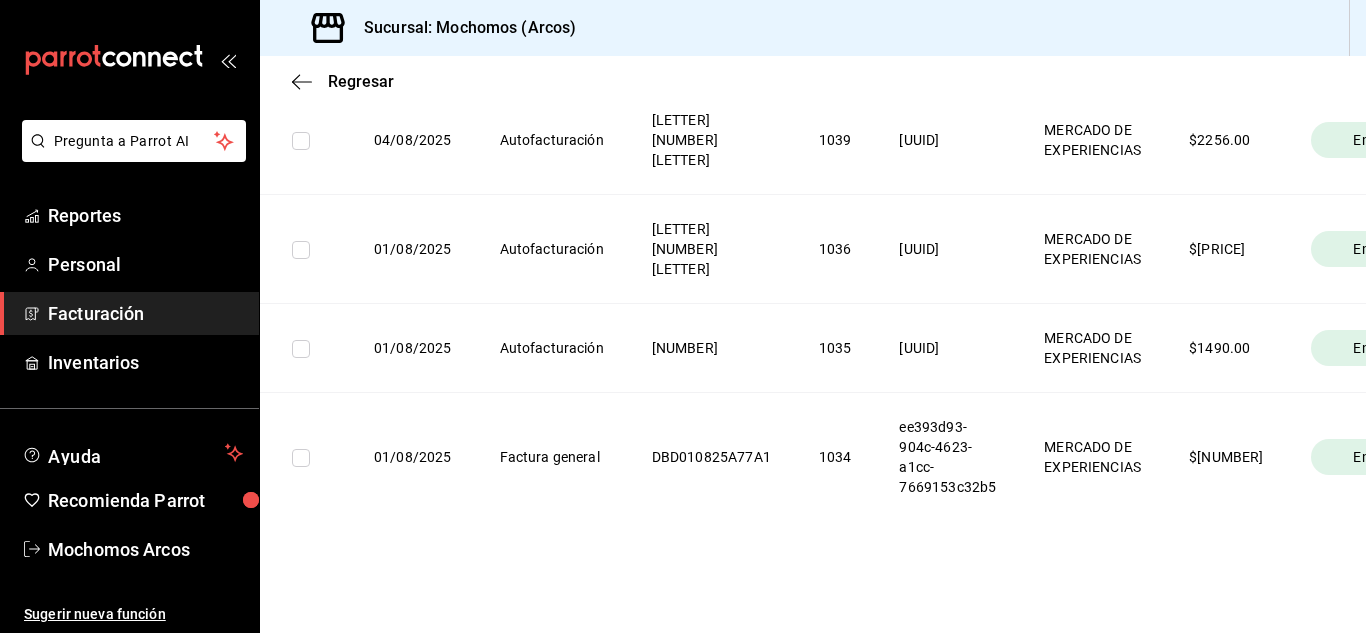 scroll, scrollTop: 866, scrollLeft: 0, axis: vertical 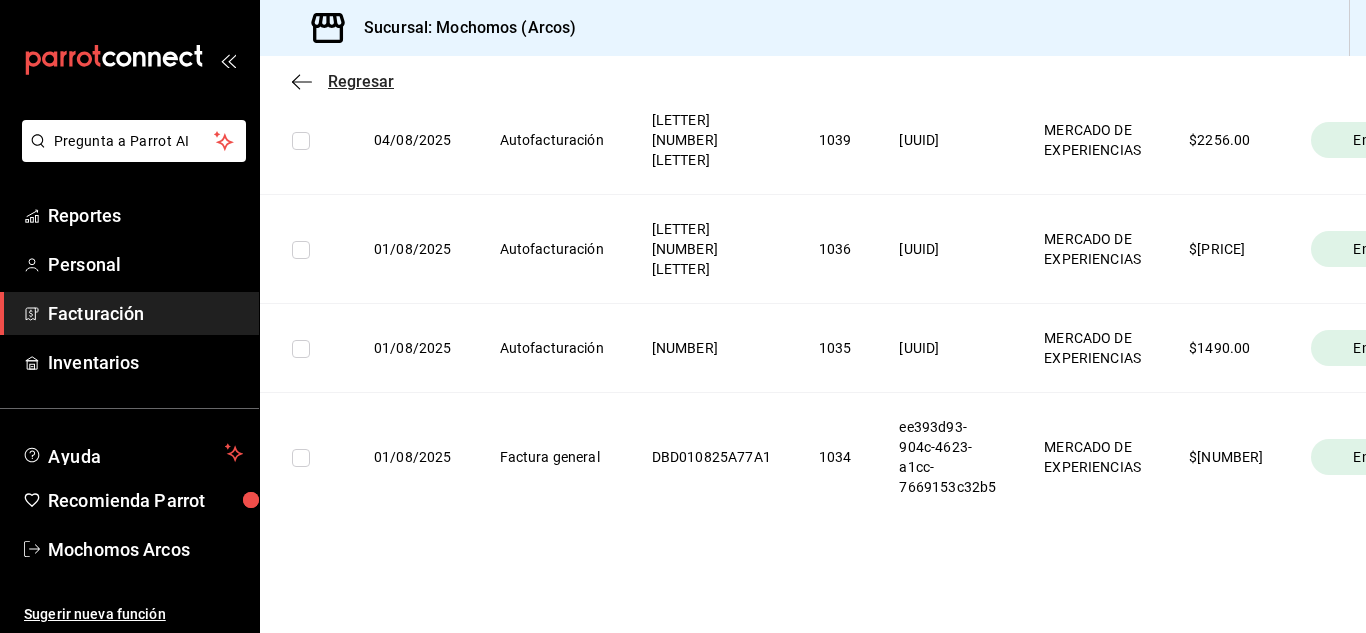 click 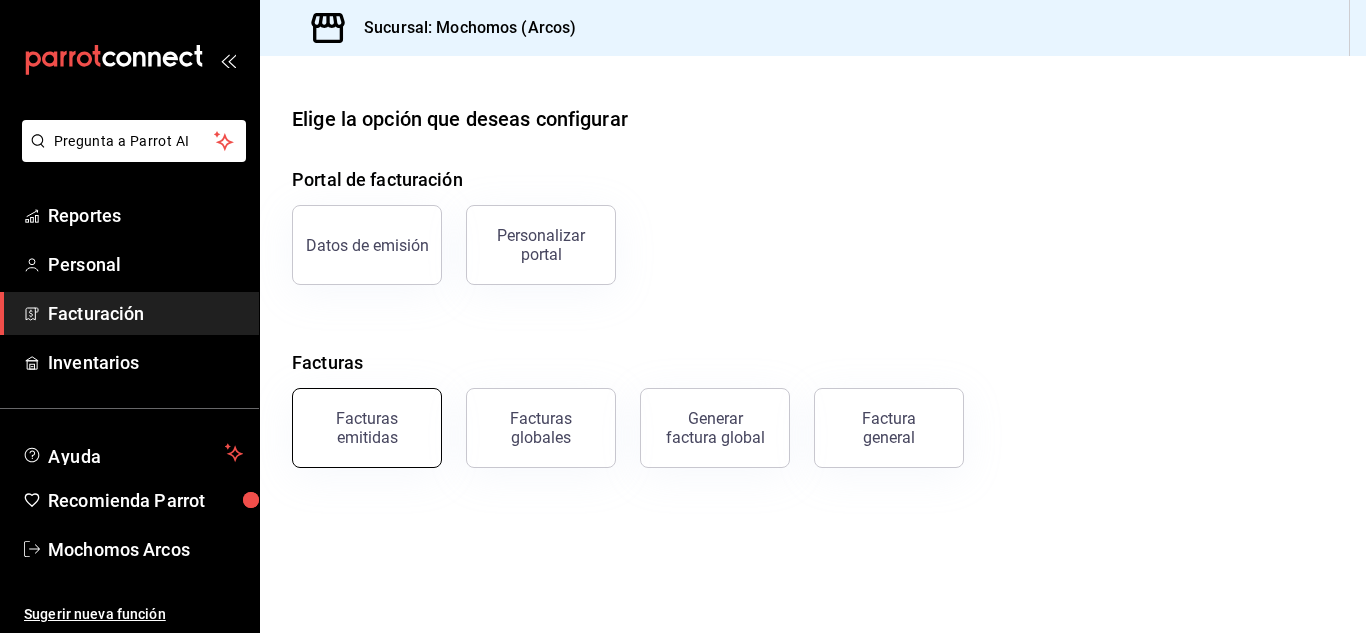 click on "Facturas emitidas" at bounding box center (367, 428) 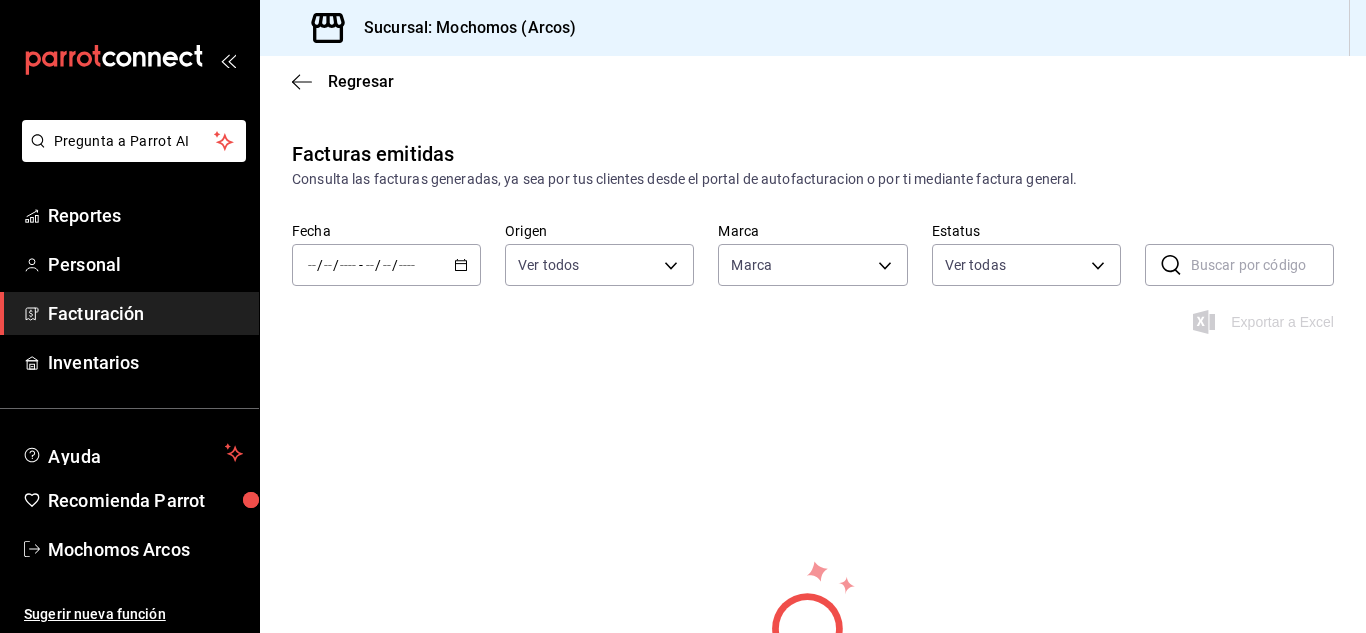 type on "dd36a3dd-8c35-4563-bc3a-0ae6137ce787" 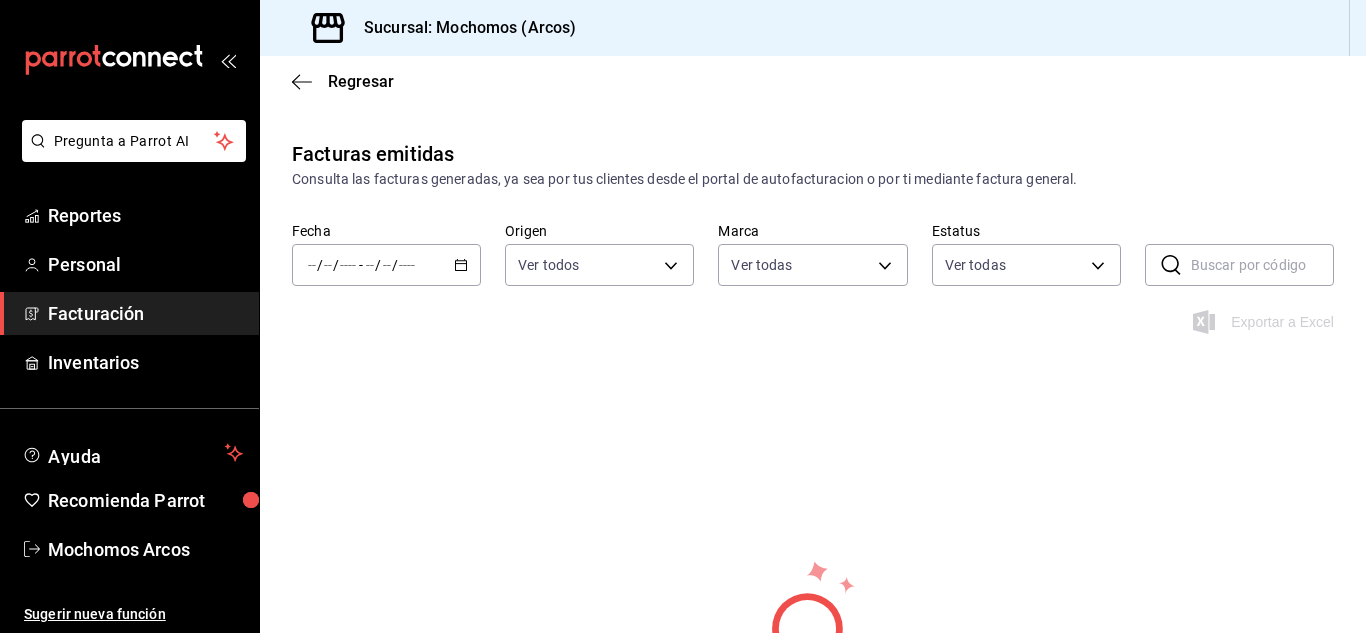 click on "/ / - / /" at bounding box center (386, 265) 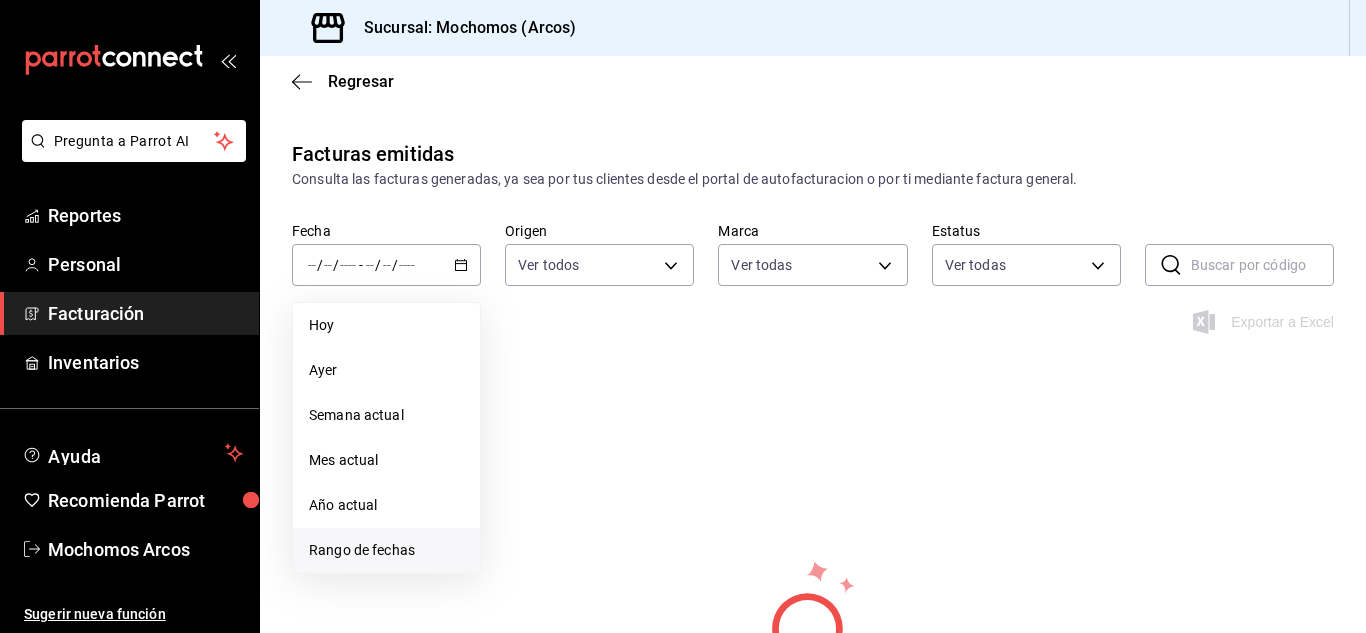 click on "Rango de fechas" at bounding box center (386, 550) 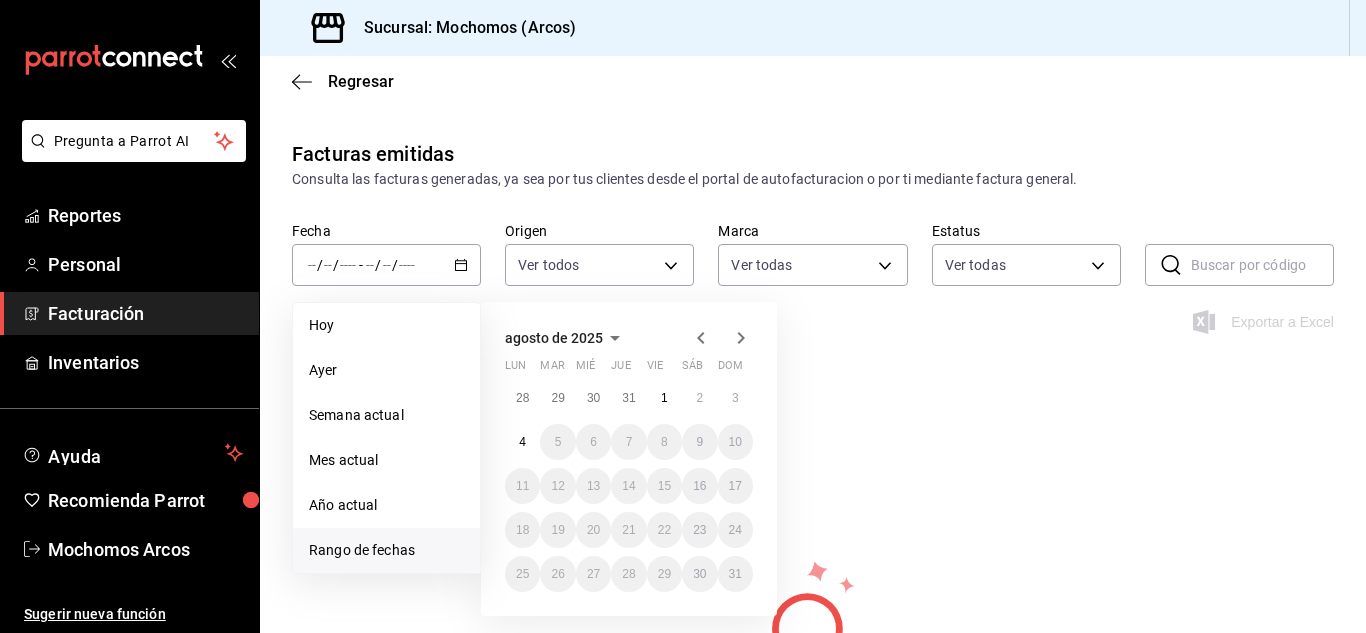 click 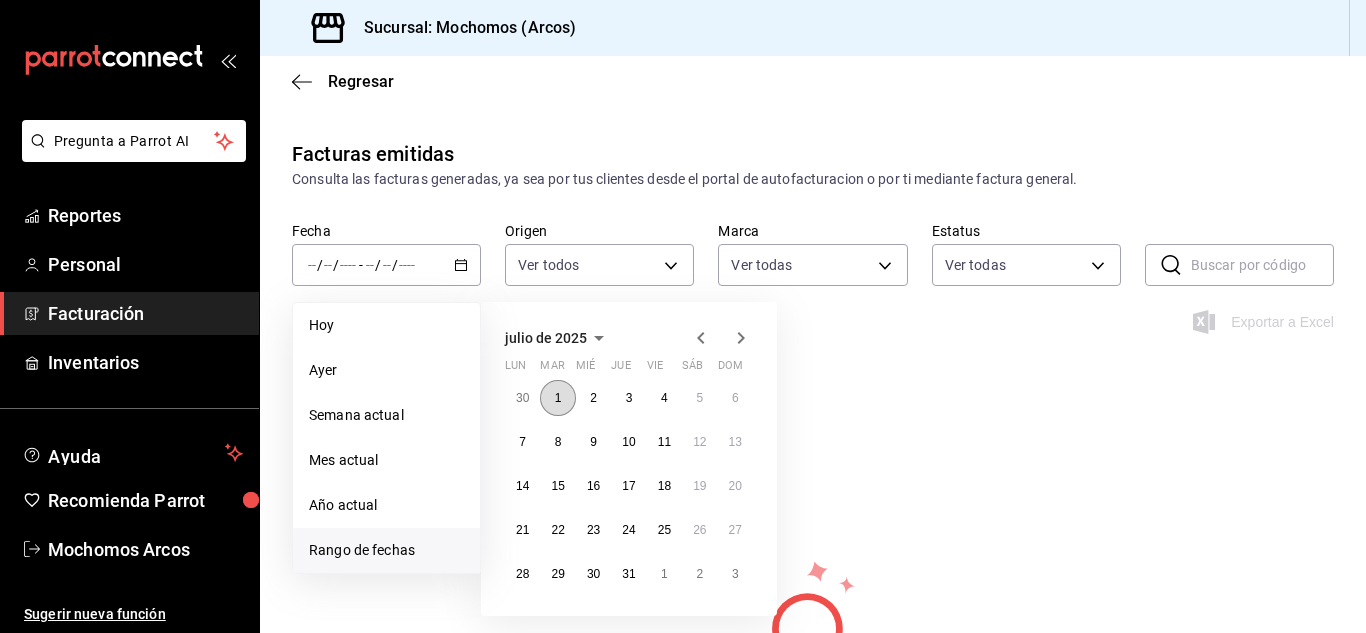 click on "1" at bounding box center (557, 398) 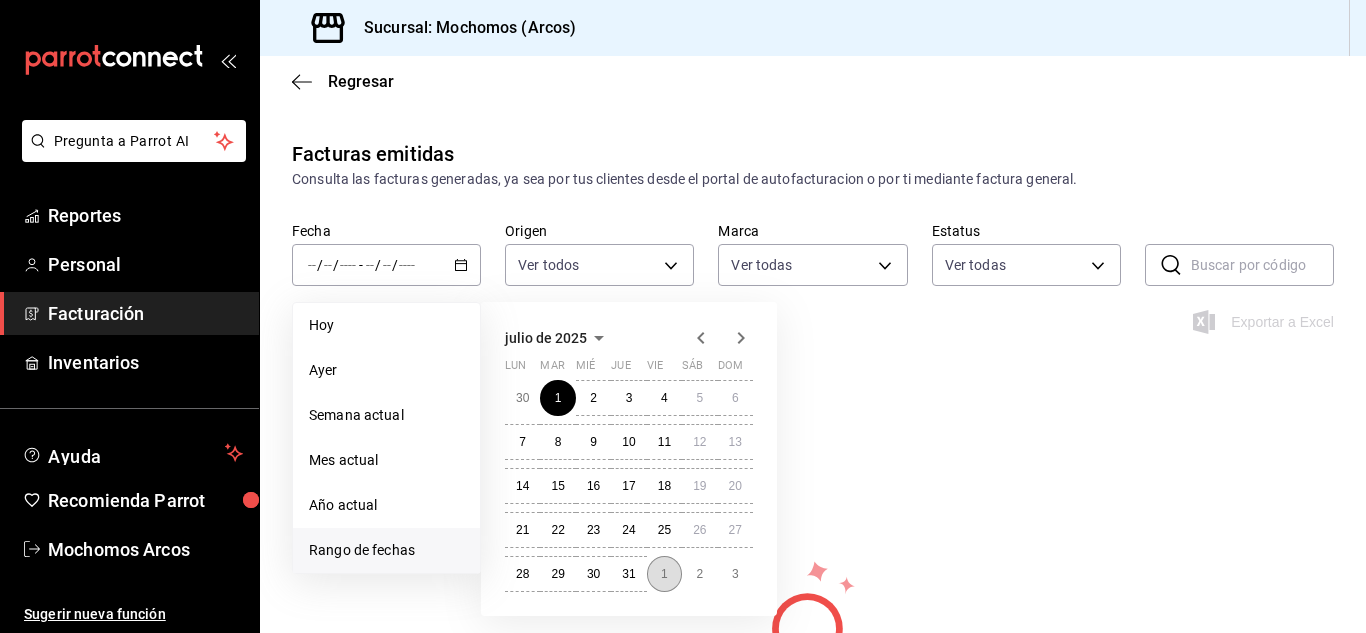 click on "1" at bounding box center (664, 574) 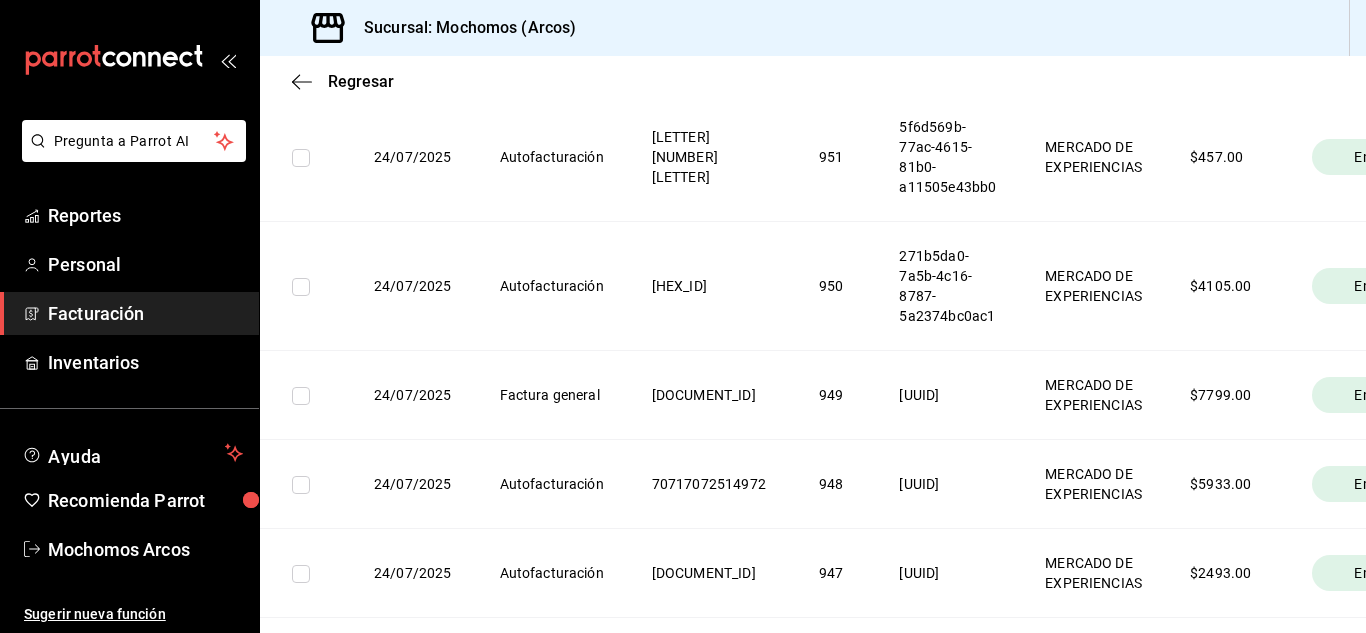 scroll, scrollTop: 9500, scrollLeft: 0, axis: vertical 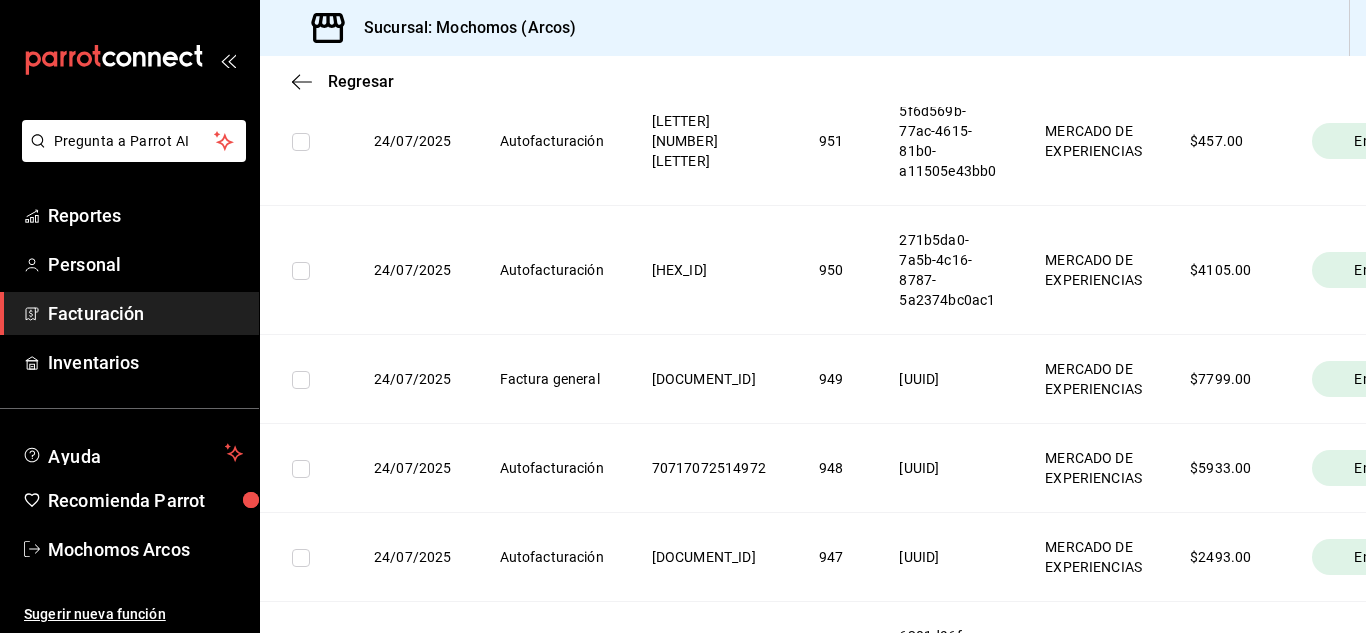 click on "Facturación" at bounding box center (145, 313) 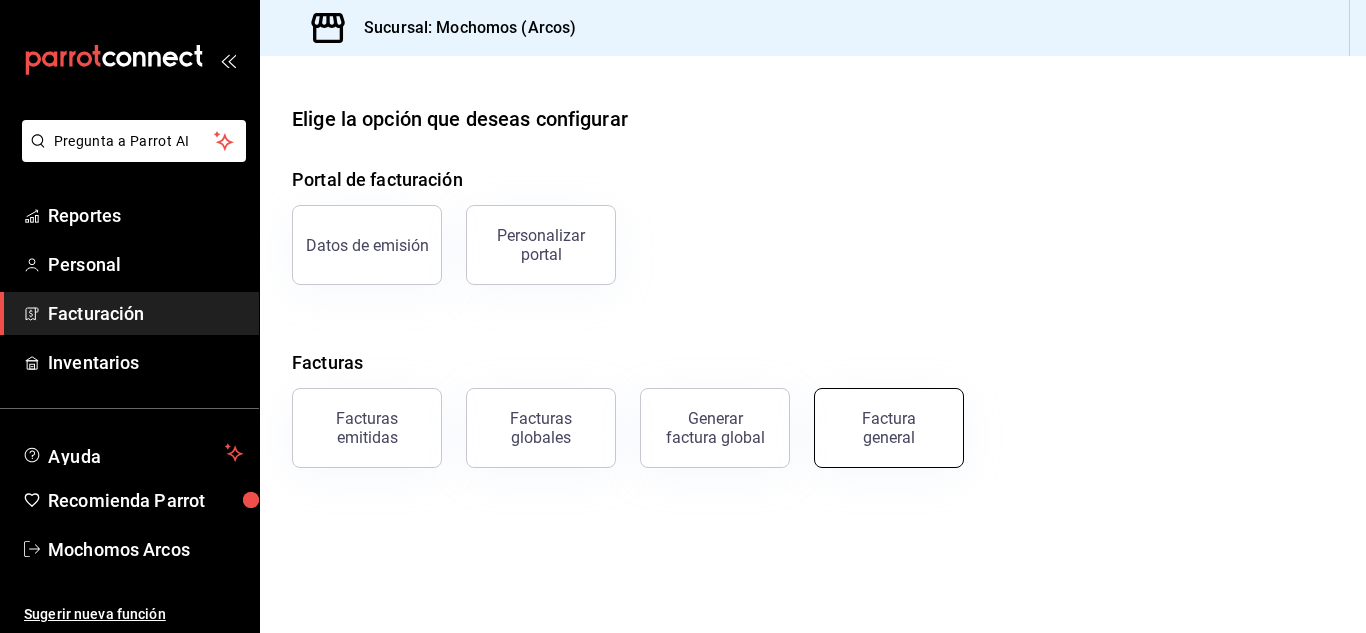 click on "Factura general" at bounding box center (889, 428) 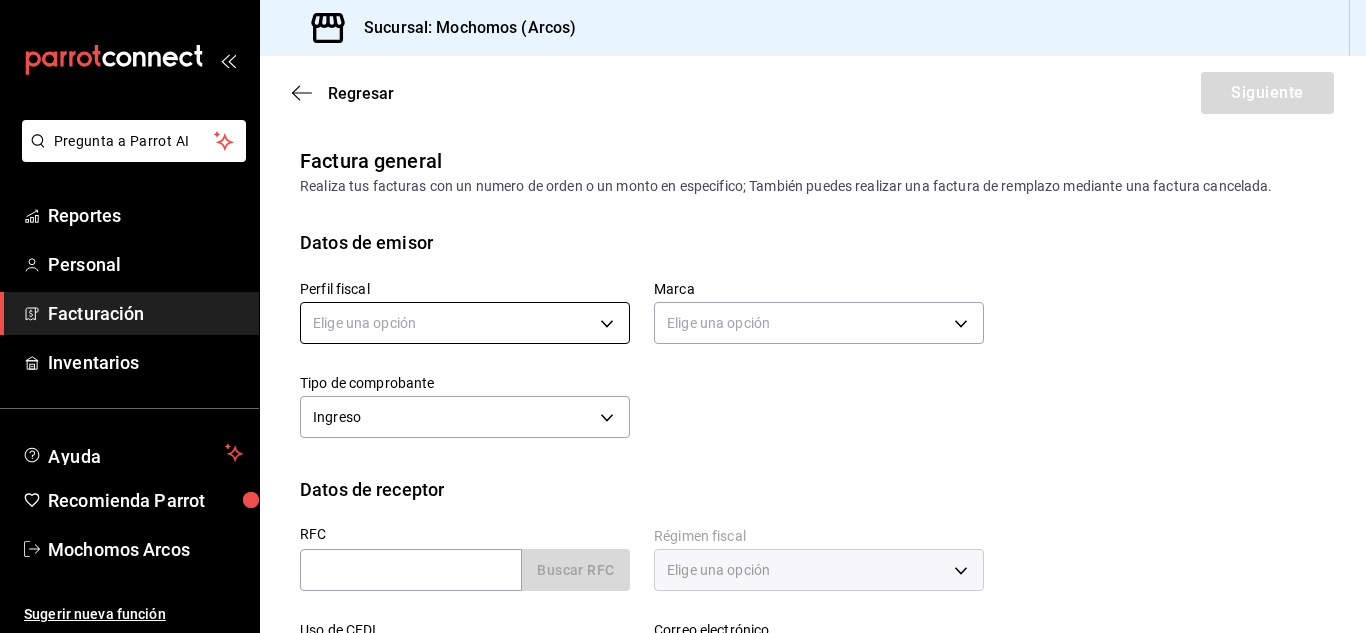 click on "Pregunta a Parrot AI Reportes   Personal   Facturación   Inventarios   Ayuda Recomienda Parrot   Mochomos Arcos   Sugerir nueva función   Sucursal: Mochomos (Arcos) Regresar Siguiente Factura general Realiza tus facturas con un numero de orden o un monto en especifico; También puedes realizar una factura de remplazo mediante una factura cancelada. Datos de emisor Perfil fiscal Elige una opción Marca Elige una opción Tipo de comprobante Ingreso I Datos de receptor RFC Buscar RFC Régimen fiscal Elige una opción Uso de CFDI Elige una opción Correo electrónico Introduce tu razón social tal como aparece en tu ćedula fiscal, es importante que no escribas el regimen de constitución aquí. company Razón social Dirección Calle # exterior # interior Código postal Estado ​Municipio ​ Colonia ​ GANA 1 MES GRATIS EN TU SUSCRIPCIÓN AQUÍ ¿Recuerdas cómo empezó tu restaurante?
Hoy puedes ayudar a un colega a tener el mismo cambio que tú viviste.
Recomienda Parrot directamente desde tu Portal Administrador.
Es fácil y rápido.
🎁 Por cada restaurante que se una, ganas 1 mes gratis. Pregunta a Parrot AI Reportes   Personal   Facturación" at bounding box center (683, 316) 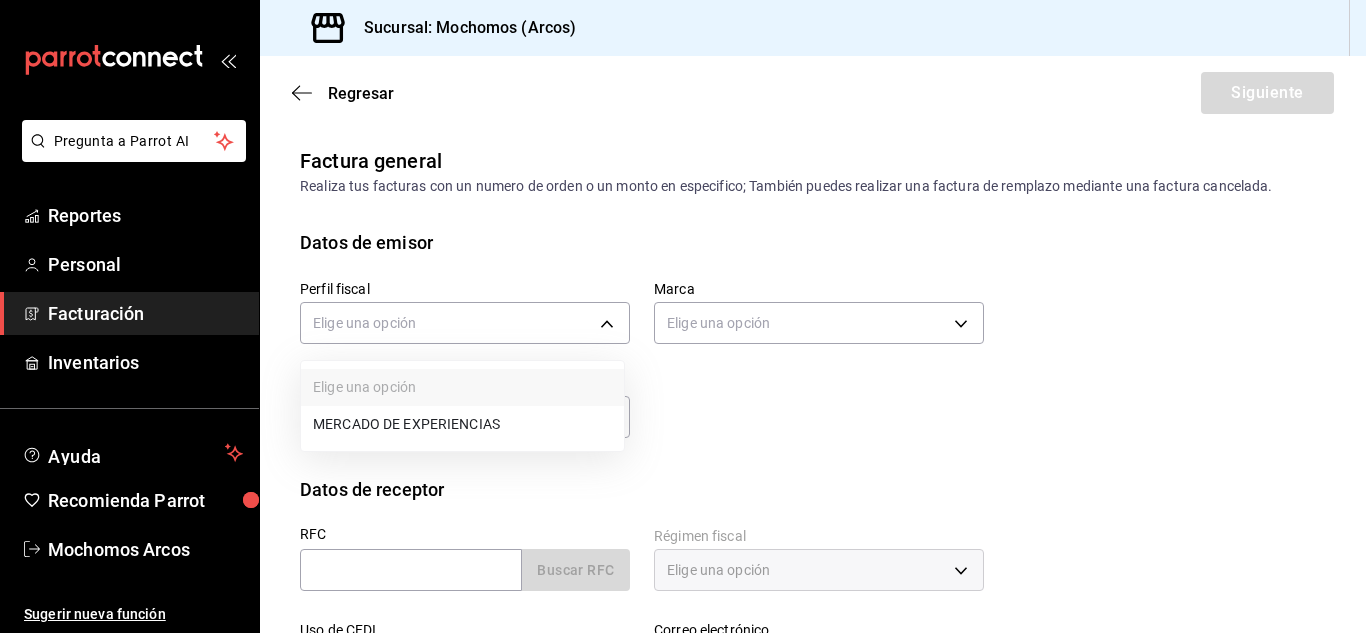 click on "MERCADO DE EXPERIENCIAS" at bounding box center (462, 424) 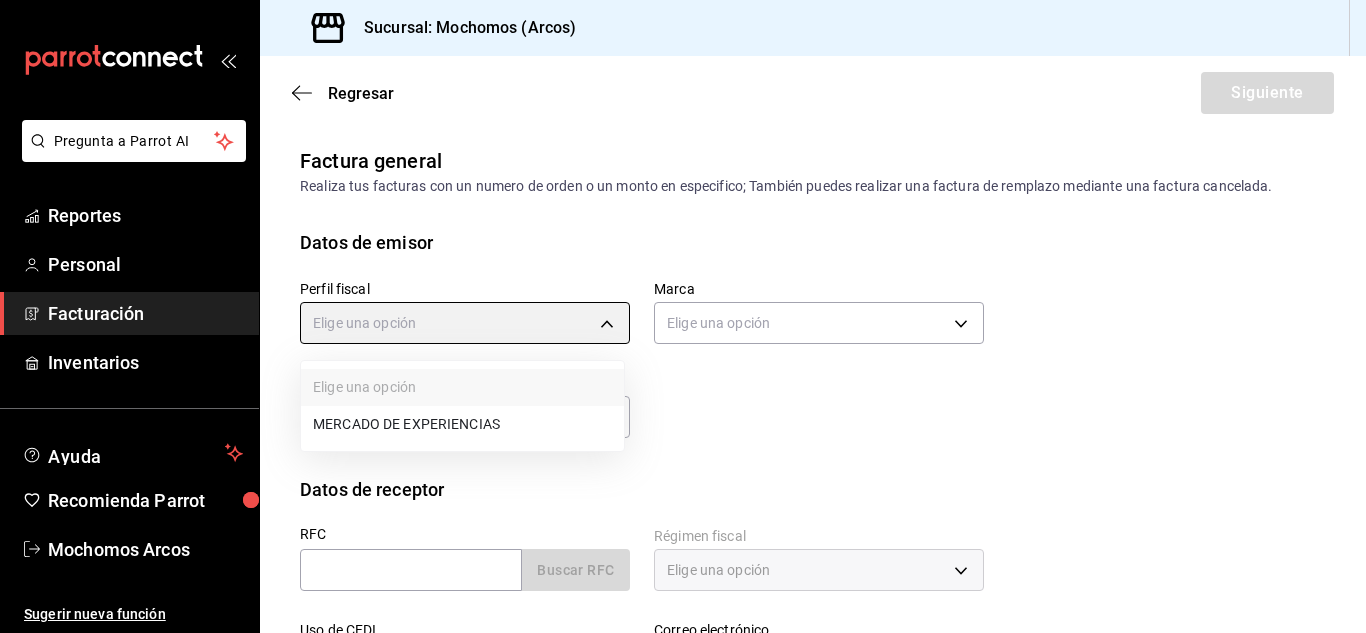 type on "0d9729ad-d774-4c6b-aaed-48863b9fa049" 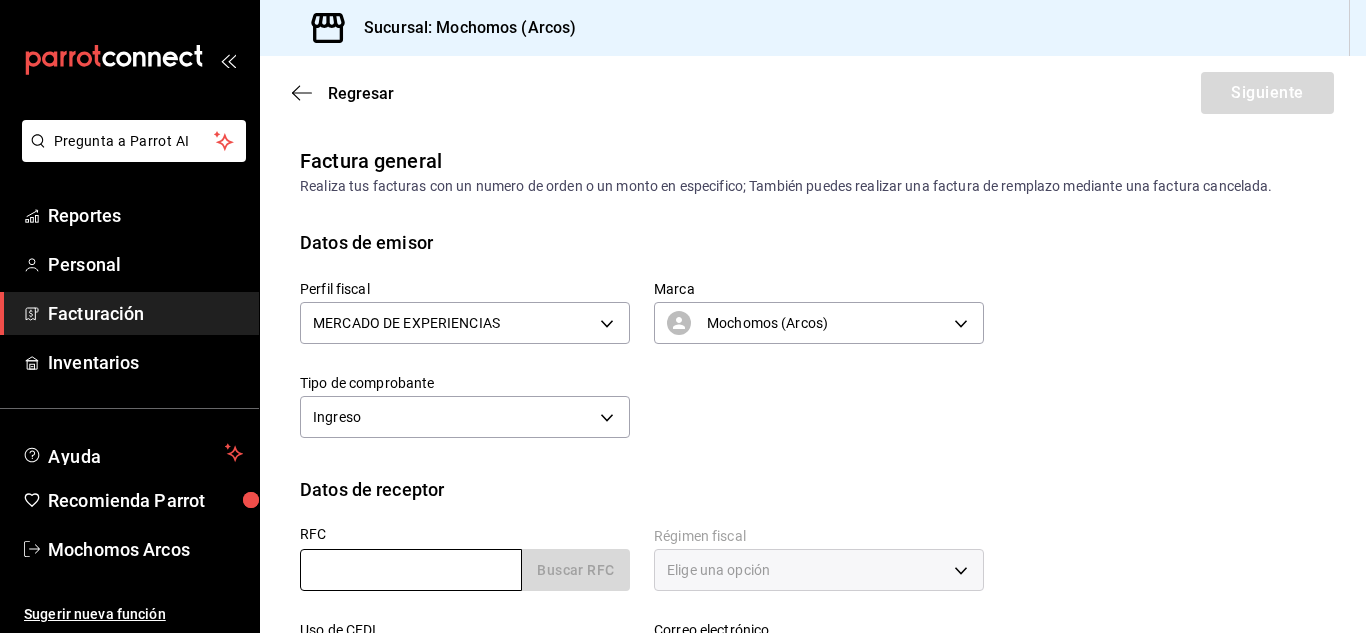 paste on "[RFC]" 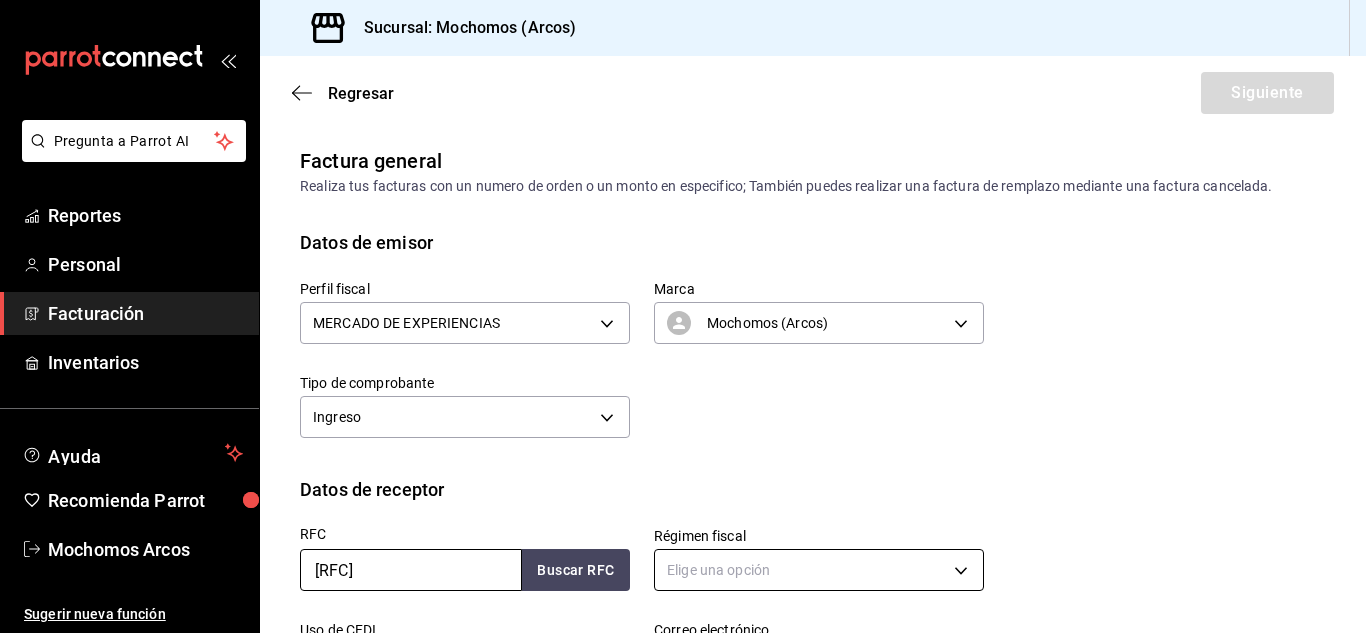 type on "[RFC]" 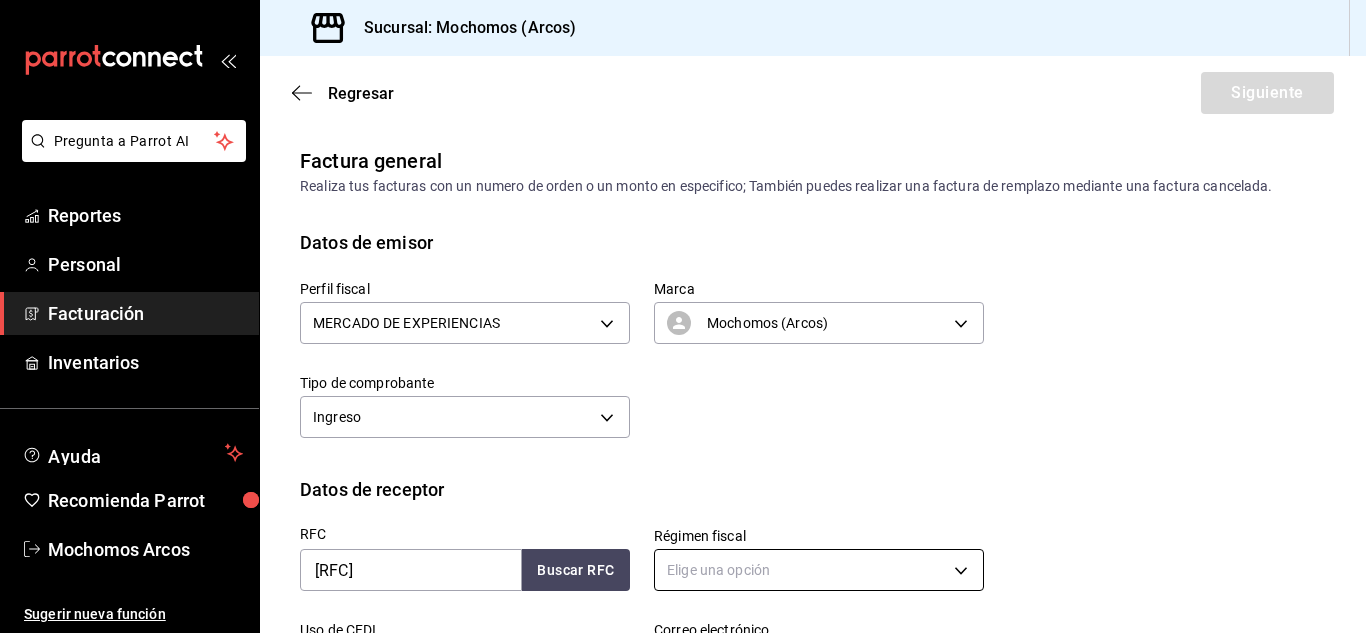 click on "Pregunta a Parrot AI Reportes   Personal   Facturación   Inventarios   Ayuda Recomienda Parrot   Mochomos Arcos   Sugerir nueva función   Sucursal: Mochomos (Arcos) Regresar Siguiente Factura general Realiza tus facturas con un numero de orden o un monto en especifico; También puedes realizar una factura de remplazo mediante una factura cancelada. Datos de emisor Perfil fiscal MERCADO DE EXPERIENCIAS [UUID] Marca Mochomos (Arcos) [UUID] Tipo de comprobante Ingreso I Datos de receptor RFC OAN150924FT9 Buscar RFC Régimen fiscal Elige una opción Uso de CFDI Elige una opción Correo electrónico Introduce tu razón social tal como aparece en tu ćedula fiscal, es importante que no escribas el regimen de constitución aquí. company Razón social Dirección Calle # exterior # interior Código postal Estado ​Municipio ​ Colonia ​ GANA 1 MES GRATIS EN TU SUSCRIPCIÓN AQUÍ Pregunta a Parrot AI Reportes   Personal   Facturación   Inventarios" at bounding box center [683, 316] 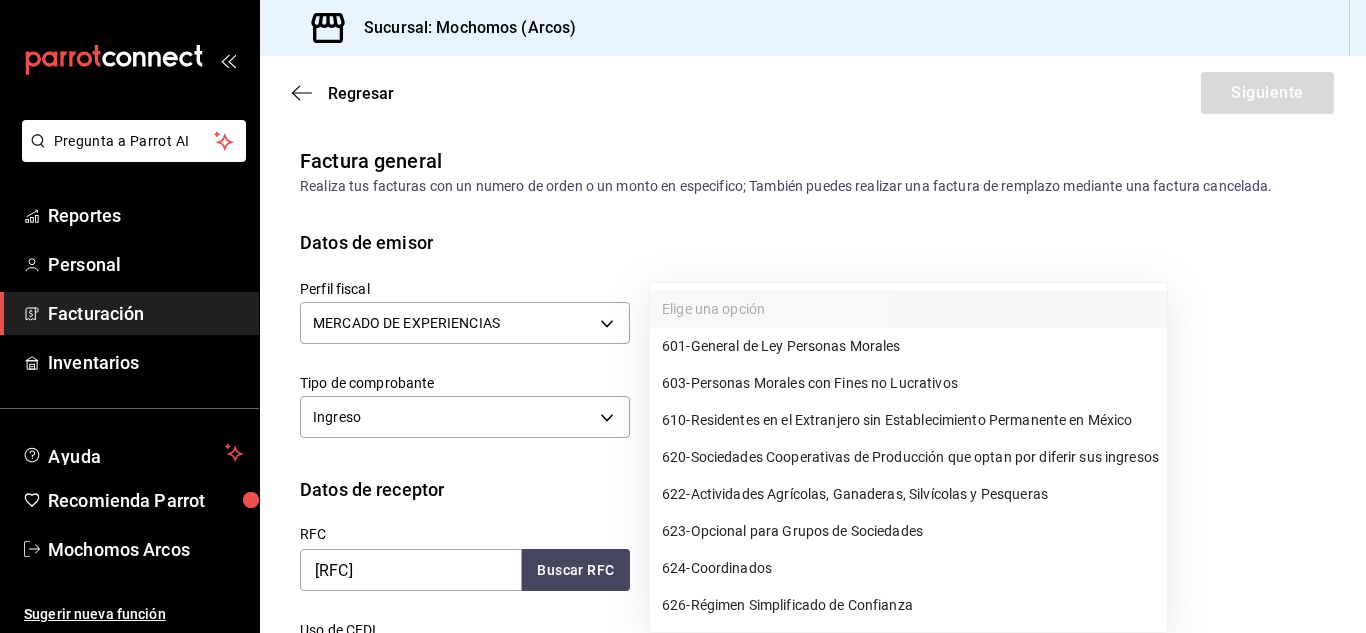 click on "[CATEGORY]" at bounding box center [908, 568] 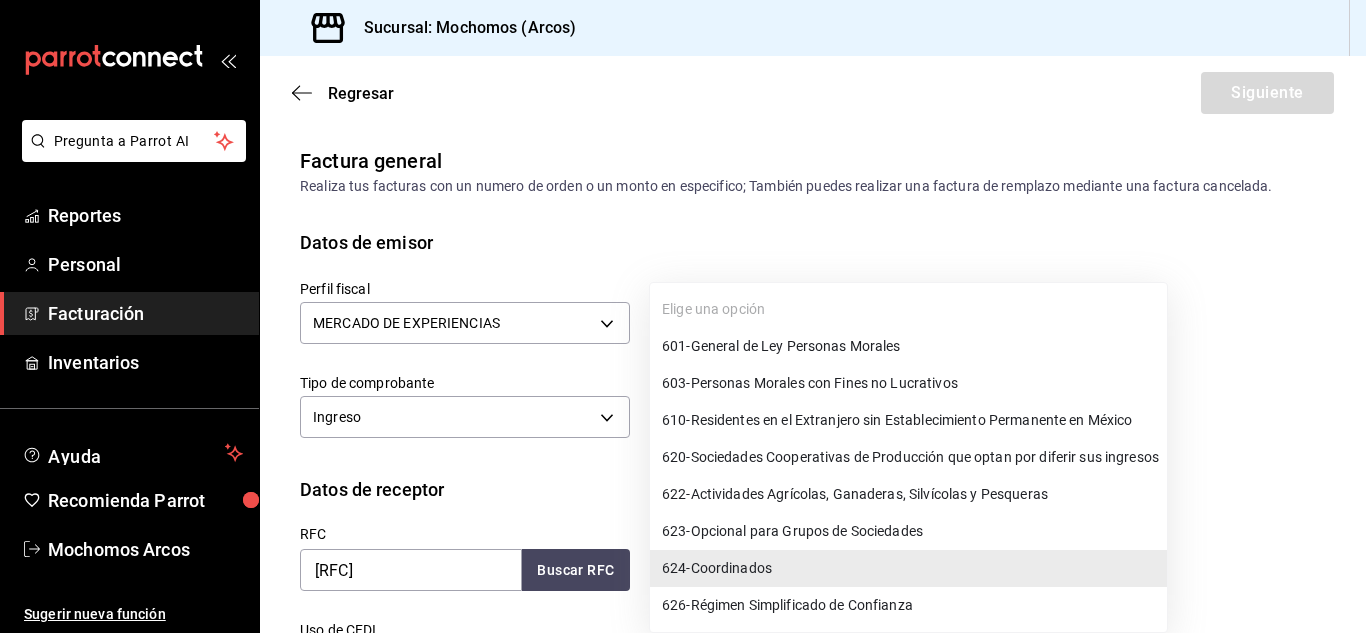 click on "Pregunta a Parrot AI Reportes   Personal   Facturación   Inventarios   Ayuda Recomienda Parrot   Mochomos Arcos   Sugerir nueva función   Sucursal: Mochomos (Arcos) Regresar Siguiente Factura general Realiza tus facturas con un numero de orden o un monto en especifico; También puedes realizar una factura de remplazo mediante una factura cancelada. Datos de emisor Perfil fiscal MERCADO DE EXPERIENCIAS [UUID] Marca Mochomos (Arcos) [UUID] Tipo de comprobante Ingreso I Datos de receptor RFC OAN150924FT9 Buscar RFC Régimen fiscal 624  -  Coordinados 624 Uso de CFDI Elige una opción Correo electrónico Introduce tu razón social tal como aparece en tu ćedula fiscal, es importante que no escribas el regimen de constitución aquí. company Razón social Dirección Calle # exterior # interior Código postal Estado ​Municipio ​ Colonia ​ GANA 1 MES GRATIS EN TU SUSCRIPCIÓN AQUÍ Pregunta a Parrot AI Reportes   Personal   Facturación     Ayuda" at bounding box center (683, 316) 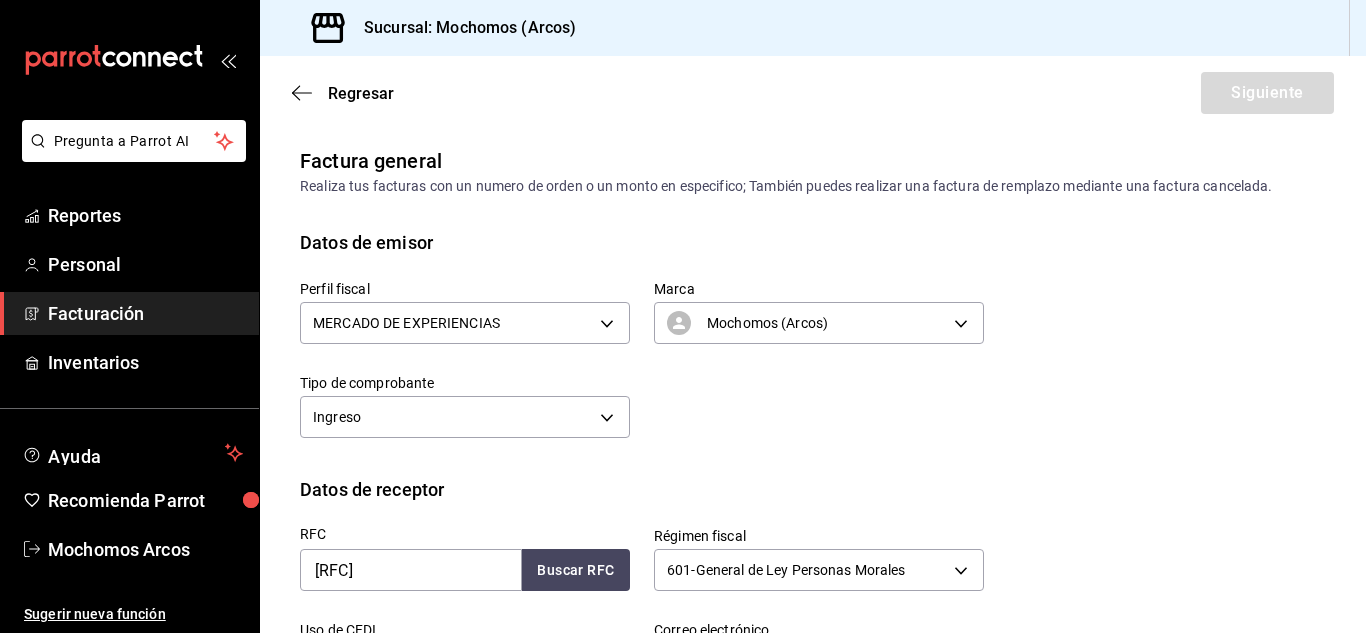 click on "Perfil fiscal MERCADO DE EXPERIENCIAS 0d9729ad-d774-4c6b-aaed-48863b9fa049 Marca Mochomos (Arcos) dd36a3dd-8c35-4563-bc3a-0ae6137ce787 Tipo de comprobante Ingreso I" at bounding box center [813, 366] 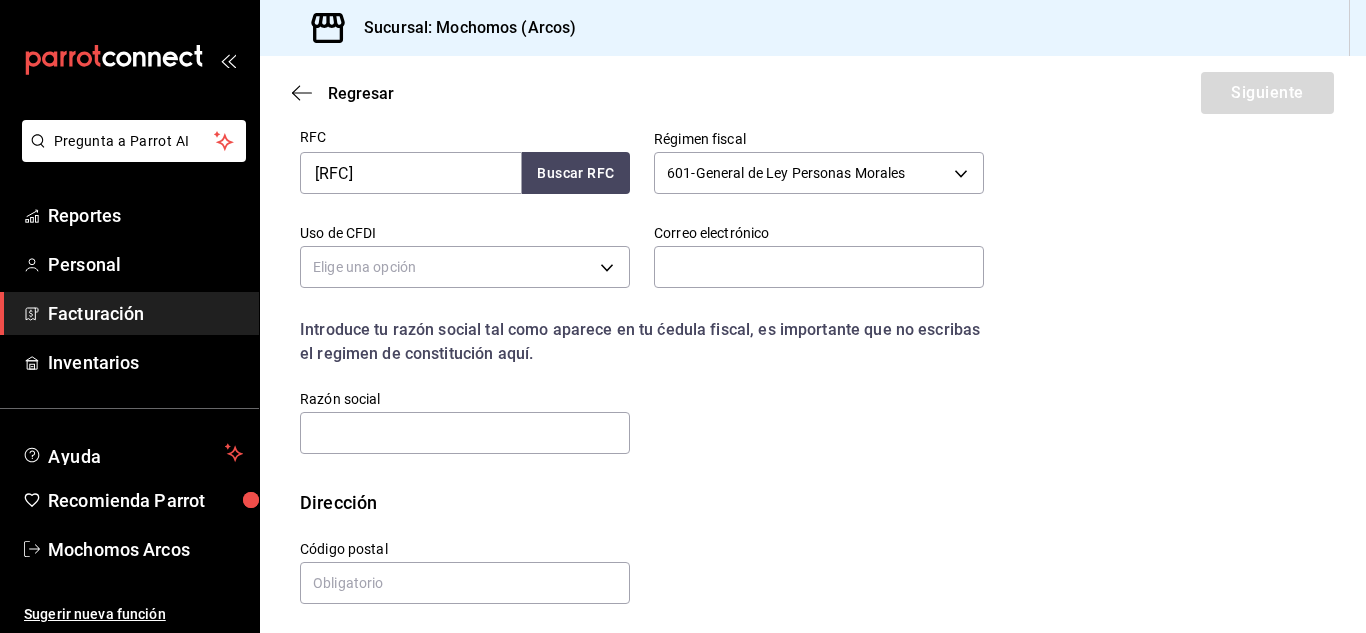 scroll, scrollTop: 400, scrollLeft: 0, axis: vertical 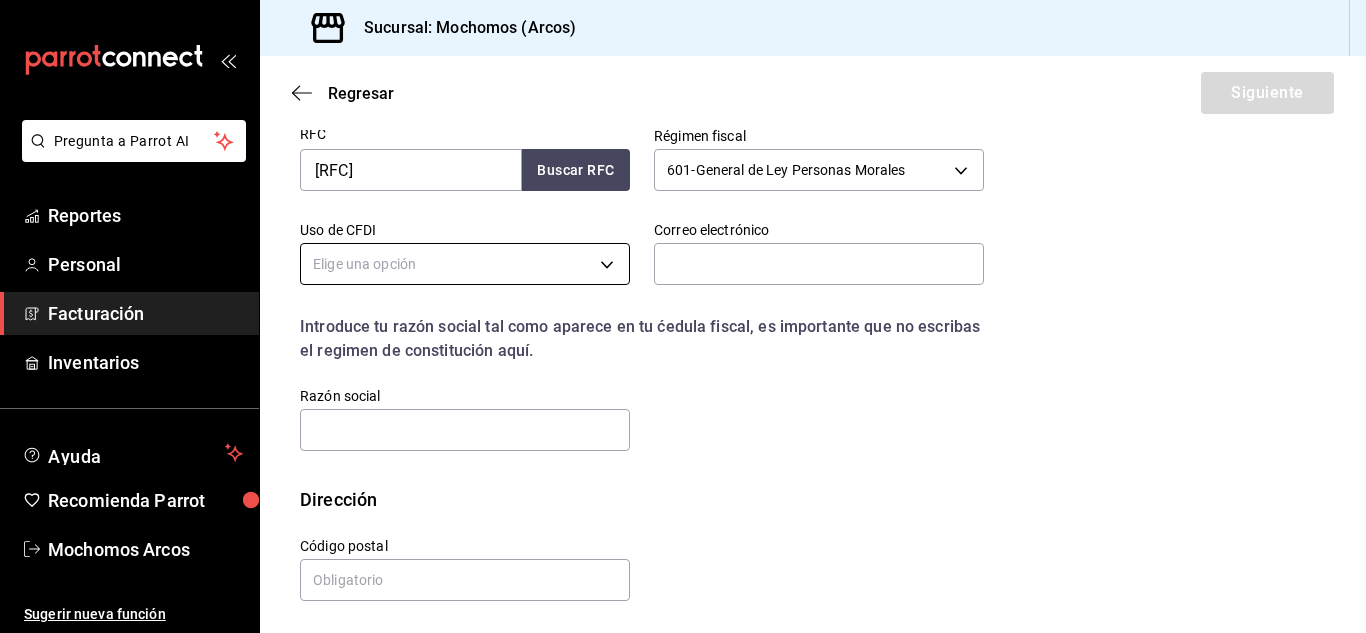 click on "Pregunta a Parrot AI Reportes   Personal   Facturación   Inventarios   Ayuda Recomienda Parrot   Mochomos Arcos   Sugerir nueva función   Sucursal: Mochomos (Arcos) Regresar Siguiente Factura general Realiza tus facturas con un numero de orden o un monto en especifico; También puedes realizar una factura de remplazo mediante una factura cancelada. Datos de emisor Perfil fiscal MERCADO DE EXPERIENCIAS [UUID] Marca Mochomos (Arcos) [UUID] Tipo de comprobante Ingreso I Datos de receptor RFC [RFC] Buscar RFC Régimen fiscal 601  -  General de Ley Personas Morales 601 Uso de CFDI Elige una opción Correo electrónico Introduce tu razón social tal como aparece en tu ćedula fiscal, es importante que no escribas el regimen de constitución aquí. company Razón social Dirección Calle # exterior # interior Código postal Estado ​ Municipio ​ Colonia ​ GANA 1 MES GRATIS EN TU SUSCRIPCIÓN AQUÍ Pregunta a Parrot AI Reportes   Personal" at bounding box center (683, 316) 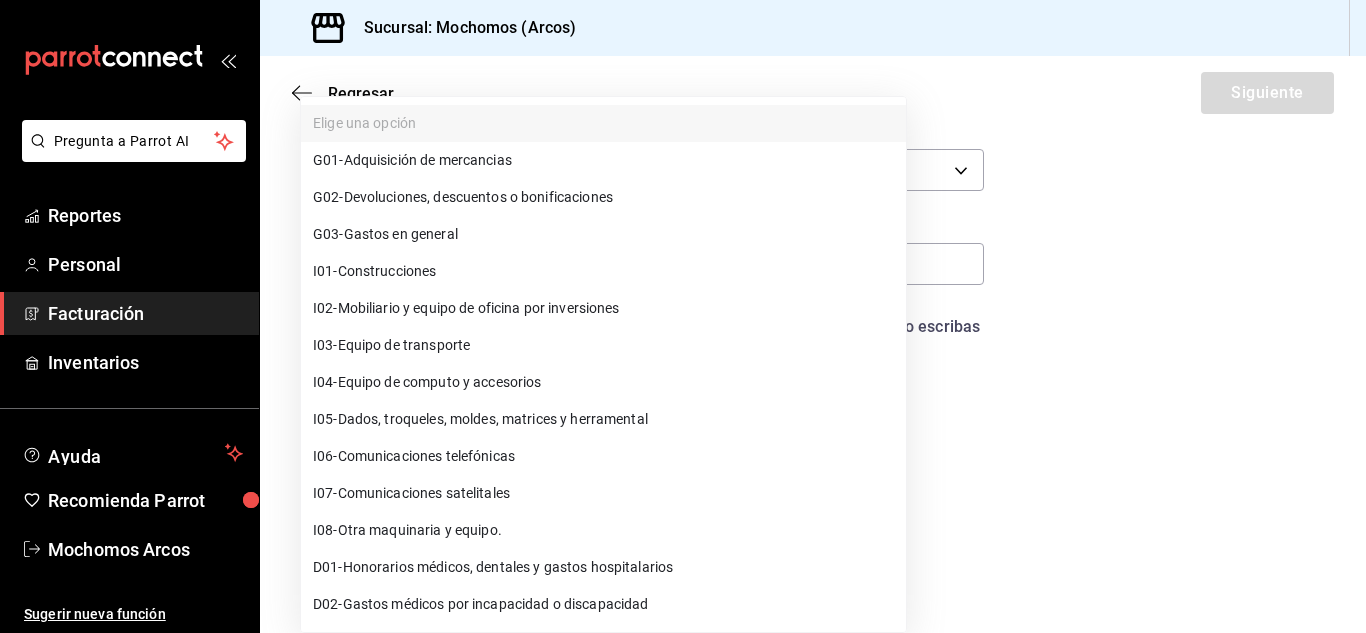 click on "G03  -  Gastos en general" at bounding box center [603, 234] 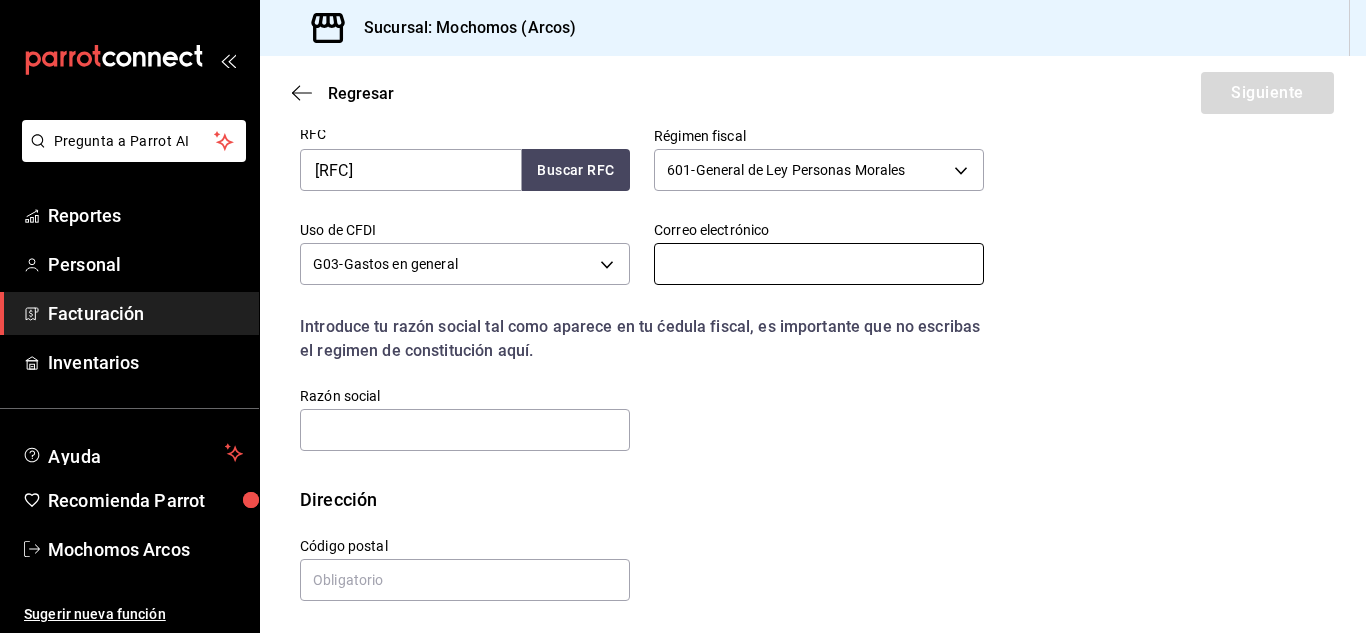 paste on "Andrea Gonzalez Ortiz <[EMAIL]>" 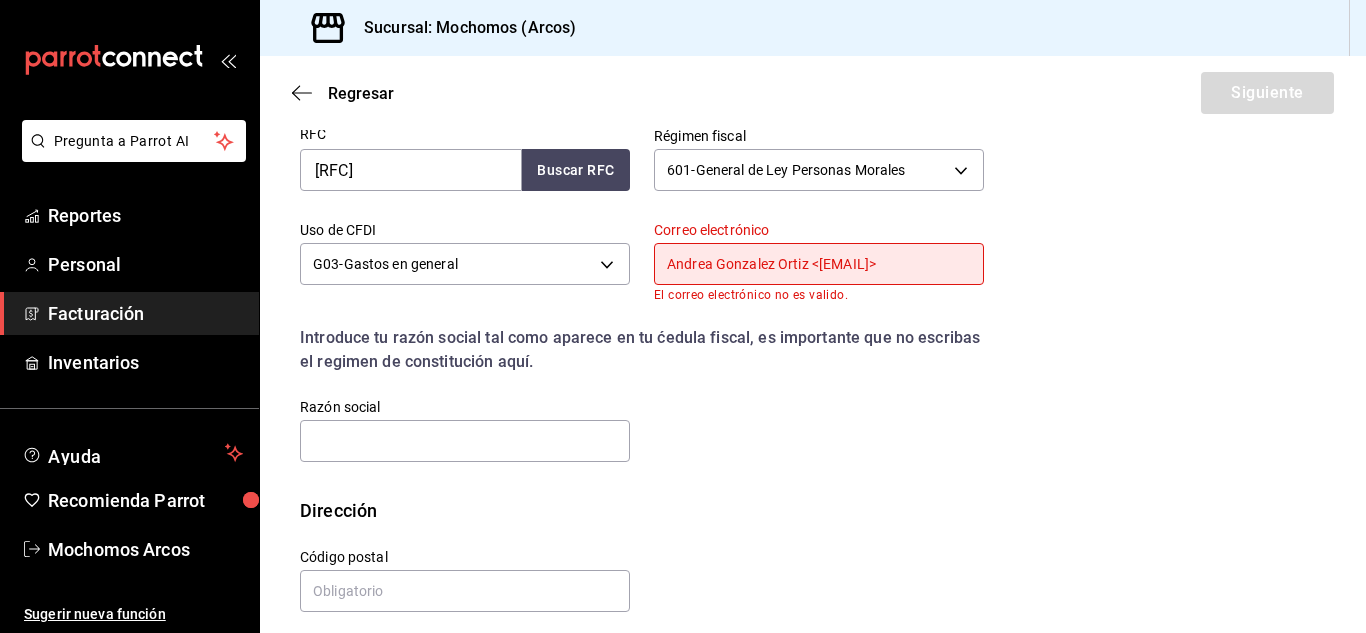 click on "Andrea Gonzalez Ortiz <[EMAIL]>" at bounding box center [819, 264] 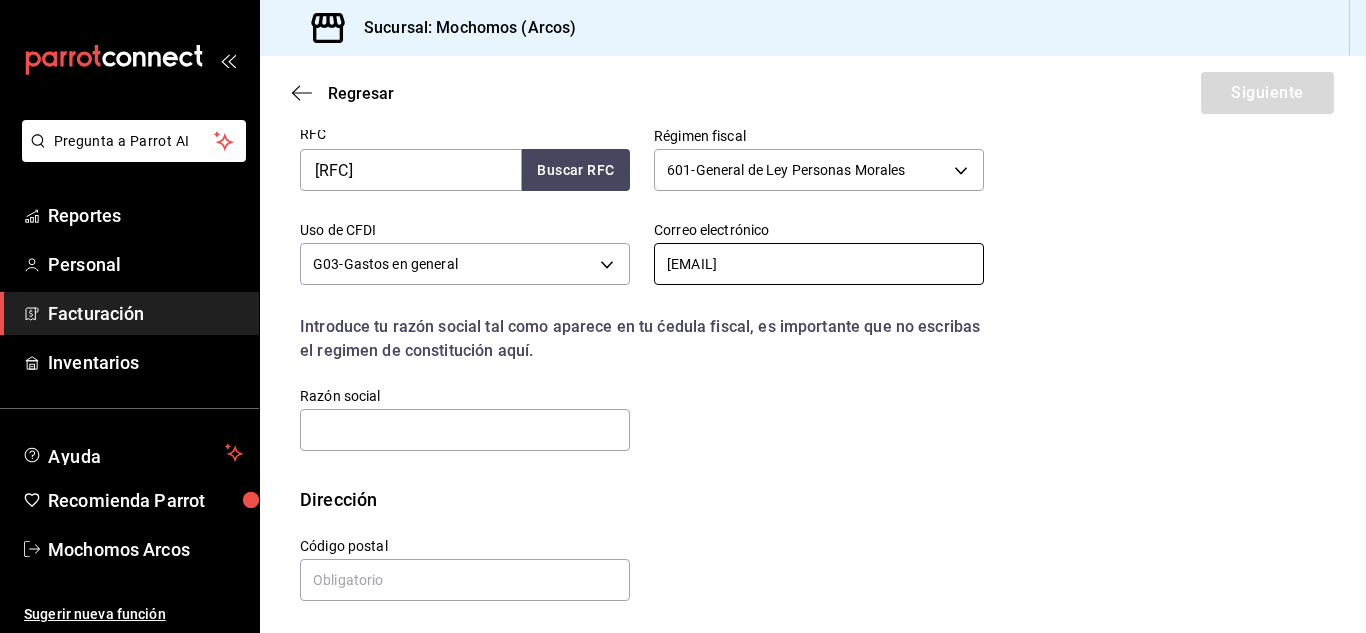 type on "[EMAIL]" 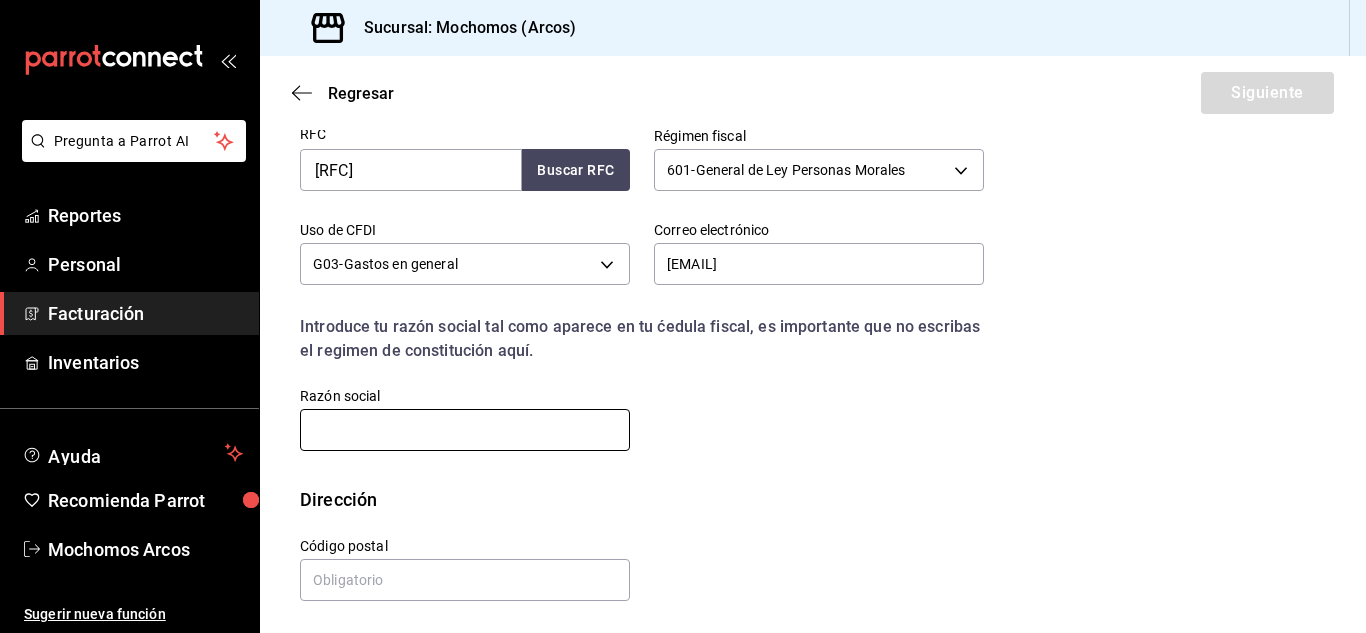 paste on "PKF LOMAS MEXICO" 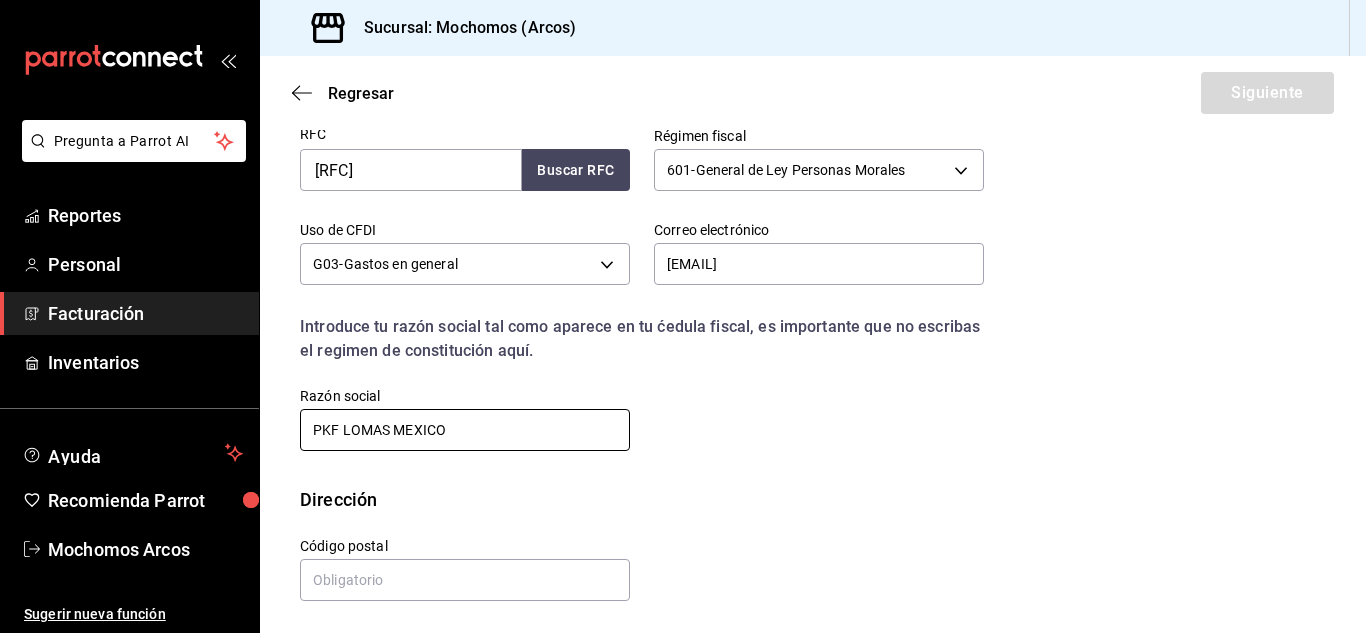 type on "PKF LOMAS MEXICO" 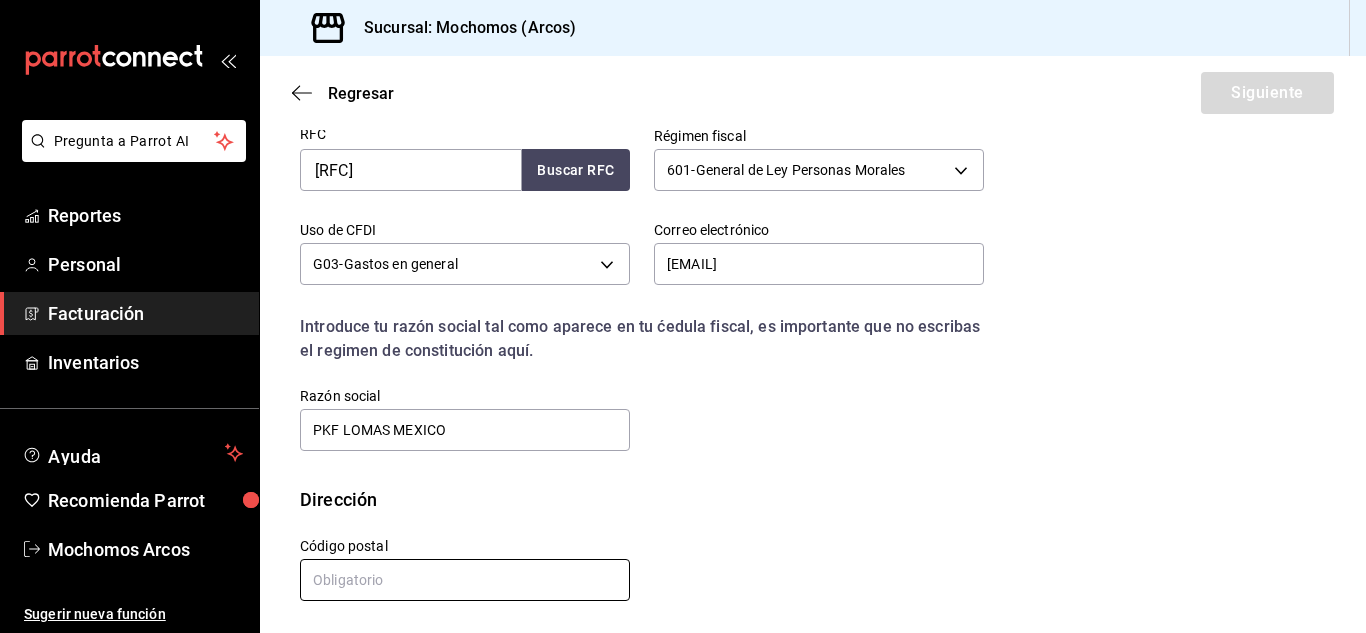 click at bounding box center (465, 580) 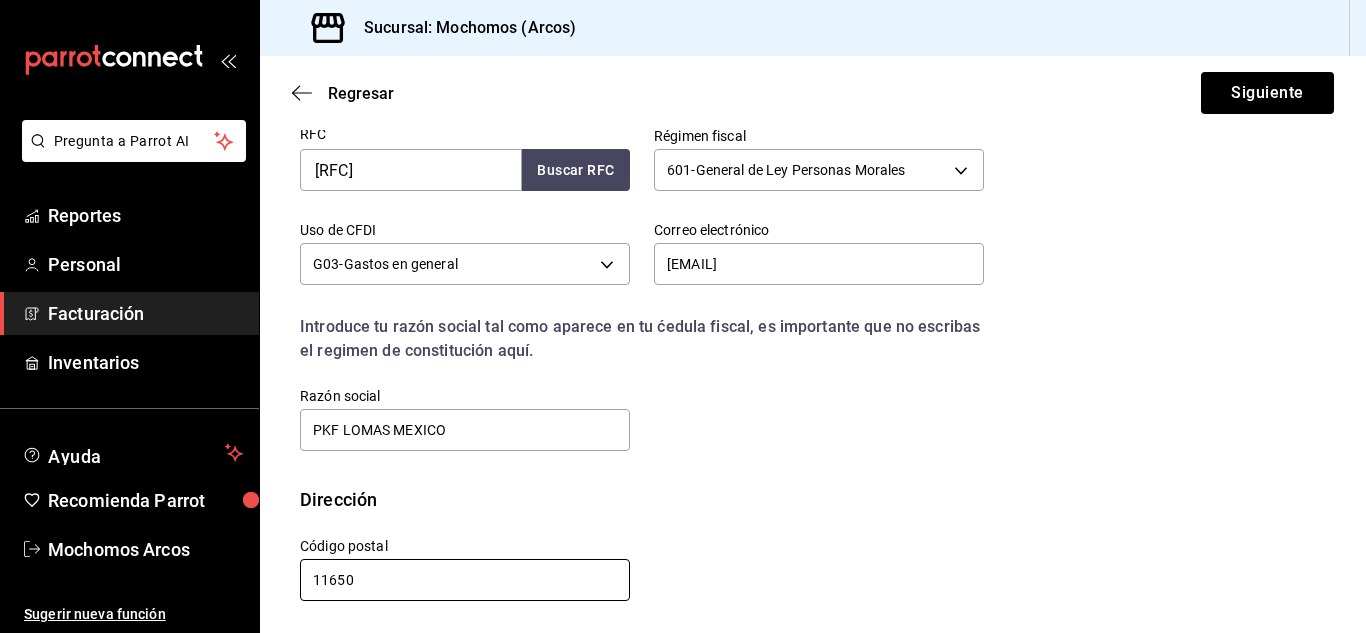 type on "11650" 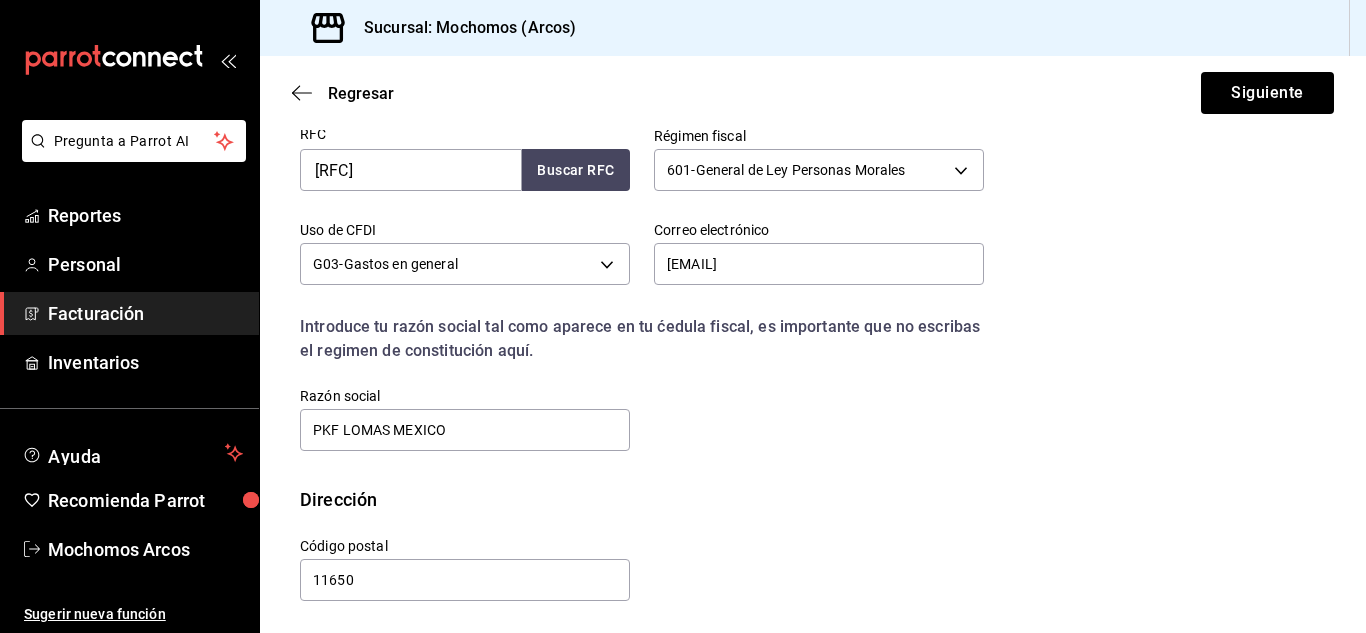 click on "Calle # exterior # interior Código postal [POSTAL CODE] Estado ​ Municipio ​ Colonia ​" at bounding box center [630, 558] 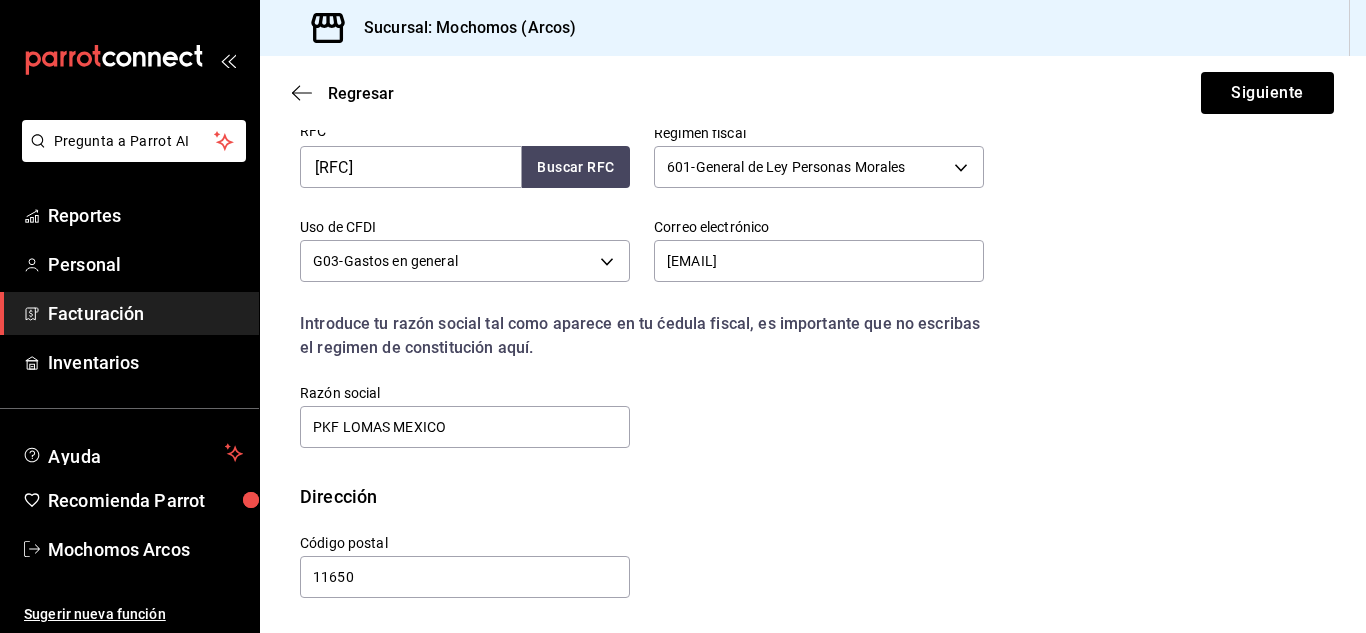 click on "Calle # exterior # interior Código postal [POSTAL CODE] Estado ​ Municipio ​ Colonia ​" at bounding box center [630, 555] 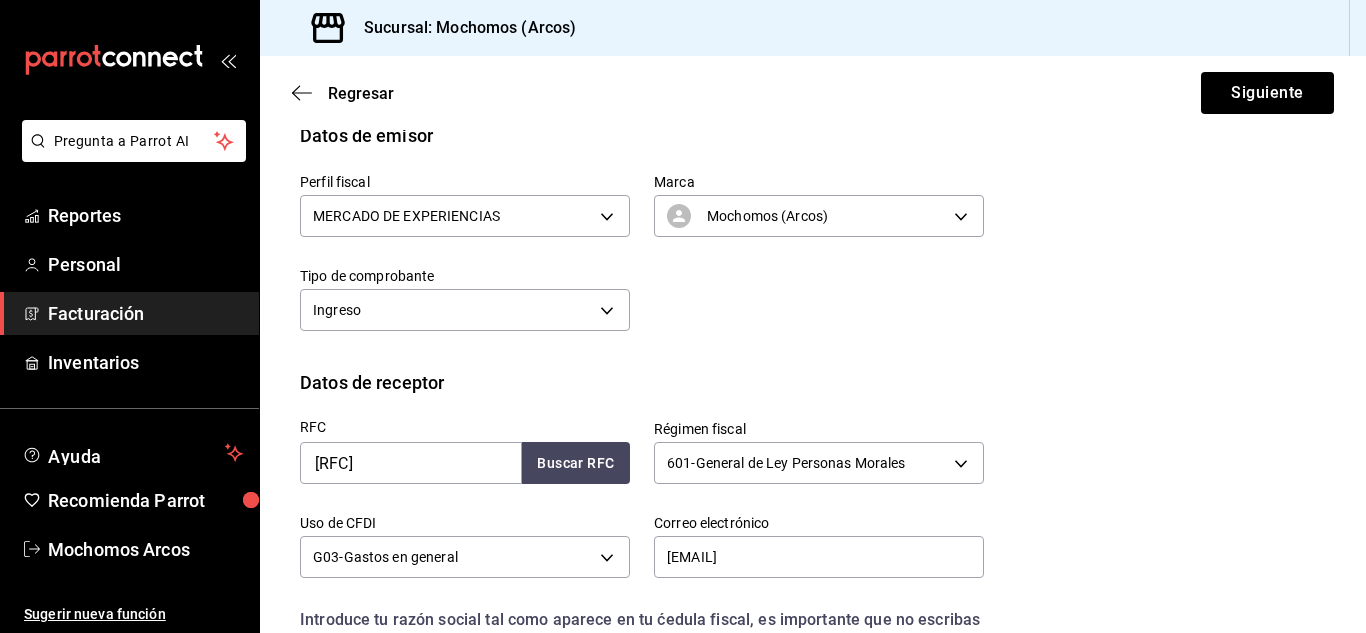scroll, scrollTop: 103, scrollLeft: 0, axis: vertical 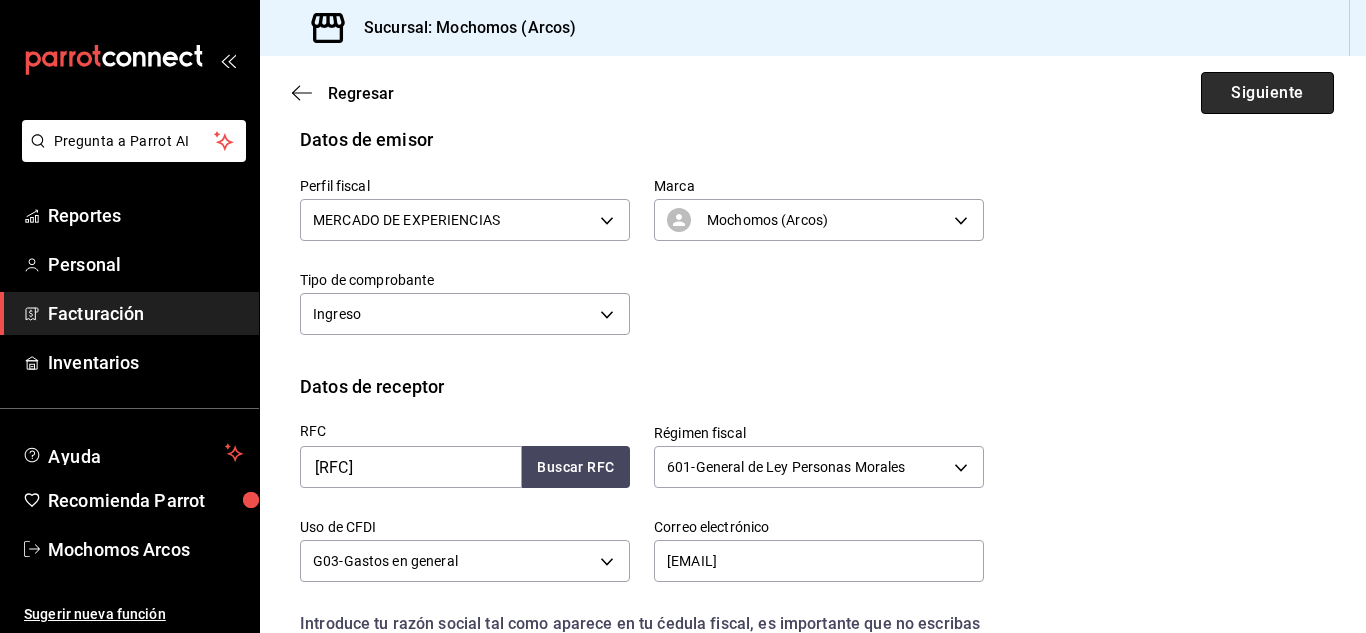 click on "Siguiente" at bounding box center [1267, 93] 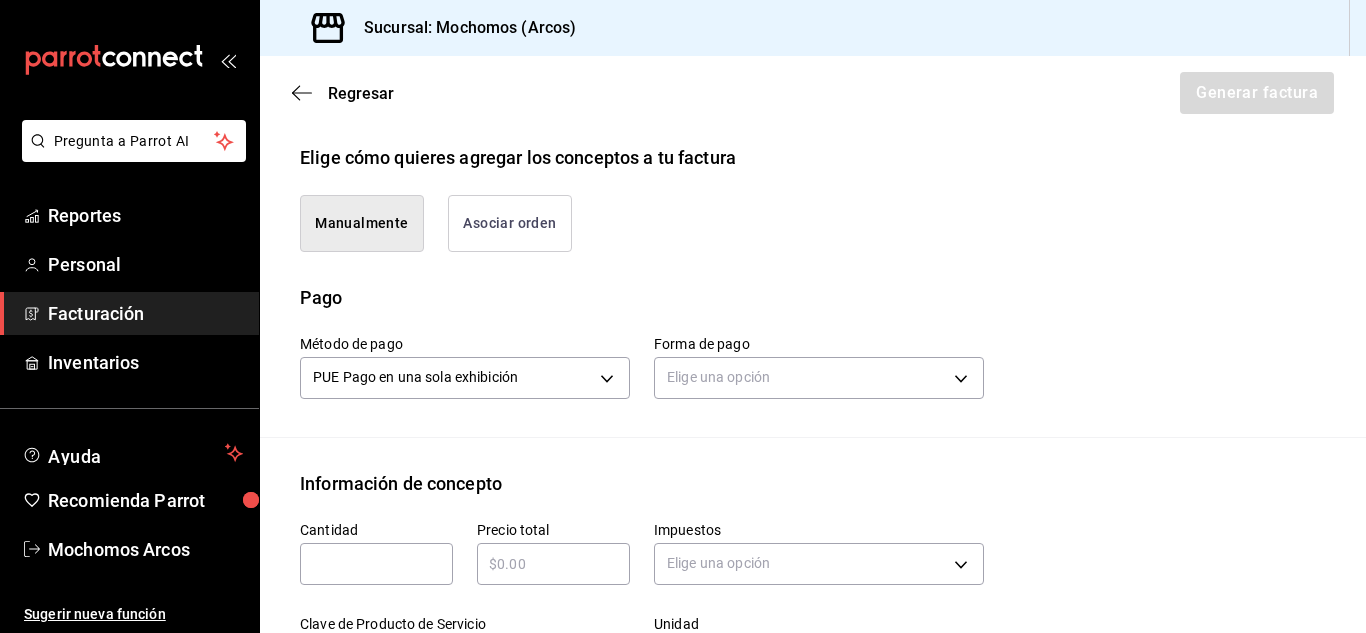 scroll, scrollTop: 503, scrollLeft: 0, axis: vertical 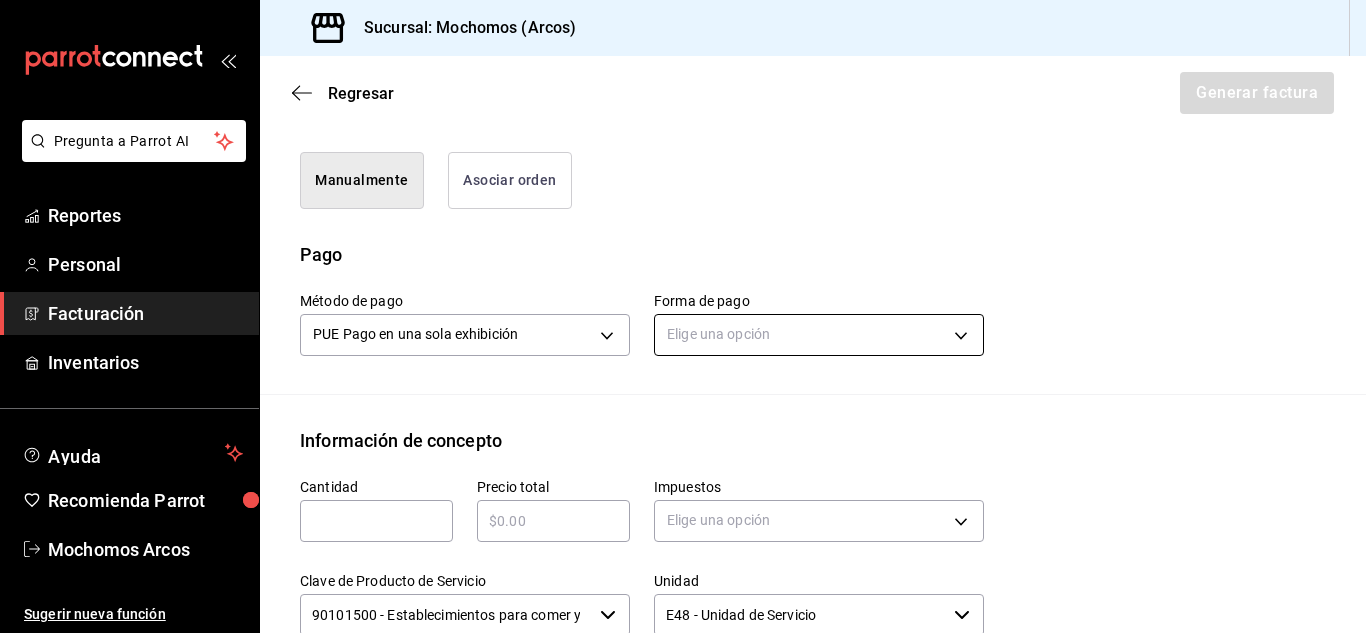 click on "Pregunta a Parrot AI Reportes   Personal   Facturación   Inventarios   Ayuda Recomienda Parrot   Mochomos Arcos   Sugerir nueva función   Sucursal: Mochomos (Arcos) Regresar Generar factura Emisor Perfil fiscal MERCADO DE EXPERIENCIAS Tipo de comprobante Ingreso Receptor Nombre / Razón social PKF LOMAS MEXICO RFC Receptor OAN150924FT9 Régimen fiscal General de Ley Personas Morales Uso de CFDI G03: Gastos en general Correo electrónico [EMAIL] Elige cómo quieres agregar los conceptos a tu factura Manualmente Asociar orden Pago Método de pago PUE   Pago en una sola exhibición PUE Forma de pago Elige una opción Información de concepto Cantidad ​ Precio total ​ Impuestos Elige una opción Clave de Producto de Servicio 90101500 - Establecimientos para comer y beber ​ Unidad E48 - Unidad de Servicio ​ Descripción Agregar IVA Total $0.00 IEPS Total $0.00 Subtotal $0.00 Total $0.00 Orden Cantidad Clave Unidad Monto Impuesto Subtotal Total GANA 1 MES GRATIS EN TU SUSCRIPCIÓN AQUÍ" at bounding box center (683, 316) 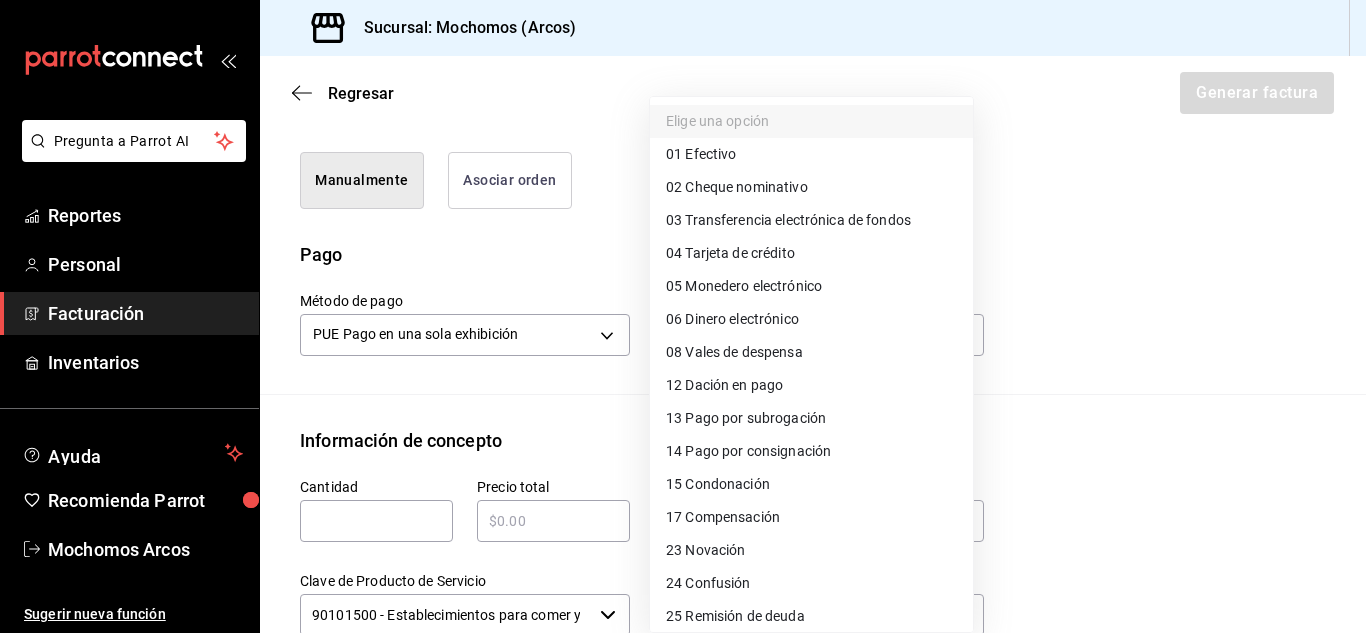 click on "04   Tarjeta de crédito" at bounding box center (730, 253) 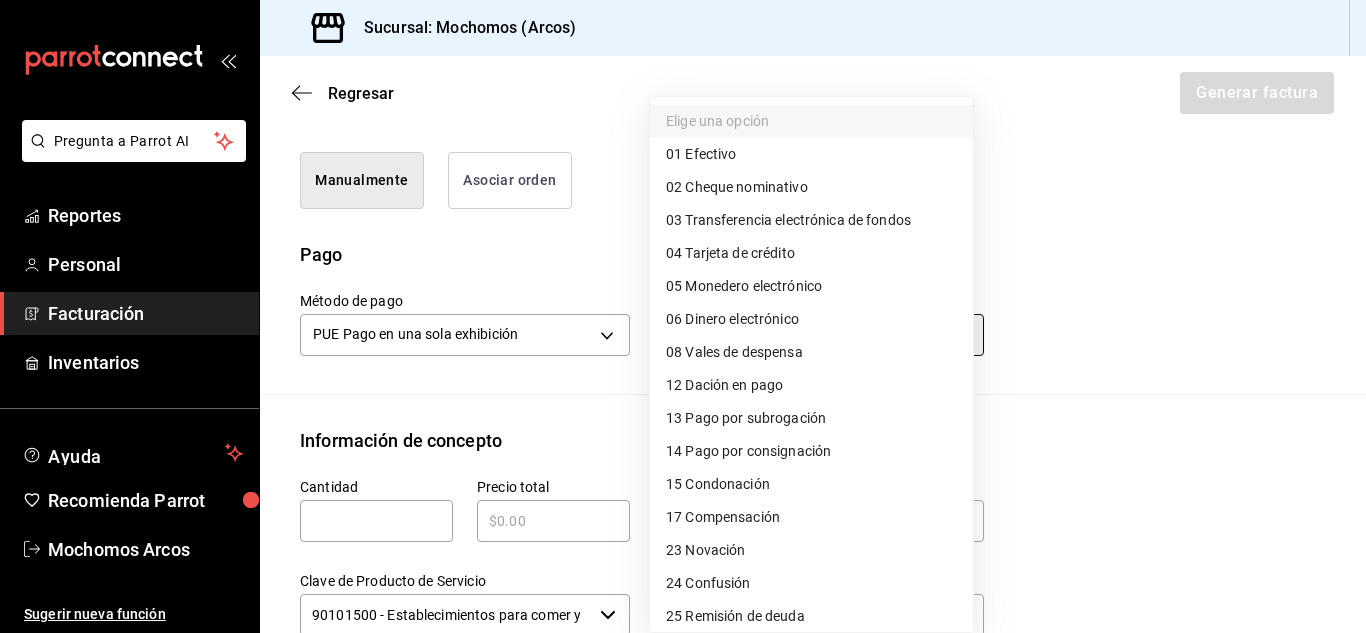 type on "04" 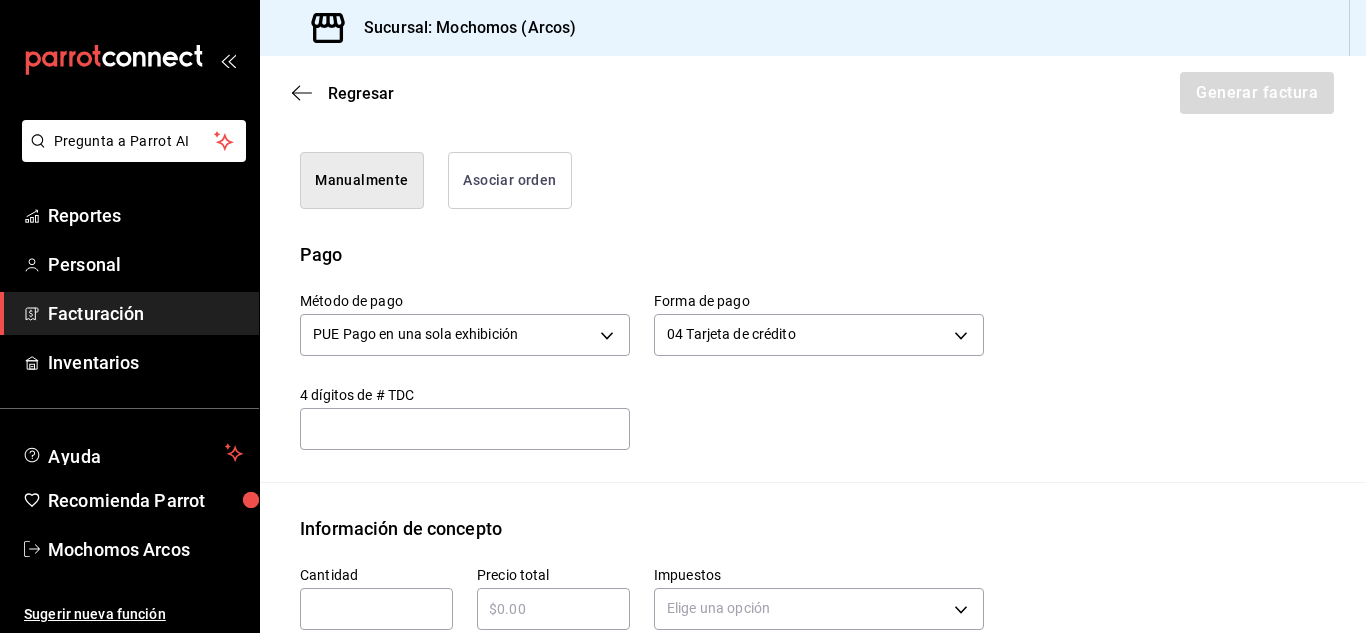 click on "​" at bounding box center (376, 609) 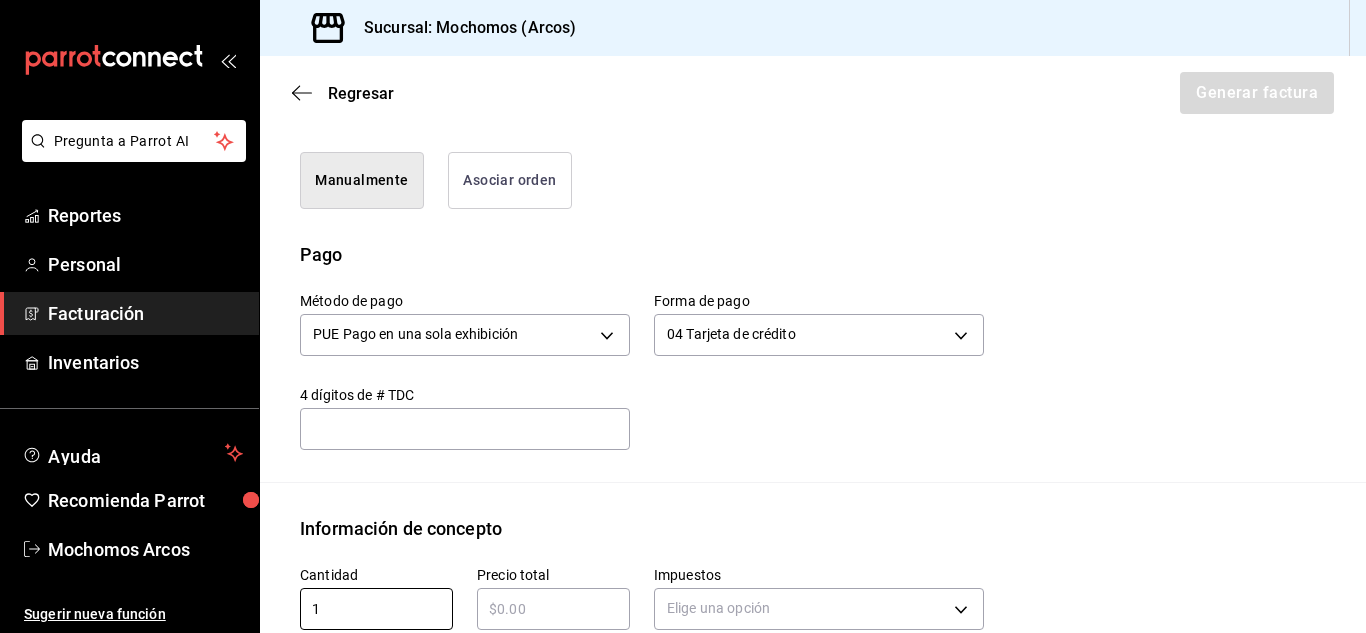type on "1" 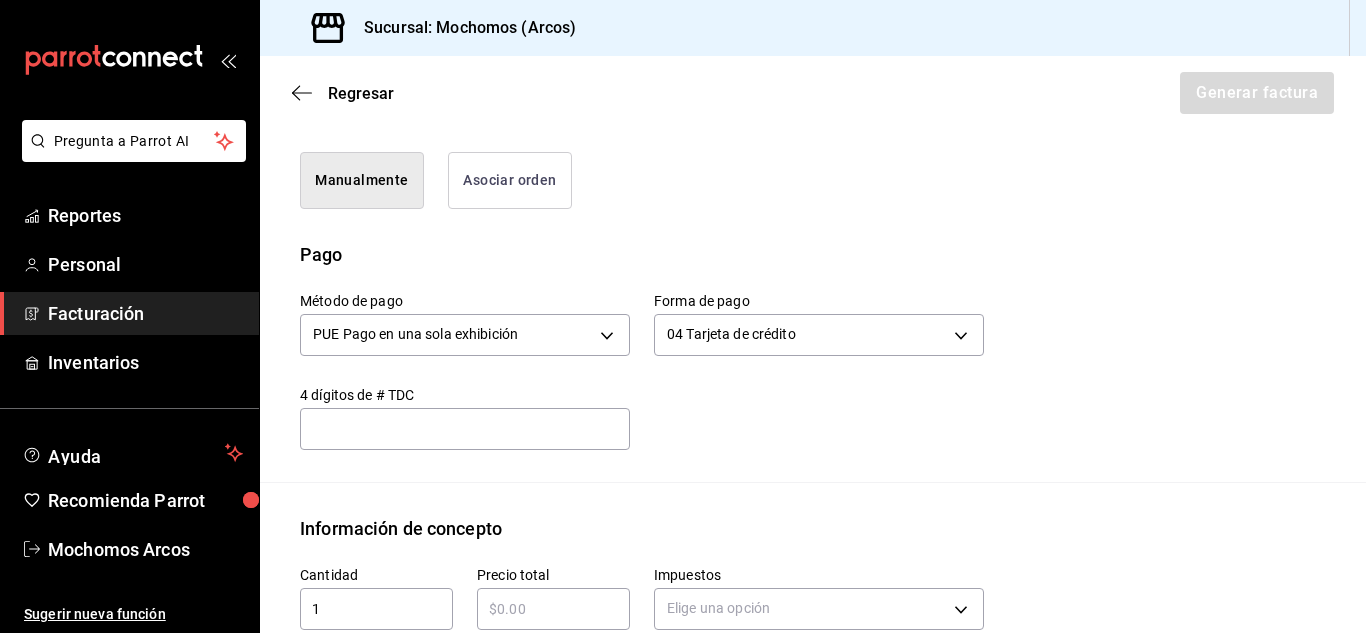 click at bounding box center (553, 609) 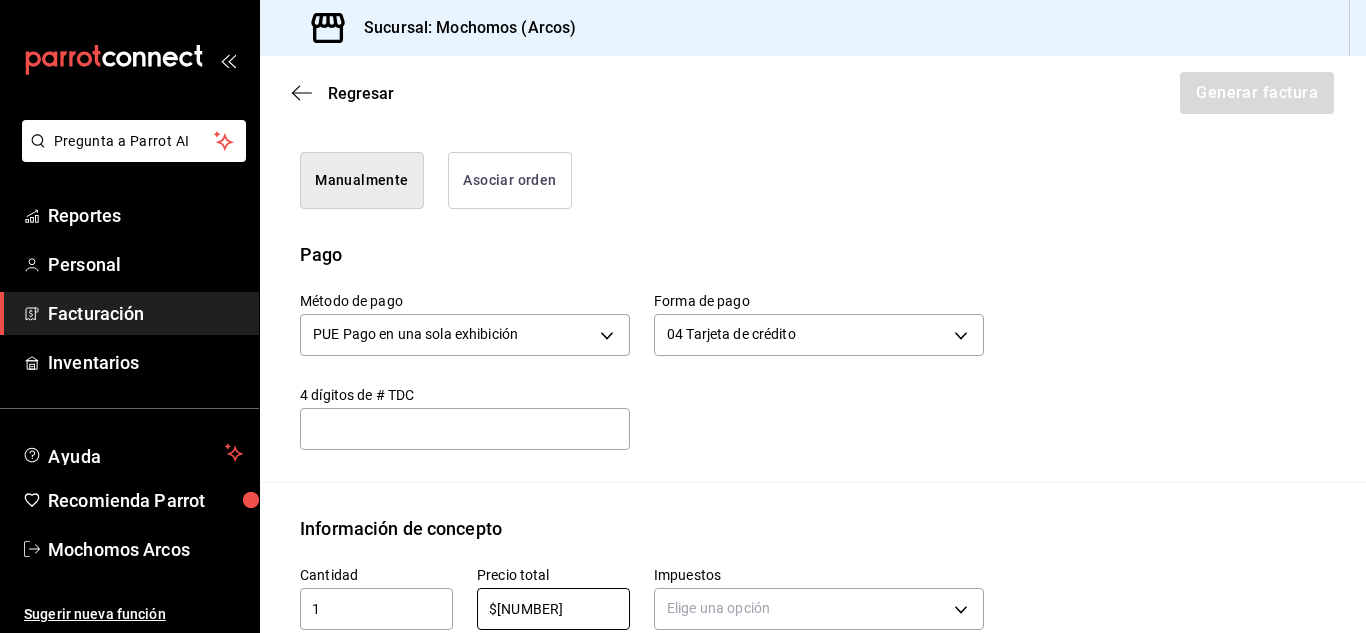 type on "$[NUMBER]" 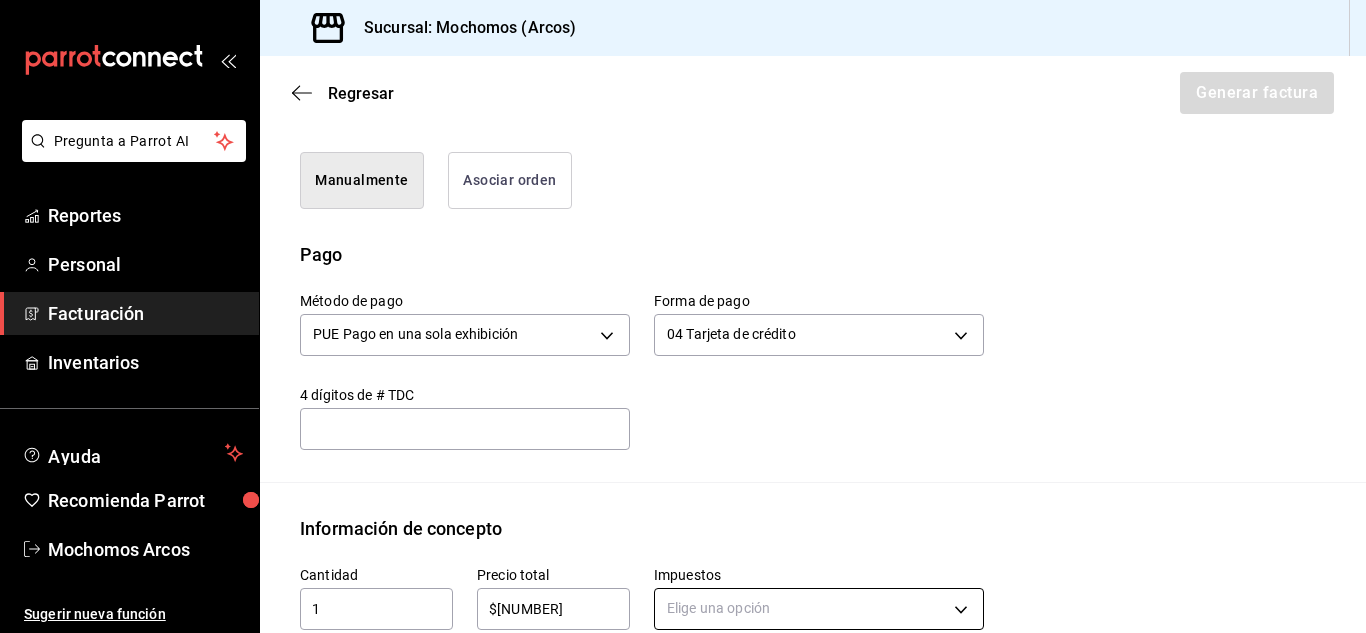 click on "Pregunta a Parrot AI Reportes   Personal   Facturación   Inventarios   Ayuda Recomienda Parrot   Mochomos Arcos   Sugerir nueva función   Sucursal: Mochomos (Arcos) Regresar Generar factura Emisor Perfil fiscal MERCADO DE EXPERIENCIAS Tipo de comprobante Ingreso Receptor Nombre / Razón social PKF LOMAS MEXICO RFC Receptor OAN150924FT9 Régimen fiscal General de Ley Personas Morales Uso de CFDI G03: Gastos en general Correo electrónico [EMAIL] Elige cómo quieres agregar los conceptos a tu factura Manualmente Asociar orden Pago Método de pago PUE   Pago en una sola exhibición PUE Forma de pago 04   Tarjeta de crédito 04 4 dígitos de # TDC ​ Información de concepto Cantidad 1 ​ Precio total $4862 ​ Impuestos Elige una opción Clave de Producto de Servicio 90101500 - Establecimientos para comer y beber ​ Unidad E48 - Unidad de Servicio ​ Descripción Agregar IVA Total $0.00 IEPS Total $0.00 Subtotal $0.00 Total $0.00 Orden Cantidad Clave Unidad Monto Impuesto Subtotal Total Reportes" at bounding box center (683, 316) 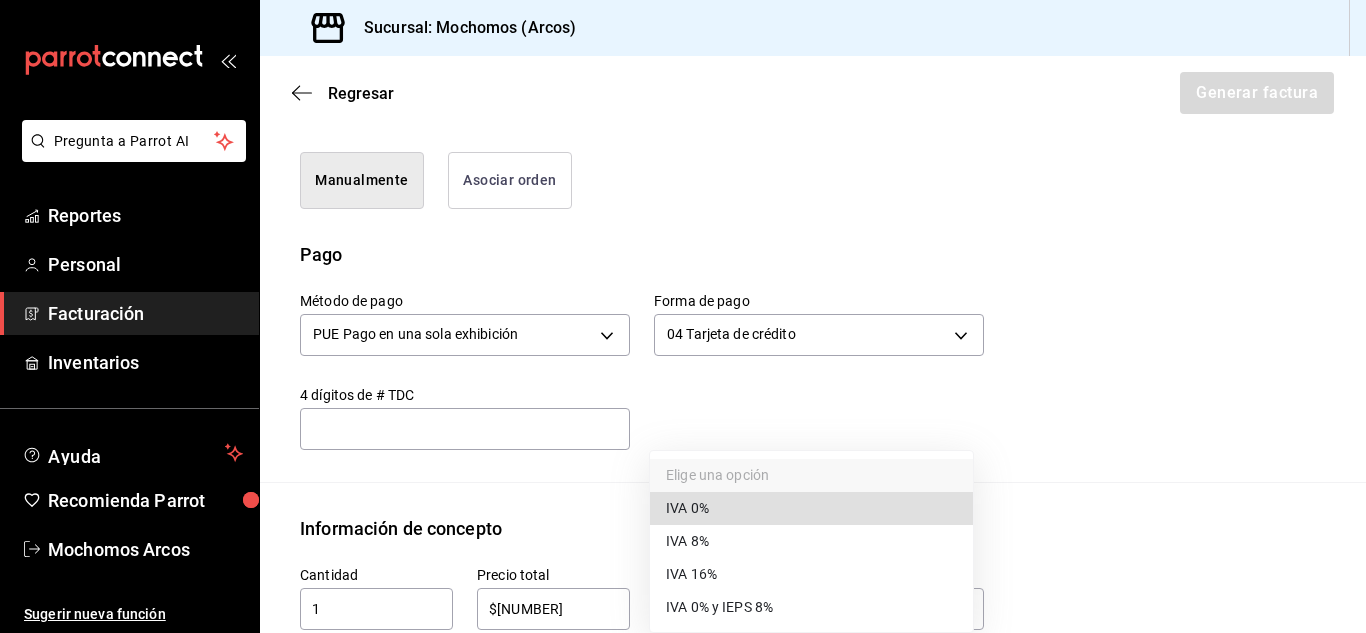 click on "IVA 16%" at bounding box center [811, 574] 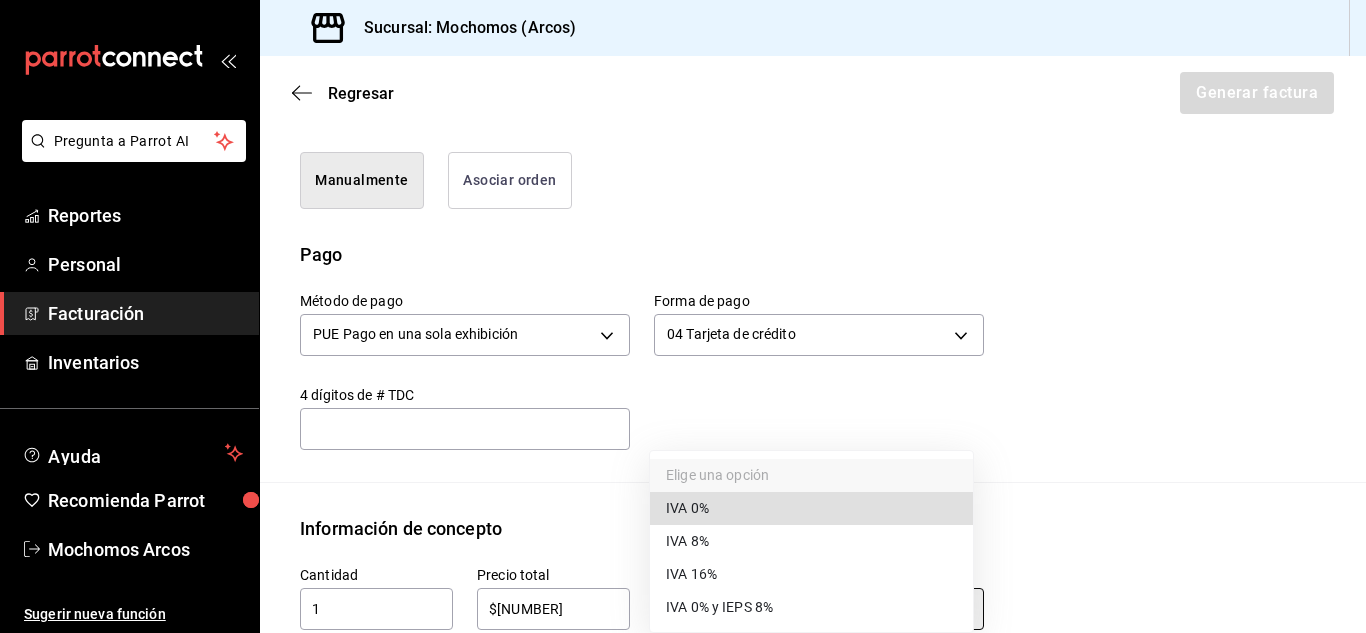 type on "IVA_16" 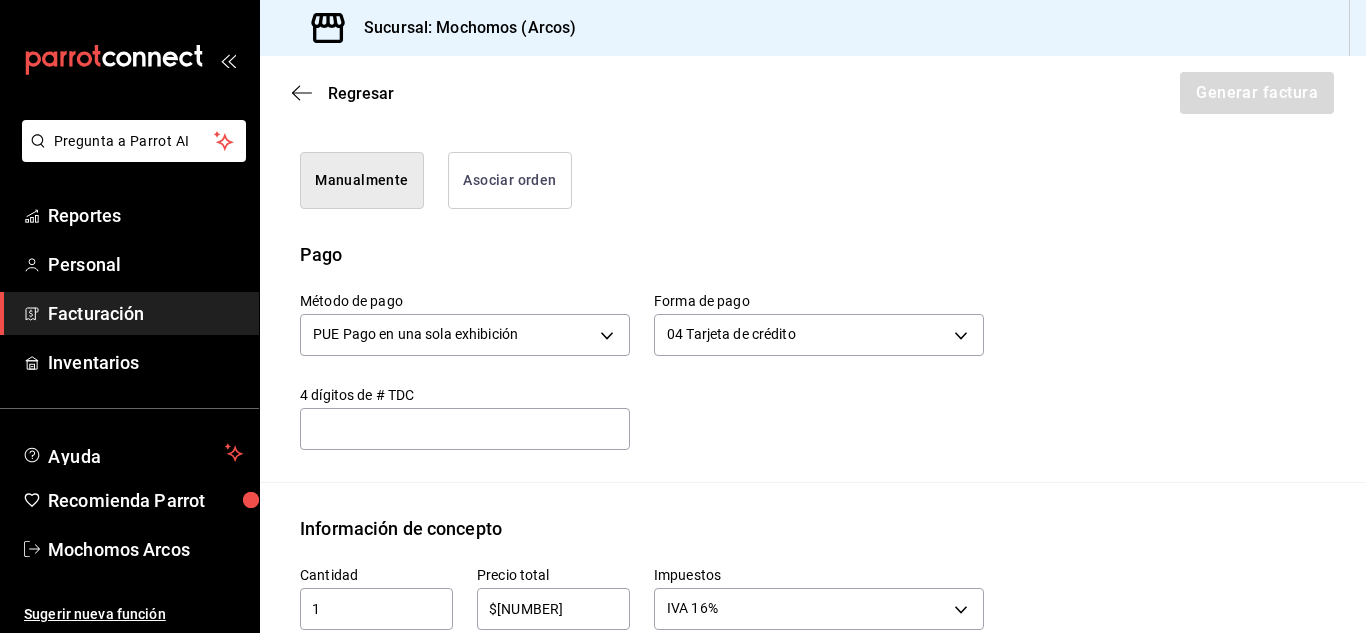 click on "[FIRST] [LAST] [EMAIL]" at bounding box center (813, 377) 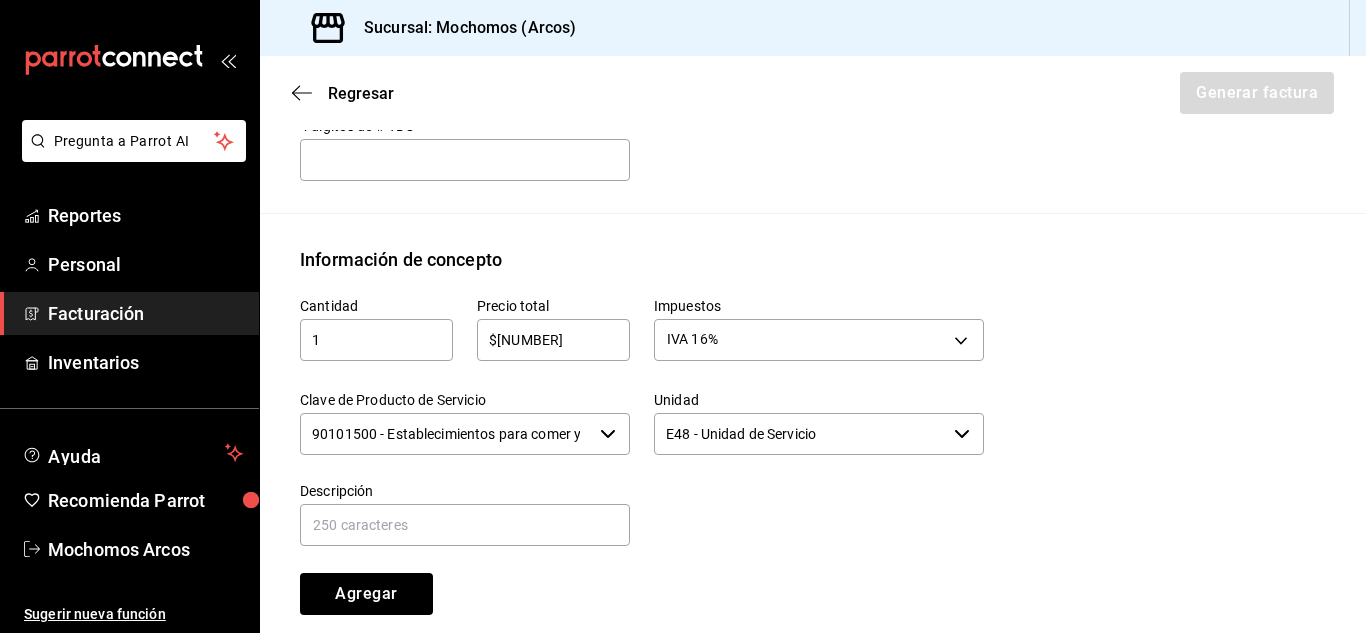 scroll, scrollTop: 803, scrollLeft: 0, axis: vertical 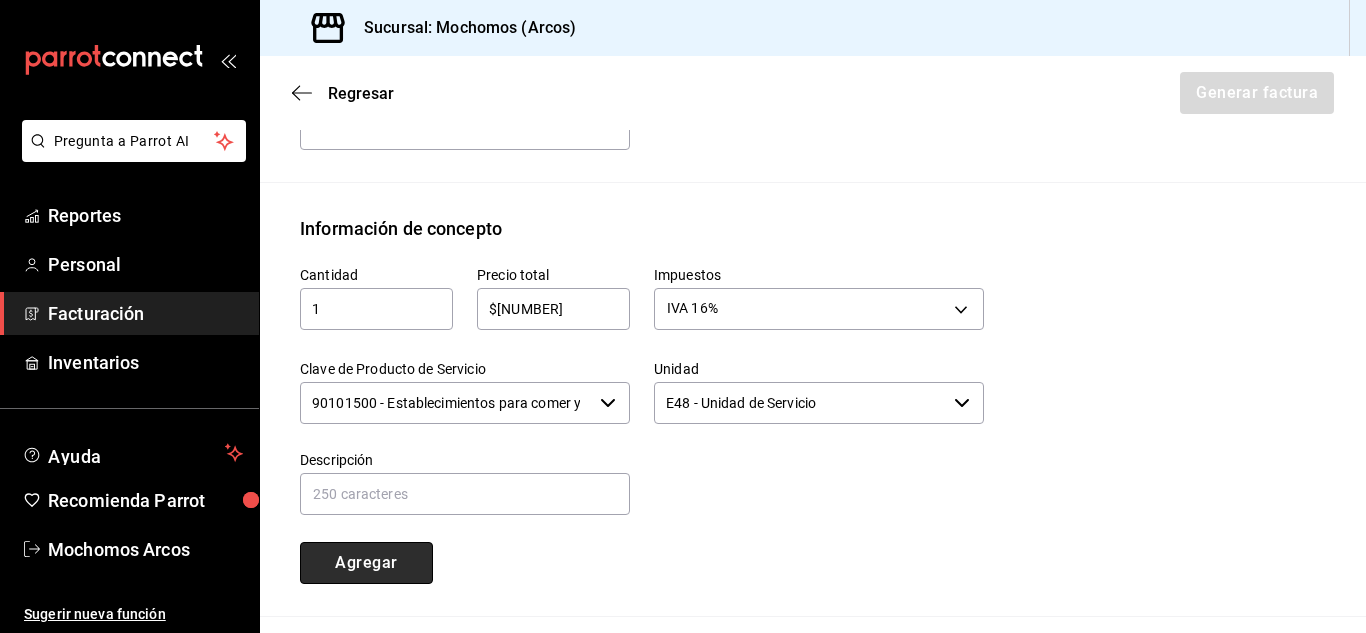 click on "Agregar" at bounding box center [366, 563] 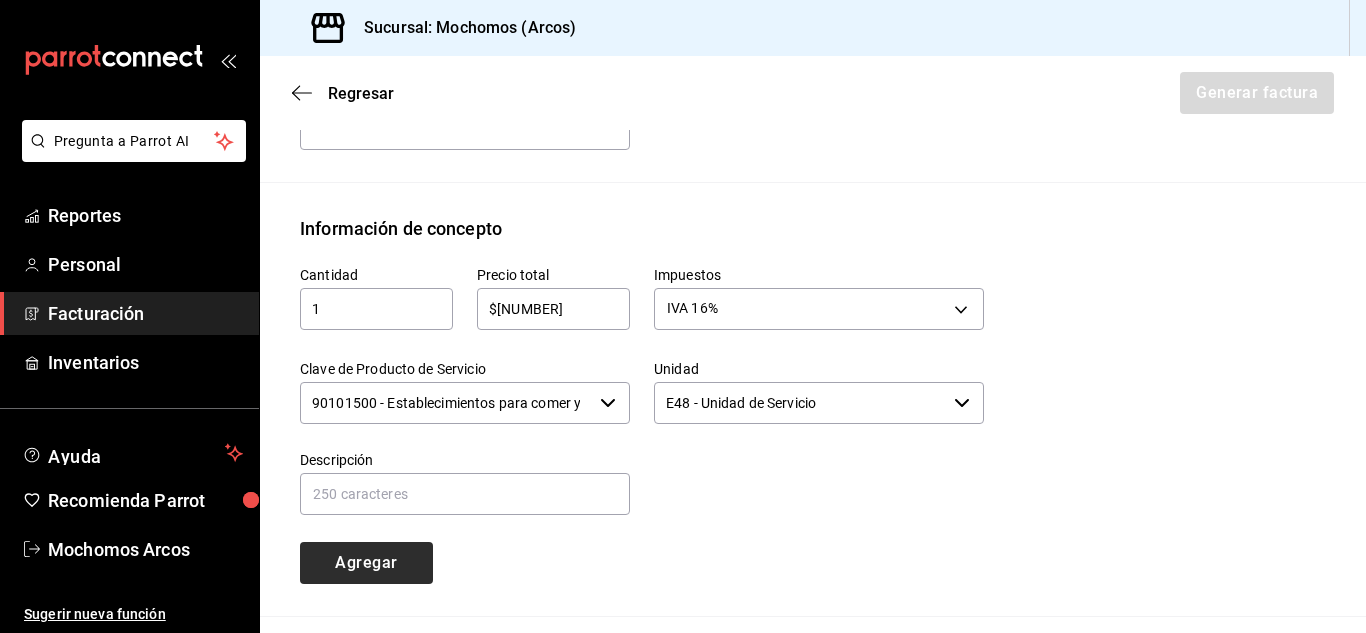 type 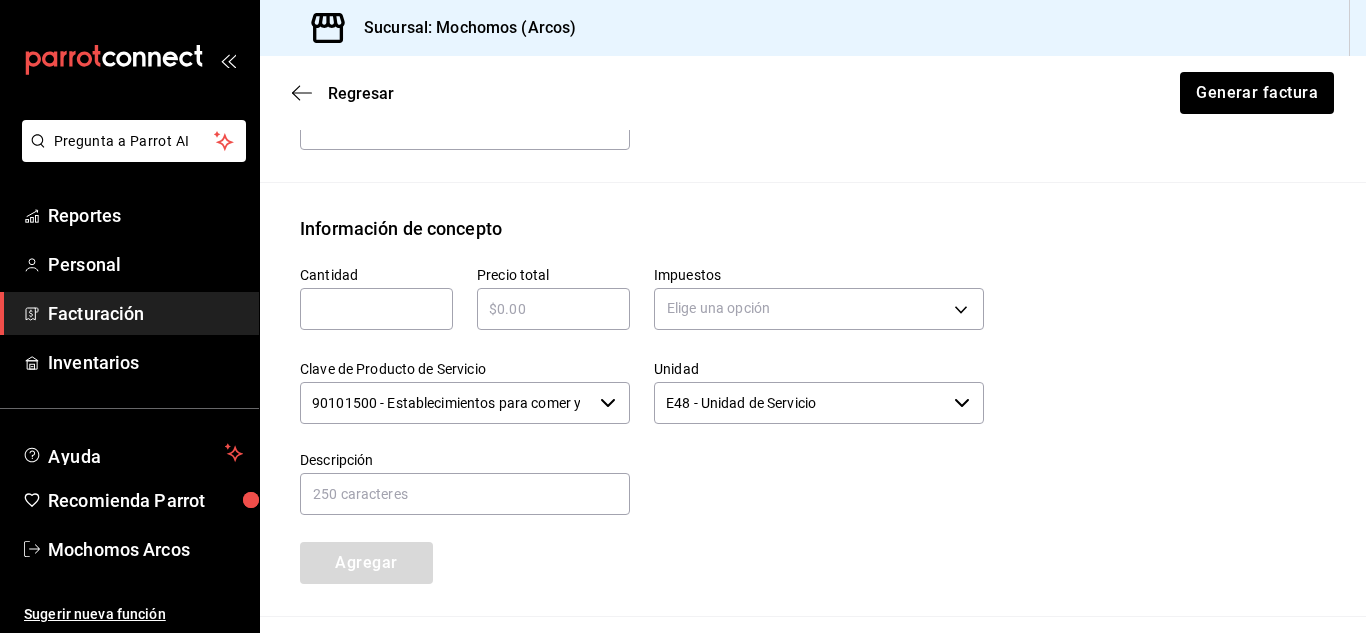 scroll, scrollTop: 1072, scrollLeft: 0, axis: vertical 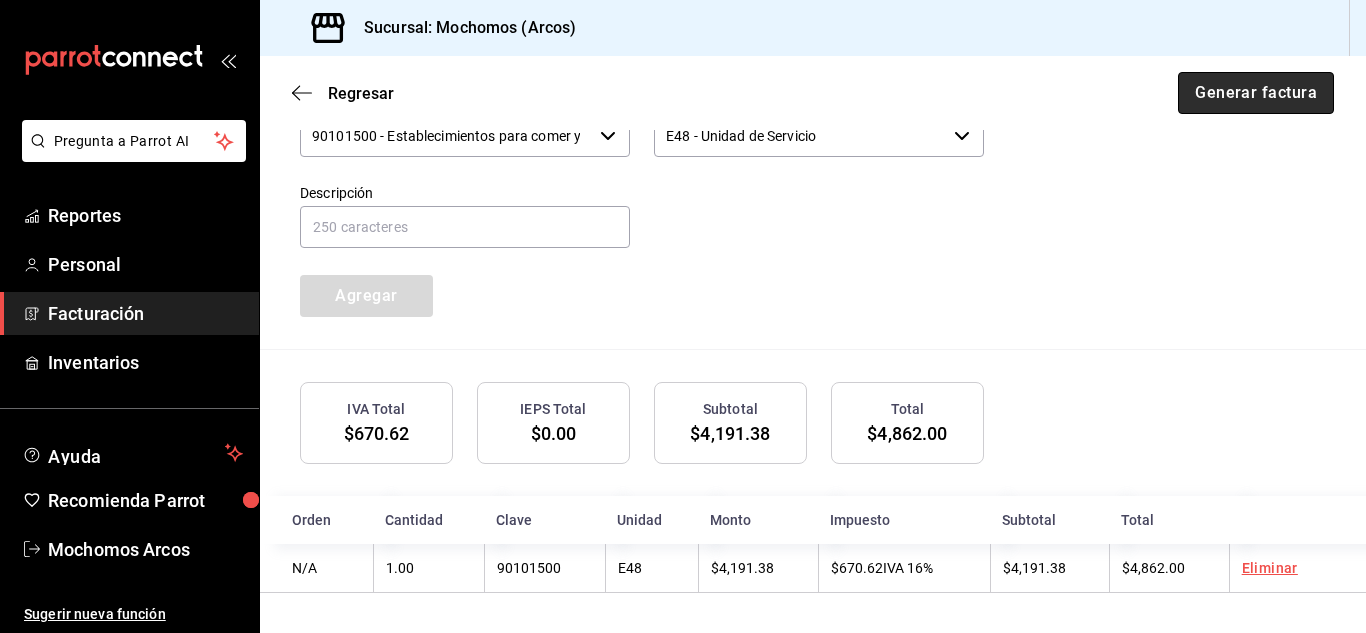 click on "Generar factura" at bounding box center [1256, 93] 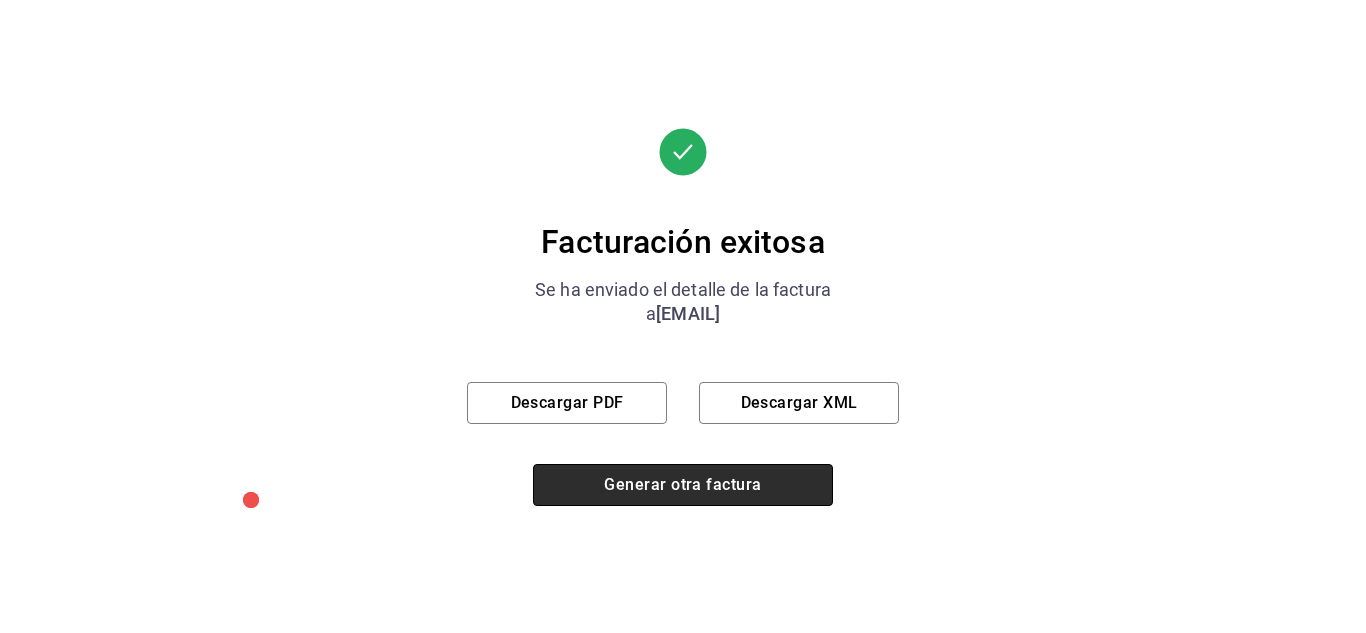 click on "Generar otra factura" at bounding box center [683, 485] 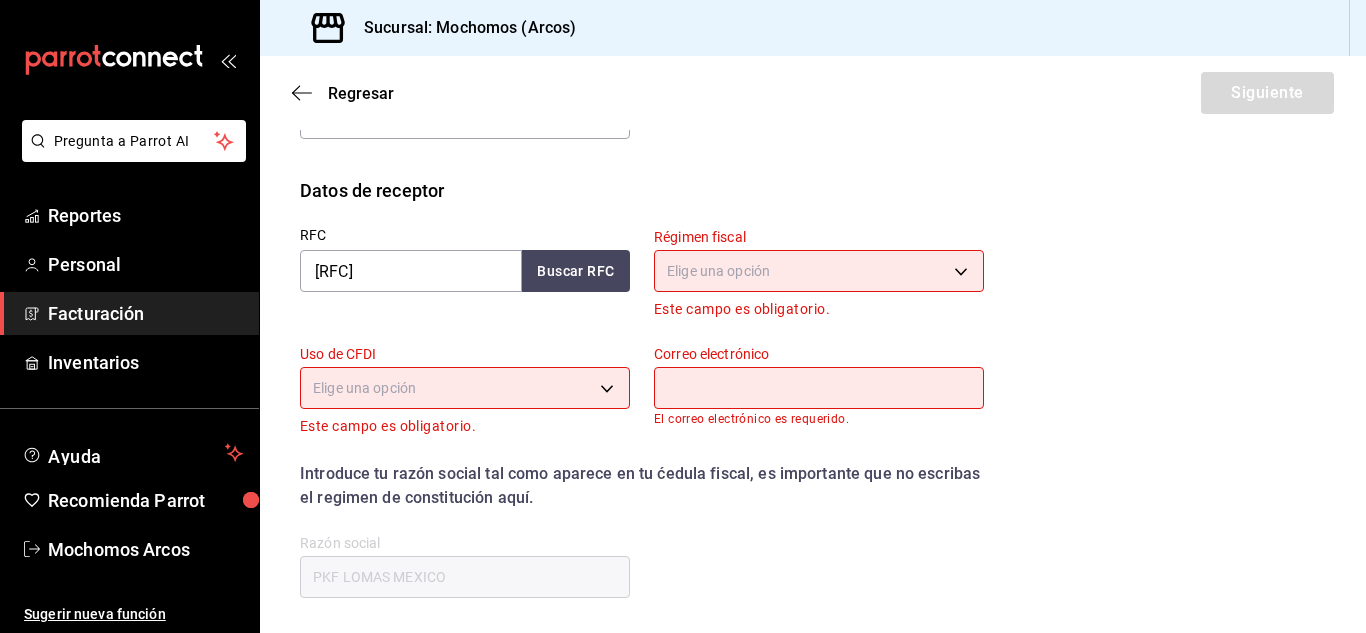 scroll, scrollTop: 300, scrollLeft: 0, axis: vertical 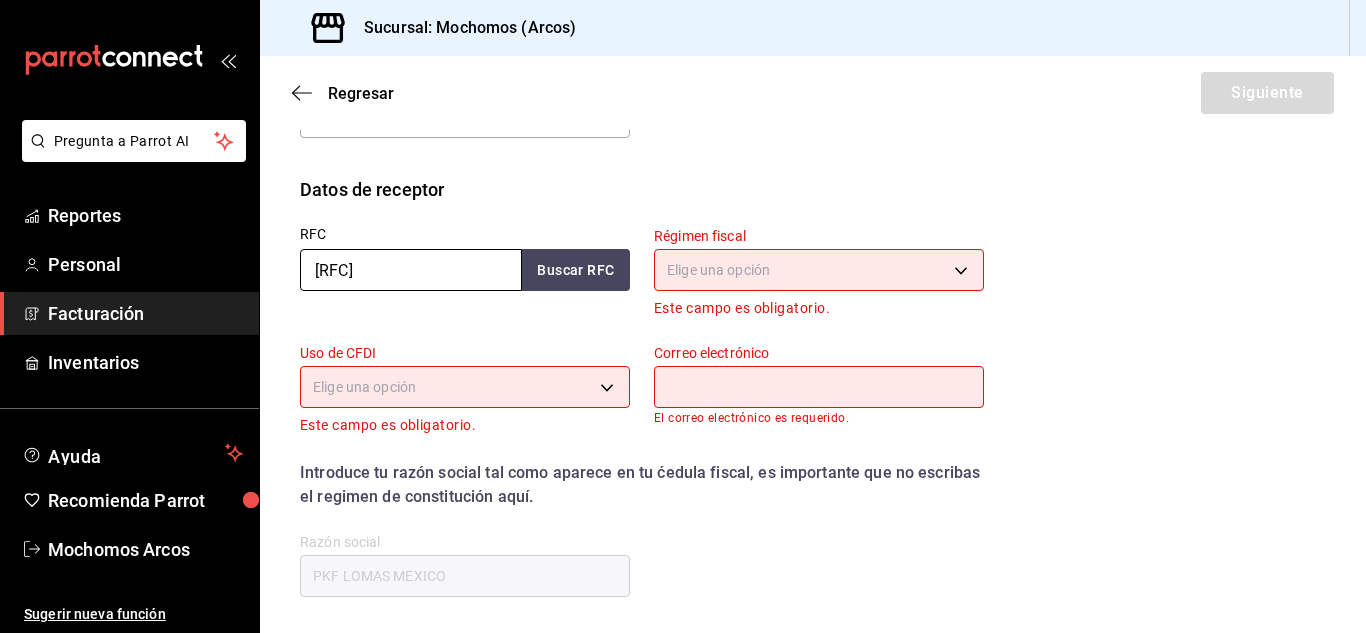 click on "[RFC]" at bounding box center [411, 270] 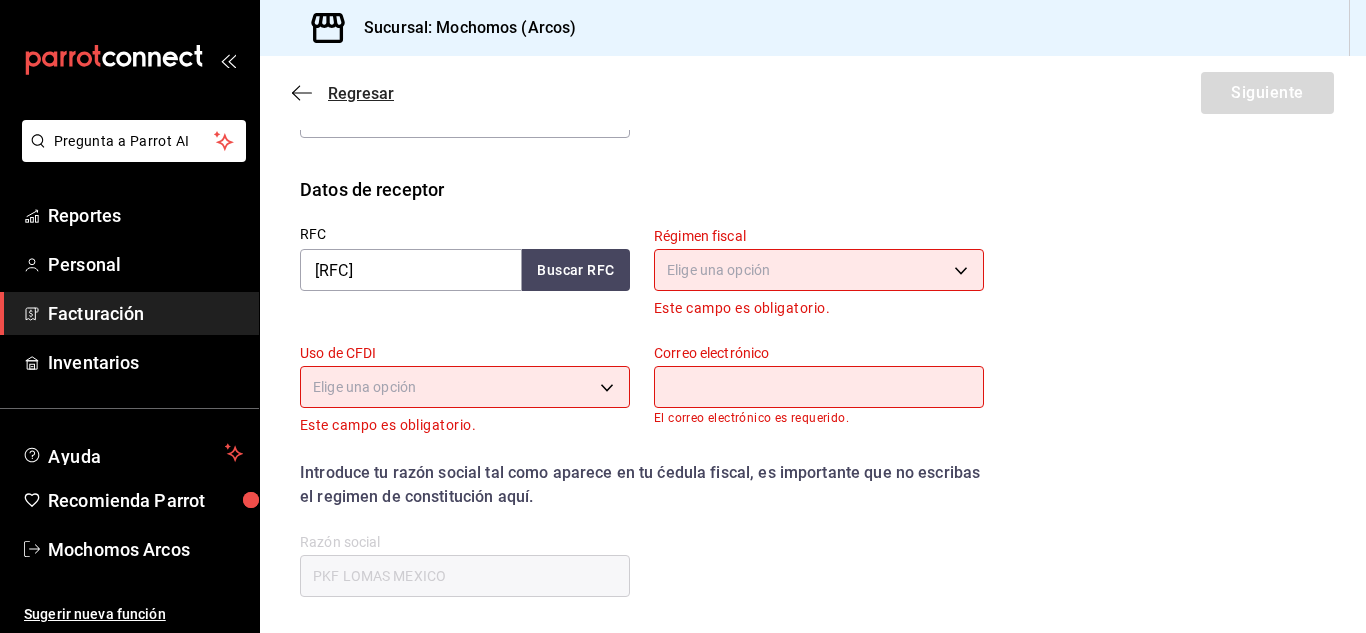 click 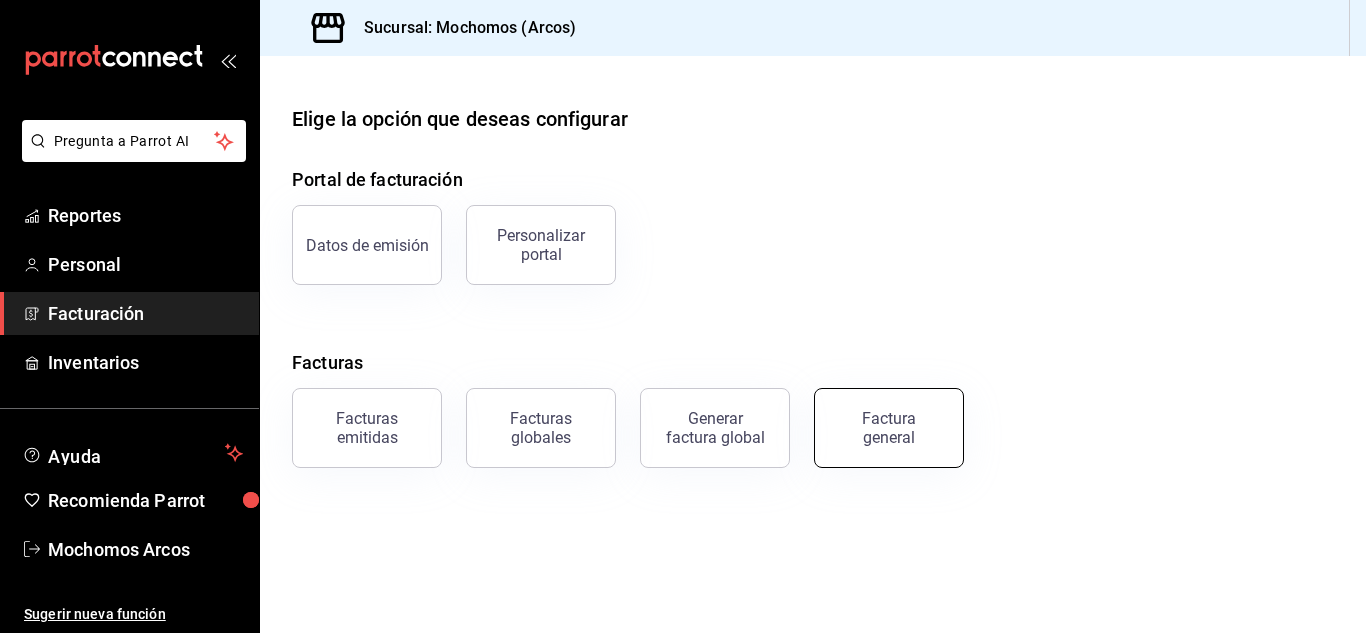 click on "Factura general" at bounding box center [889, 428] 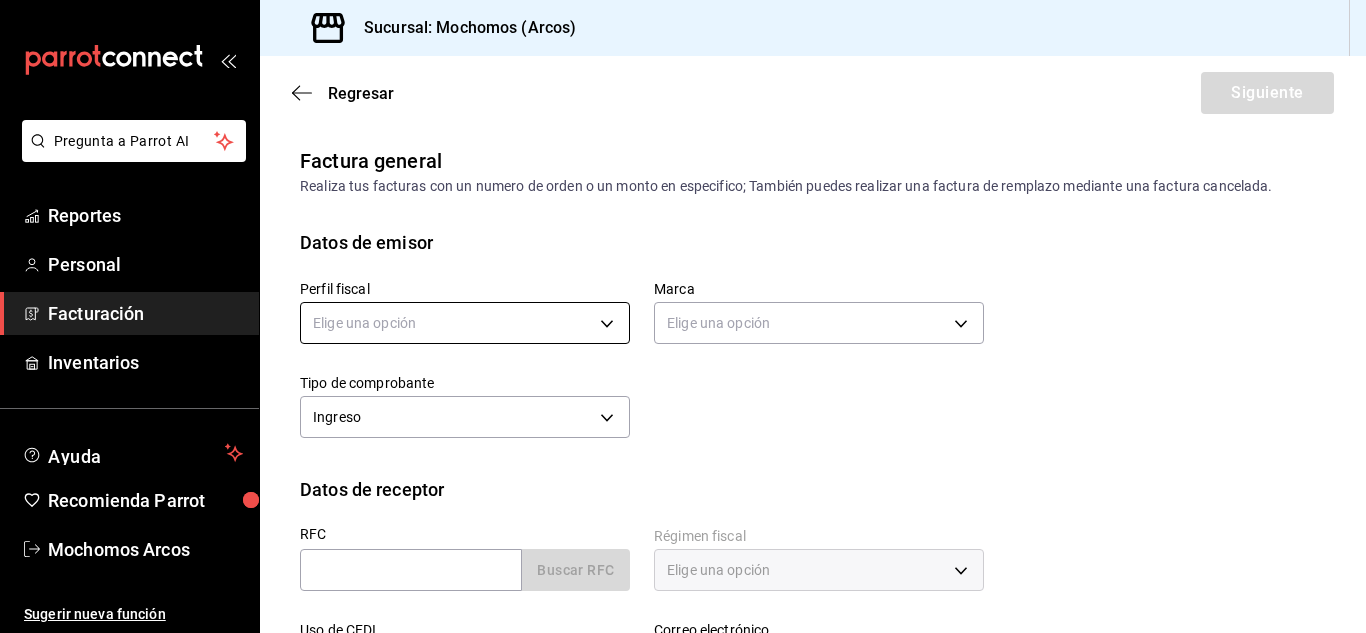 click on "Pregunta a Parrot AI Reportes   Personal   Facturación   Inventarios   Ayuda Recomienda Parrot   Mochomos Arcos   Sugerir nueva función   Sucursal: Mochomos (Arcos) Regresar Siguiente Factura general Realiza tus facturas con un numero de orden o un monto en especifico; También puedes realizar una factura de remplazo mediante una factura cancelada. Datos de emisor Perfil fiscal Elige una opción Marca Elige una opción Tipo de comprobante Ingreso I Datos de receptor RFC Buscar RFC Régimen fiscal Elige una opción Uso de CFDI Elige una opción Correo electrónico Introduce tu razón social tal como aparece en tu ćedula fiscal, es importante que no escribas el regimen de constitución aquí. company Razón social Dirección Calle # exterior # interior Código postal Estado ​Municipio ​ Colonia ​ GANA 1 MES GRATIS EN TU SUSCRIPCIÓN AQUÍ ¿Recuerdas cómo empezó tu restaurante?
Hoy puedes ayudar a un colega a tener el mismo cambio que tú viviste.
Recomienda Parrot directamente desde tu Portal Administrador.
Es fácil y rápido.
🎁 Por cada restaurante que se una, ganas 1 mes gratis. Pregunta a Parrot AI Reportes   Personal   Facturación" at bounding box center (683, 316) 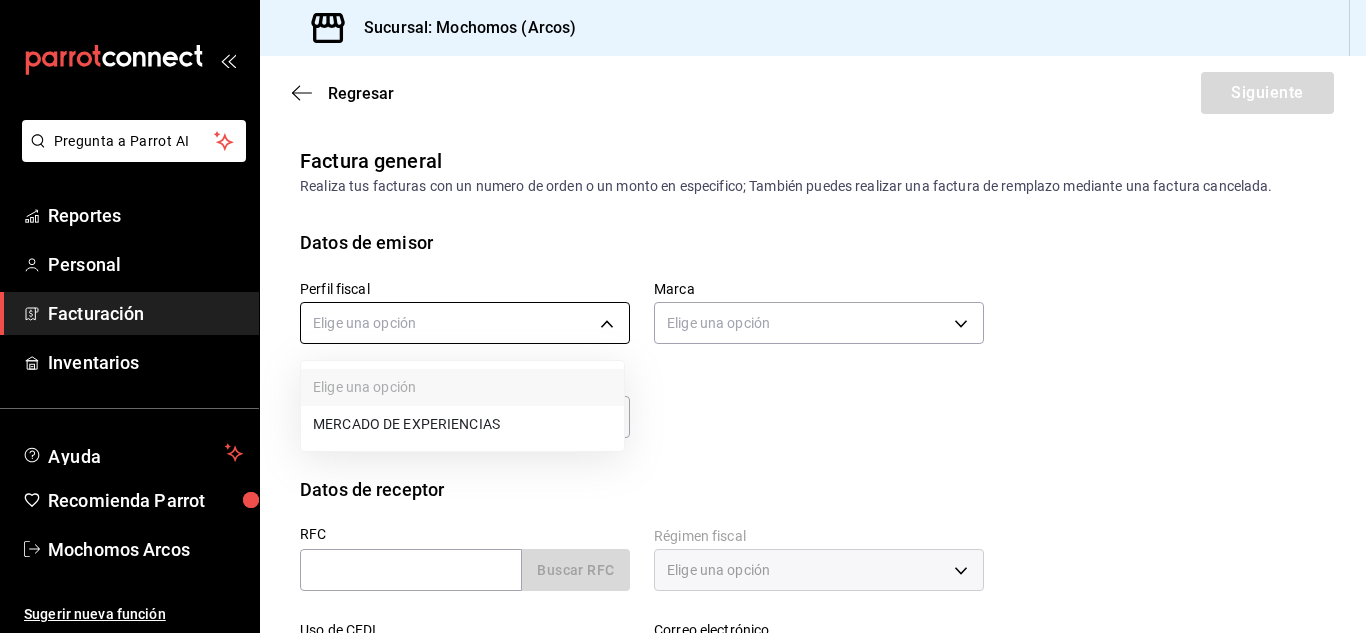 click at bounding box center [683, 316] 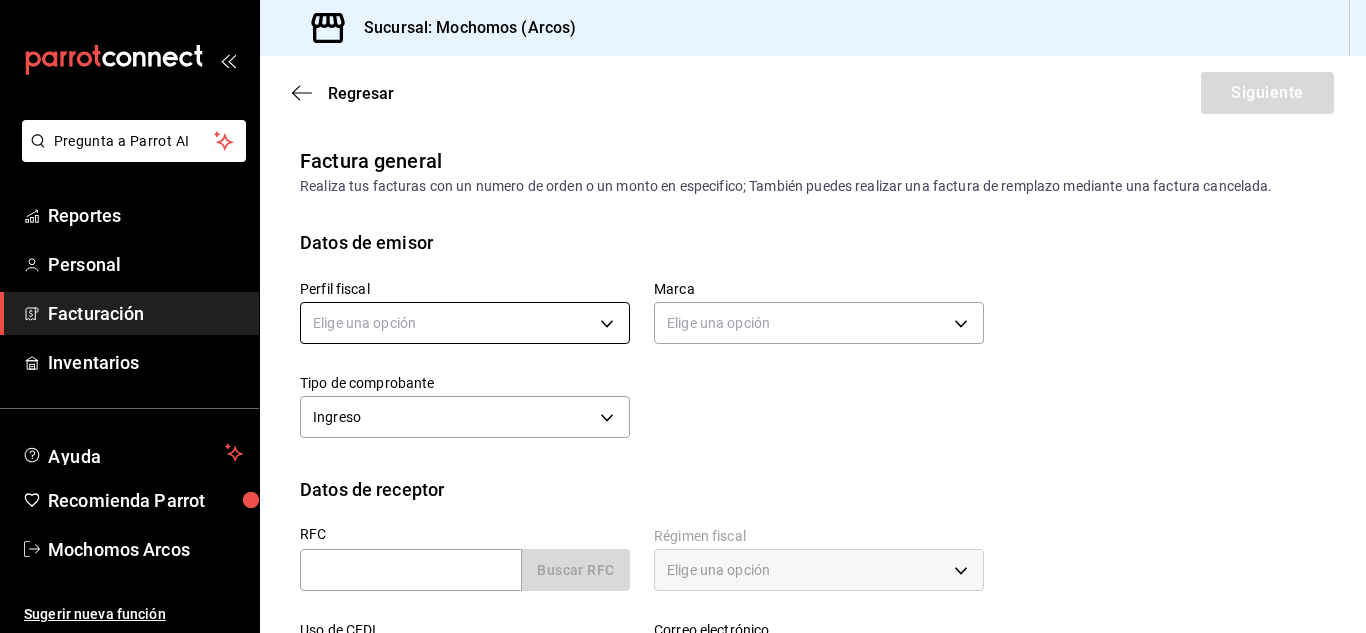 click on "Pregunta a Parrot AI Reportes   Personal   Facturación   Inventarios   Ayuda Recomienda Parrot   Mochomos Arcos   Sugerir nueva función   Sucursal: Mochomos (Arcos) Regresar Siguiente Factura general Realiza tus facturas con un numero de orden o un monto en especifico; También puedes realizar una factura de remplazo mediante una factura cancelada. Datos de emisor Perfil fiscal Elige una opción Marca Elige una opción Tipo de comprobante Ingreso I Datos de receptor RFC Buscar RFC Régimen fiscal Elige una opción Uso de CFDI Elige una opción Correo electrónico Introduce tu razón social tal como aparece en tu ćedula fiscal, es importante que no escribas el regimen de constitución aquí. company Razón social Dirección Calle # exterior # interior Código postal Estado ​Municipio ​ Colonia ​ GANA 1 MES GRATIS EN TU SUSCRIPCIÓN AQUÍ ¿Recuerdas cómo empezó tu restaurante?
Hoy puedes ayudar a un colega a tener el mismo cambio que tú viviste.
Recomienda Parrot directamente desde tu Portal Administrador.
Es fácil y rápido.
🎁 Por cada restaurante que se una, ganas 1 mes gratis. Pregunta a Parrot AI Reportes   Personal   Facturación" at bounding box center [683, 316] 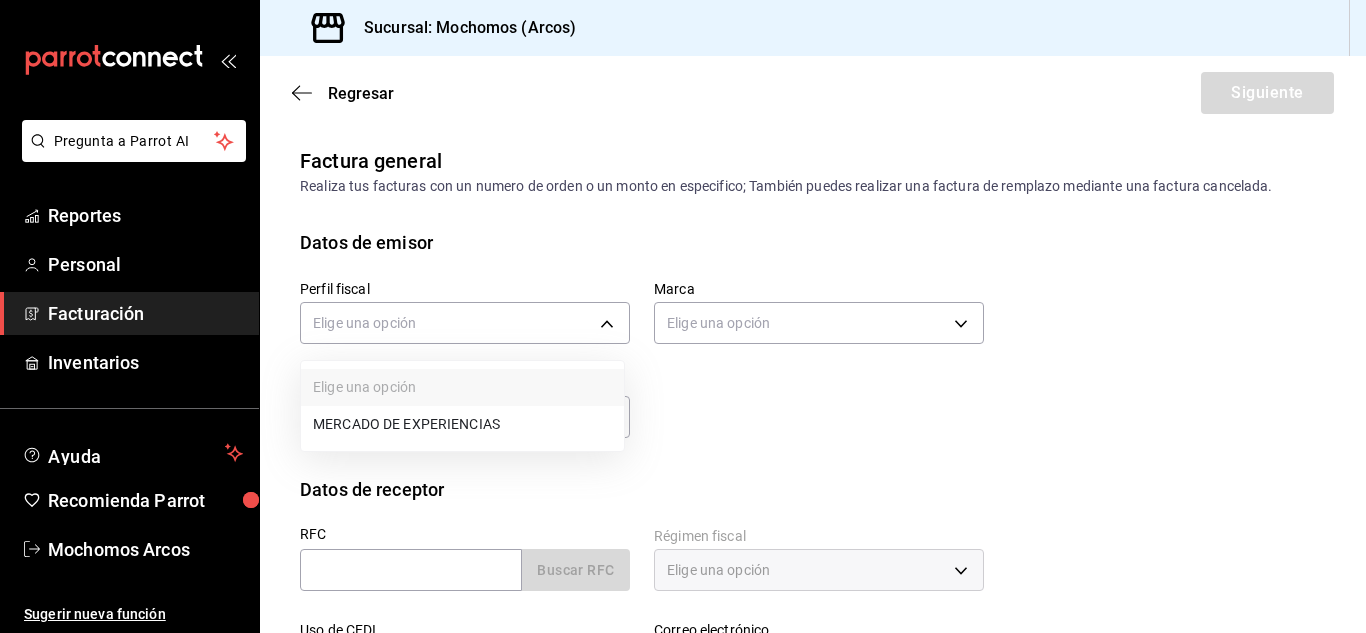 click on "MERCADO DE EXPERIENCIAS" at bounding box center (462, 424) 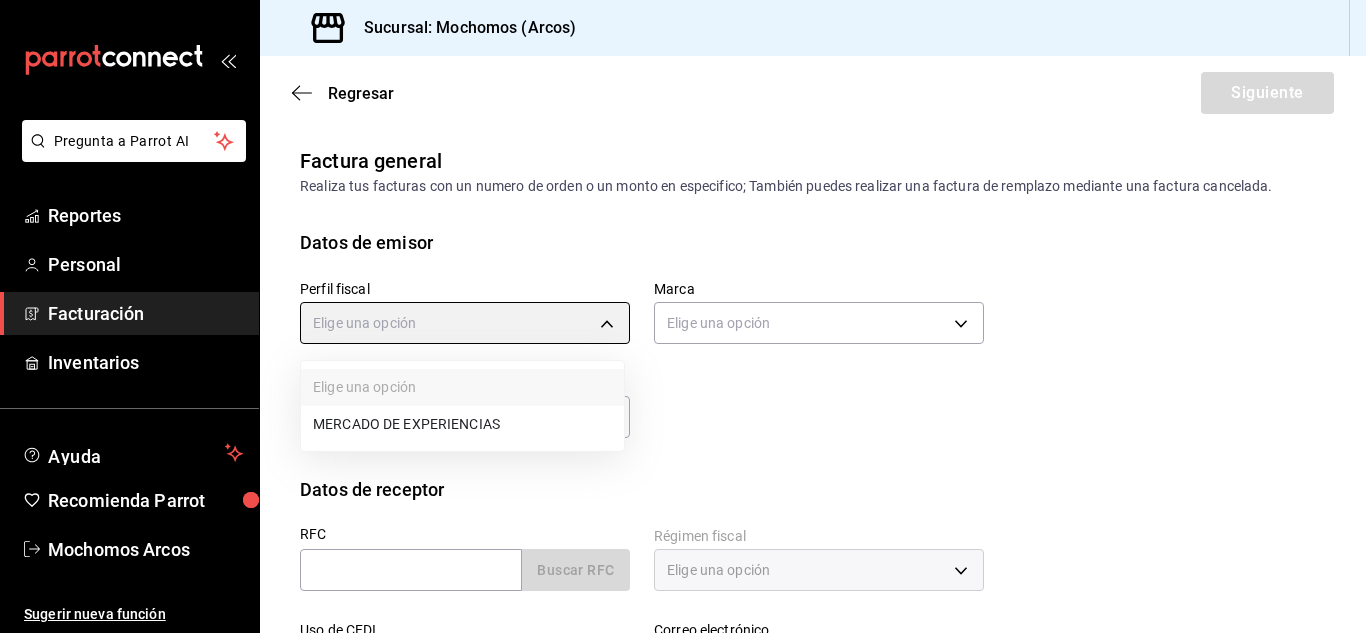 type on "0d9729ad-d774-4c6b-aaed-48863b9fa049" 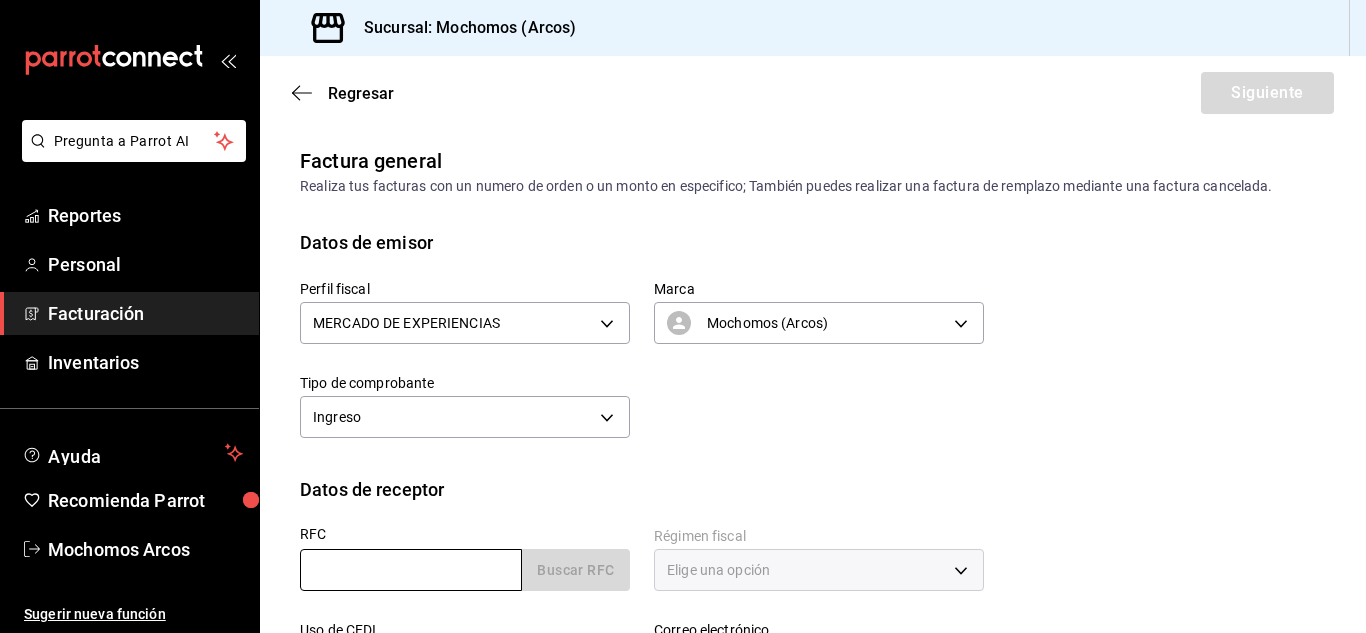 paste on "[RFC]" 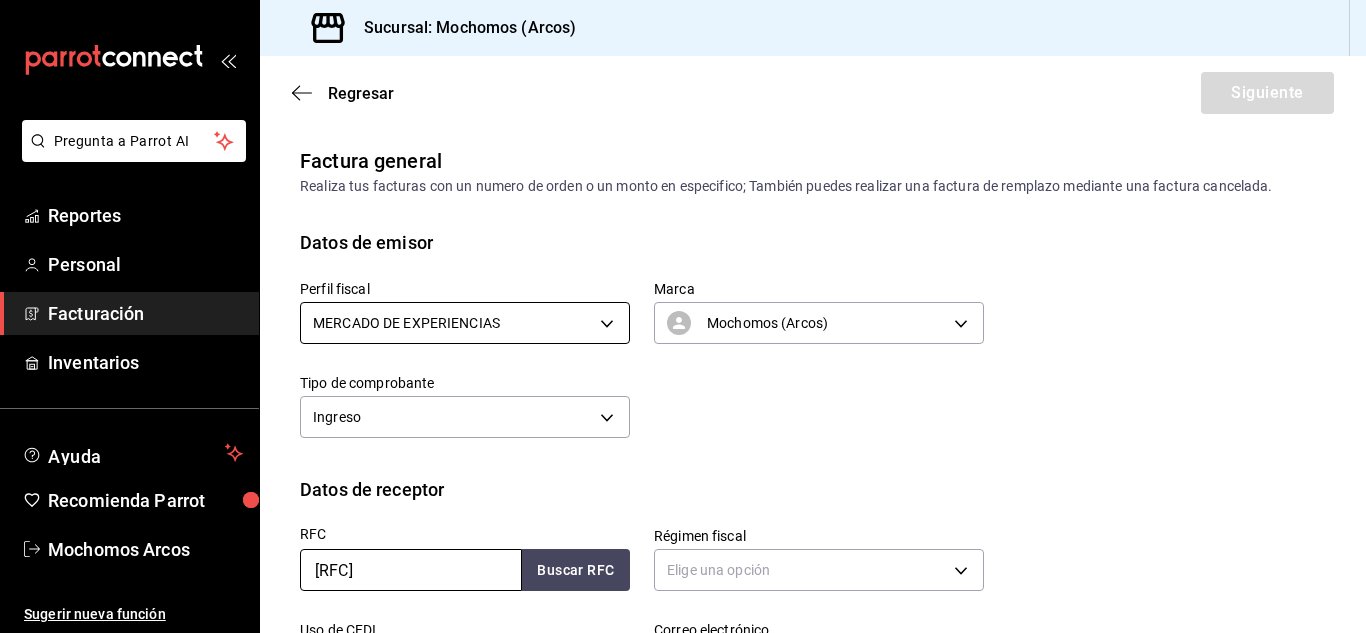 type on "[RFC]" 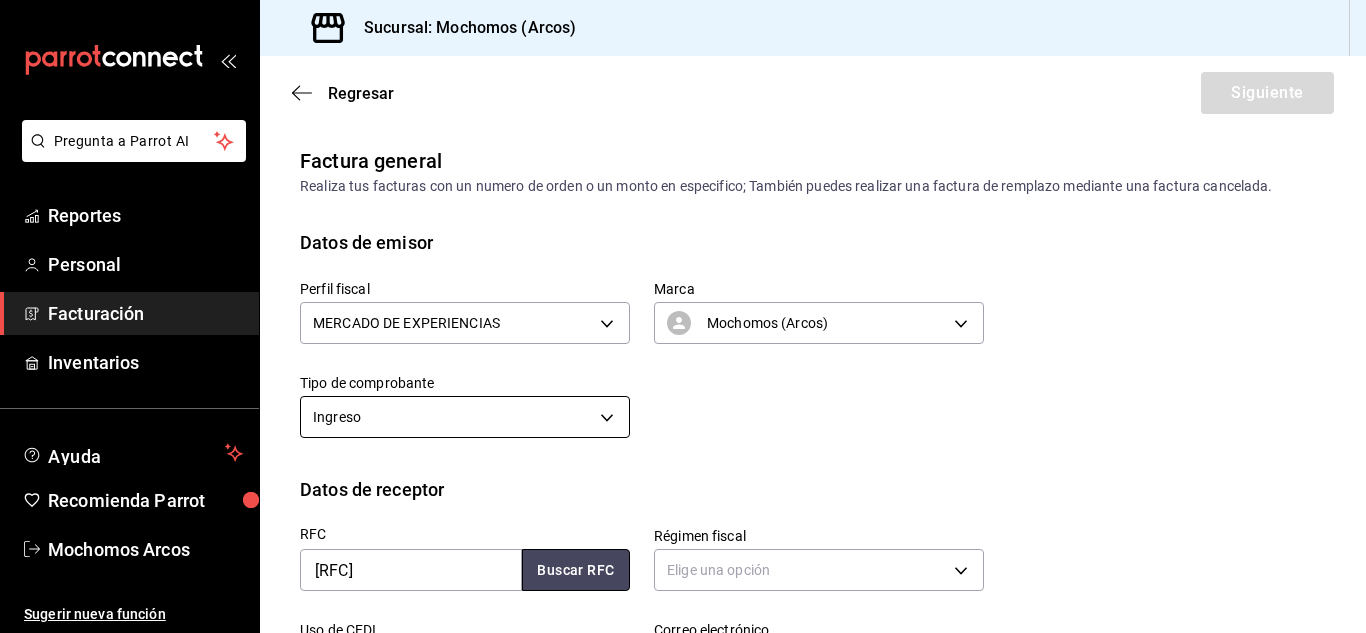 type 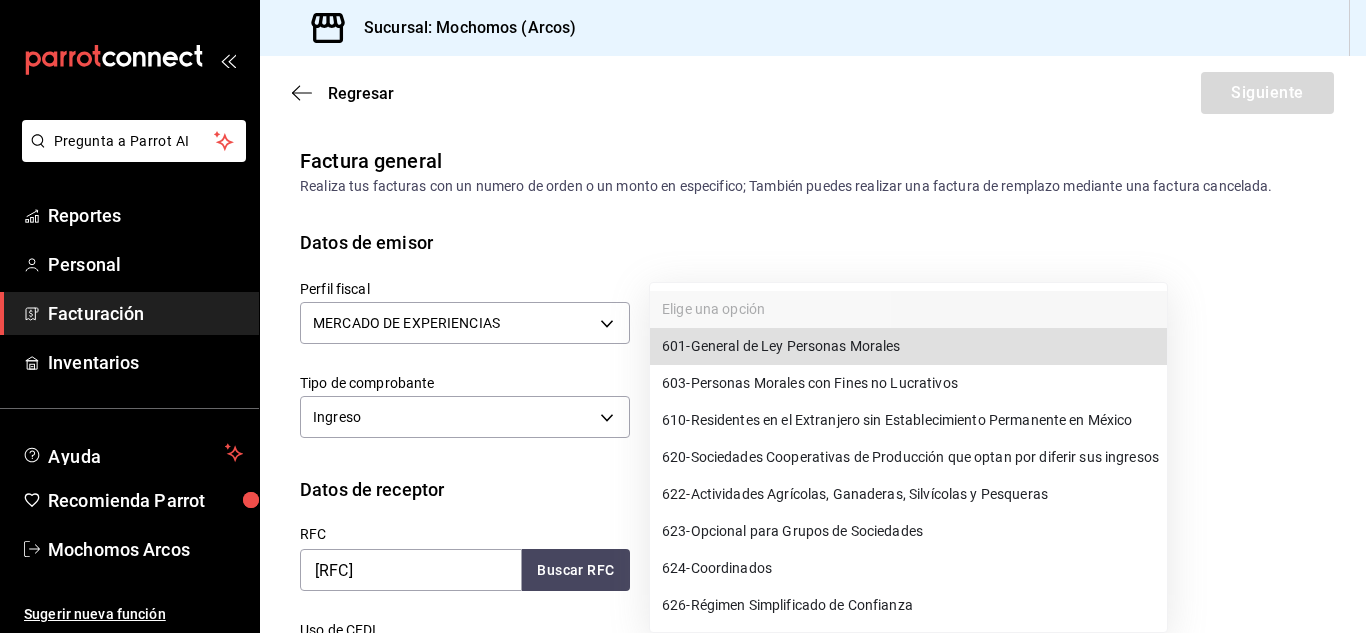 click on "Pregunta a Parrot AI Reportes   Personal   Facturación   Inventarios   Ayuda Recomienda Parrot   Mochomos Arcos   Sugerir nueva función   Sucursal: Mochomos (Arcos) Regresar Siguiente Factura general Realiza tus facturas con un numero de orden o un monto en especifico; También puedes realizar una factura de remplazo mediante una factura cancelada. Datos de emisor Perfil fiscal MERCADO DE EXPERIENCIAS [UUID] Marca Mochomos (Arcos) [UUID] Tipo de comprobante Ingreso I Datos de receptor RFC ASE901221SM4 Buscar RFC Régimen fiscal Elige una opción Uso de CFDI Elige una opción Correo electrónico Introduce tu razón social tal como aparece en tu ćedula fiscal, es importante que no escribas el regimen de constitución aquí. company Razón social Dirección Calle # exterior # interior Código postal Estado ​Municipio ​ Colonia ​ GANA 1 MES GRATIS EN TU SUSCRIPCIÓN AQUÍ Pregunta a Parrot AI Reportes   Personal   Facturación   Inventarios" at bounding box center [683, 316] 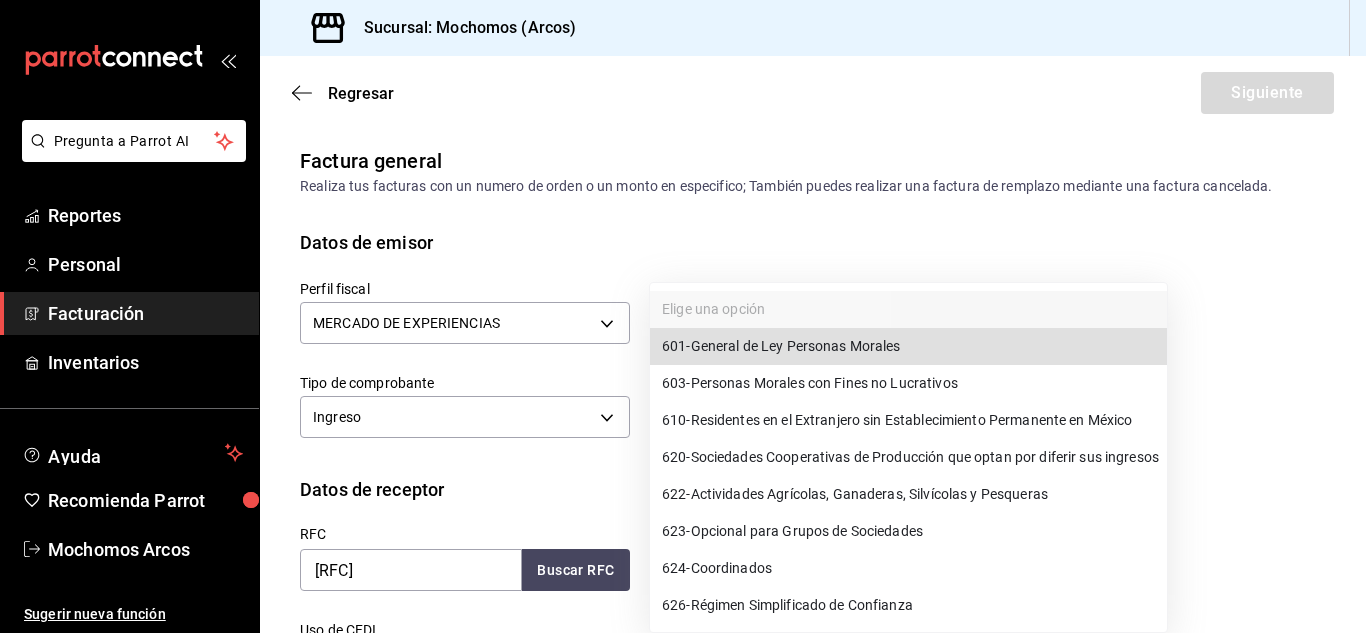 type 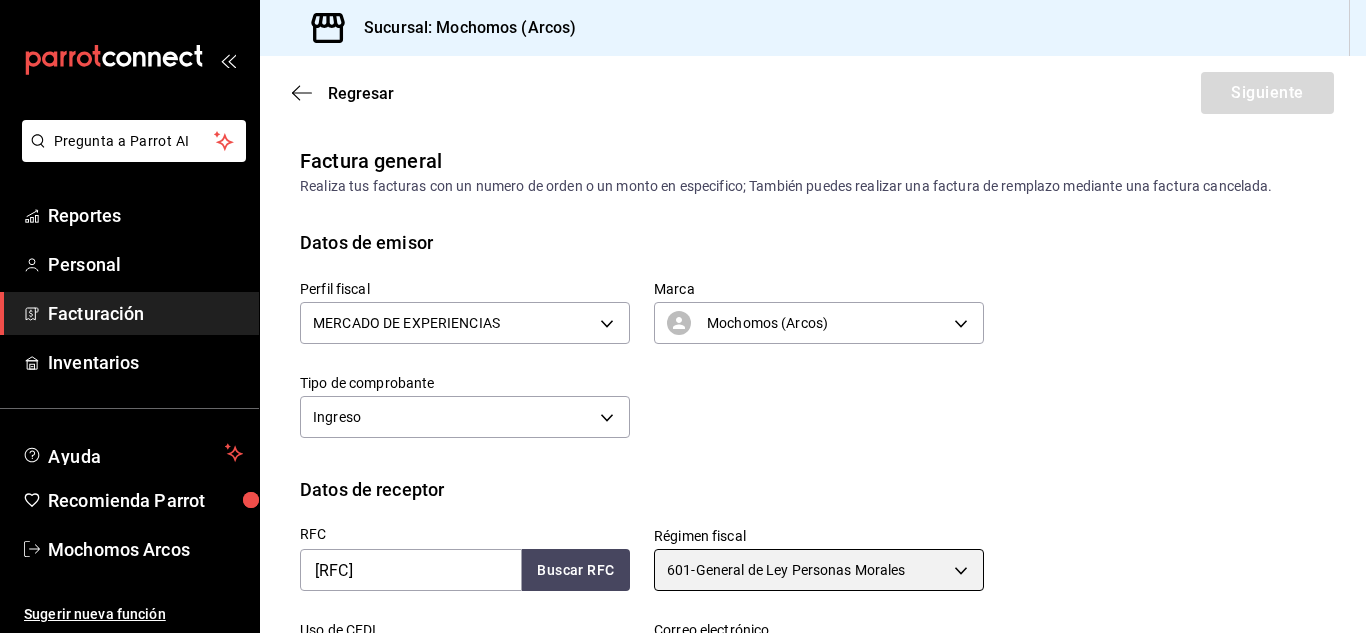 scroll, scrollTop: 300, scrollLeft: 0, axis: vertical 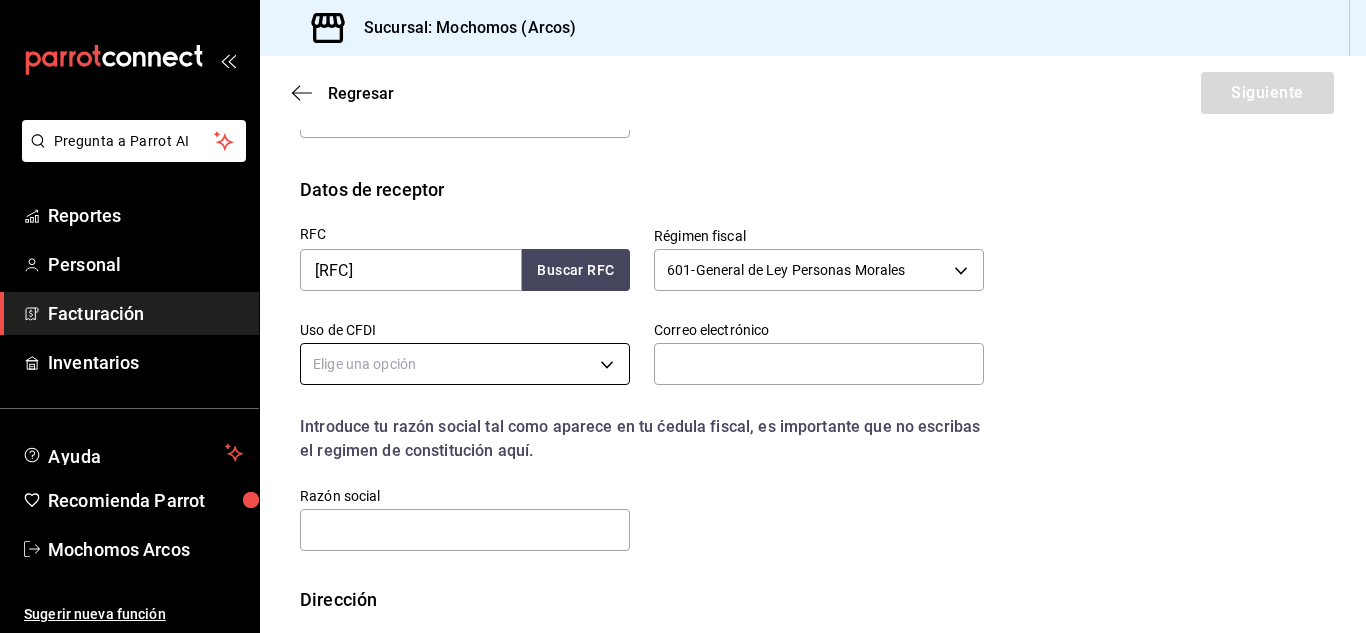 click on "Pregunta a Parrot AI Reportes   Personal   Facturación   Inventarios   Ayuda Recomienda Parrot   Mochomos Arcos   Sugerir nueva función   Sucursal: Mochomos (Arcos) Regresar Siguiente Factura general Realiza tus facturas con un numero de orden o un monto en especifico; También puedes realizar una factura de remplazo mediante una factura cancelada. Datos de emisor Perfil fiscal MERCADO DE EXPERIENCIAS 0d9729ad-d774-4c6b-aaed-48863b9fa049 Marca Mochomos (Arcos) dd36a3dd-8c35-4563-bc3a-0ae6137ce787 Tipo de comprobante Ingreso I Datos de receptor RFC ASE901221SM4 Buscar RFC Régimen fiscal 601  -  General de Ley Personas Morales 601 Uso de CFDI Elige una opción Correo electrónico Introduce tu razón social tal como aparece en tu ćedula fiscal, es importante que no escribas el regimen de constitución aquí. company Razón social Dirección Calle # exterior # interior Código postal Estado ​ Municipio ​ Colonia ​ GANA 1 MES GRATIS EN TU SUSCRIPCIÓN AQUÍ Pregunta a Parrot AI Reportes   Personal" at bounding box center (683, 316) 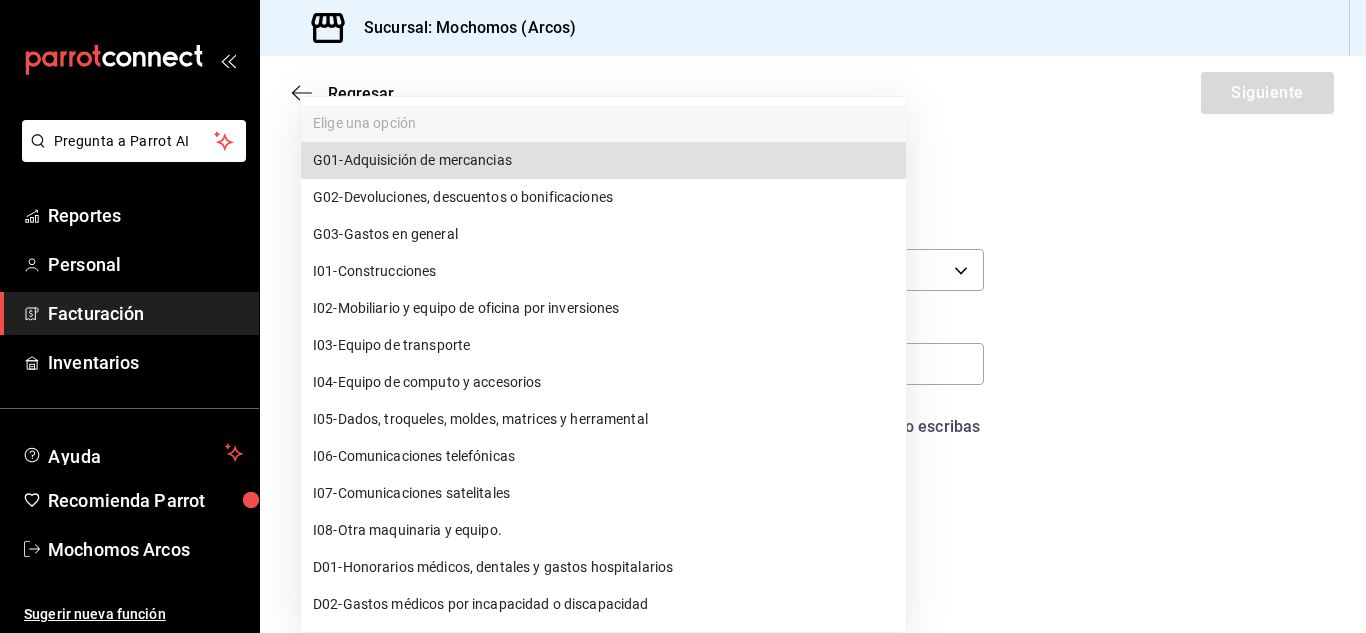 click on "G03  -  Gastos en general" at bounding box center (603, 234) 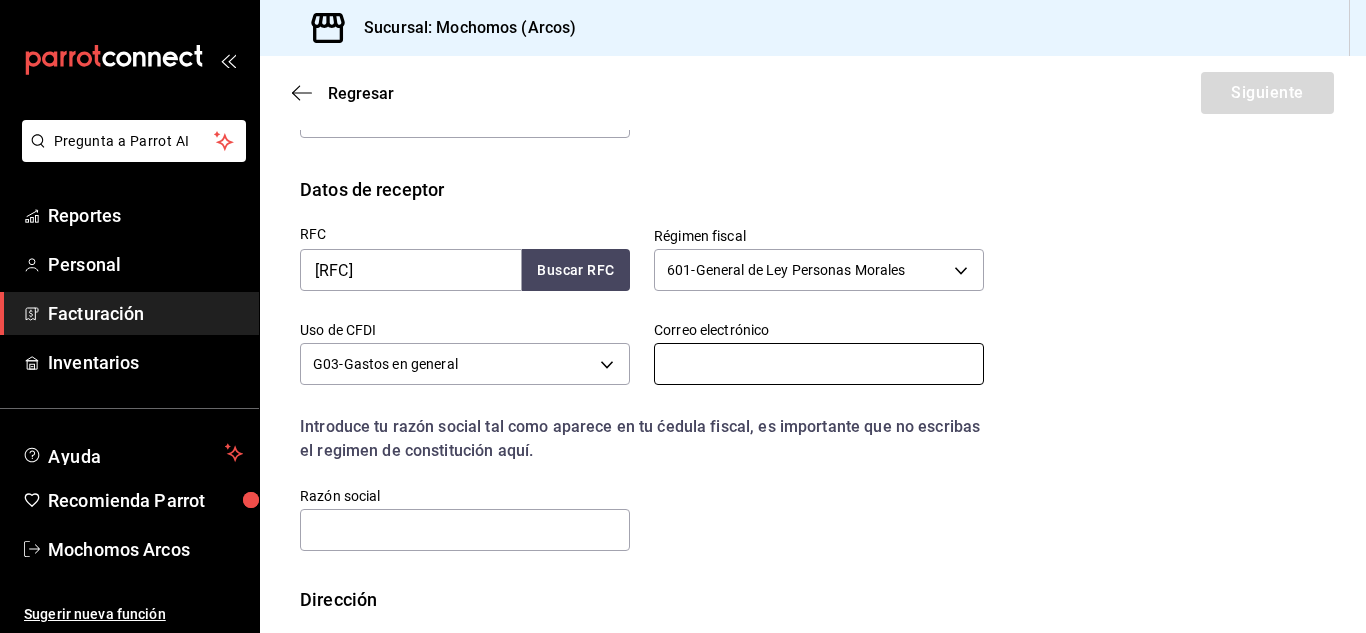 paste on "[LAST], [FIRST] <[EMAIL]>[DOMAIN].com>" 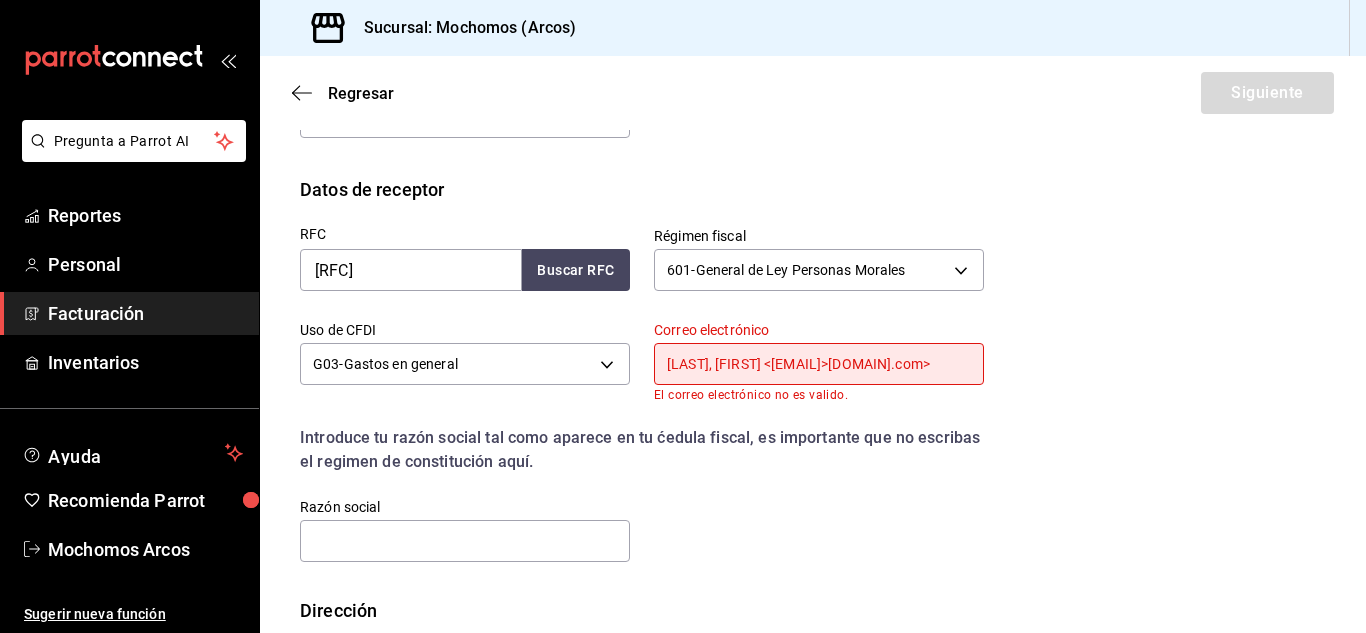 scroll, scrollTop: 0, scrollLeft: 11, axis: horizontal 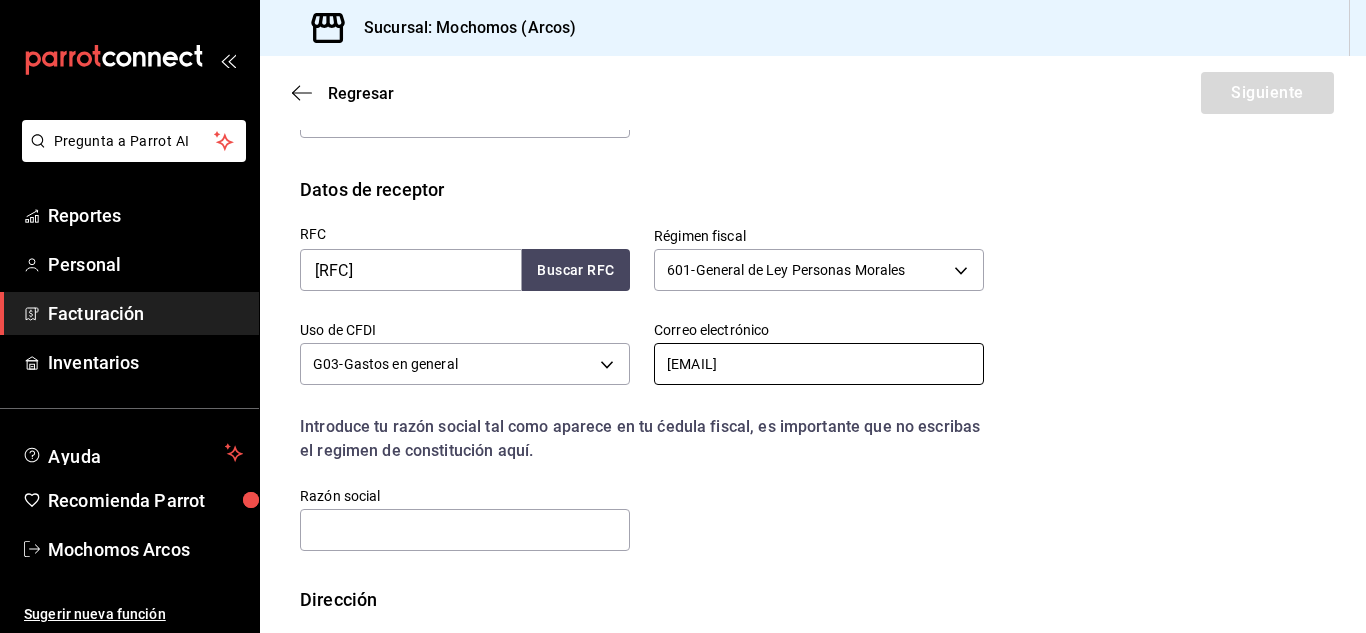 type on "[EMAIL]" 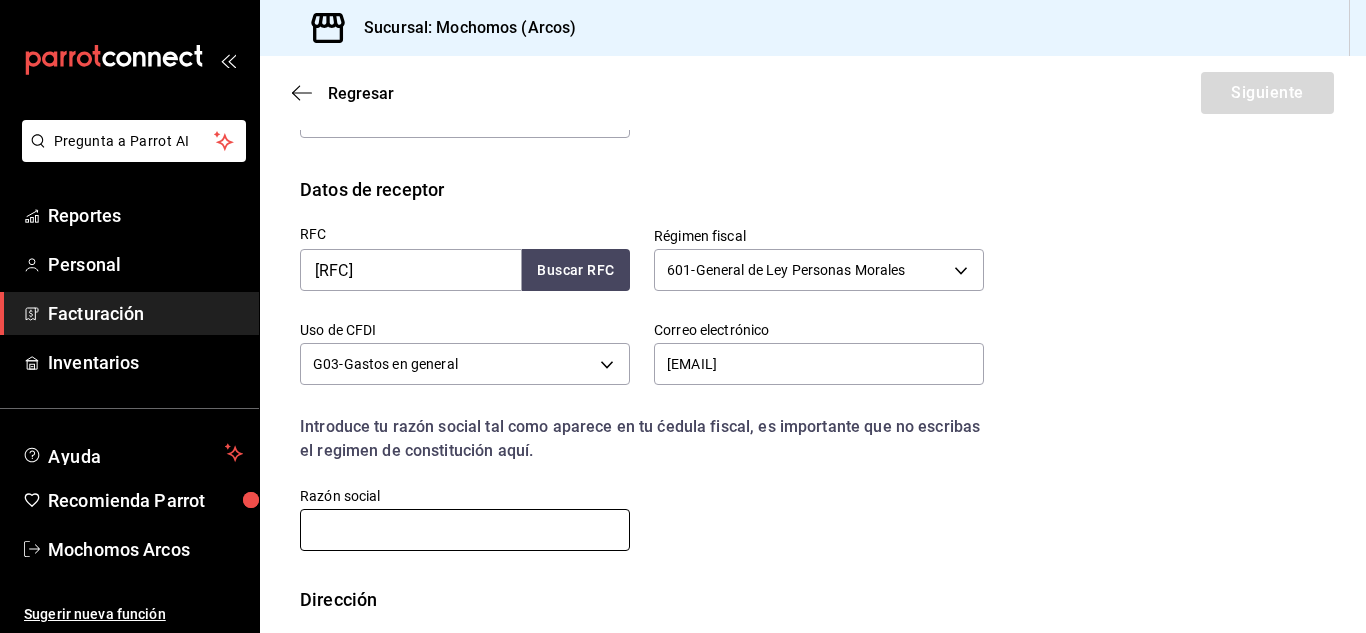 paste on "CHUBB SEGUROS MEXICO" 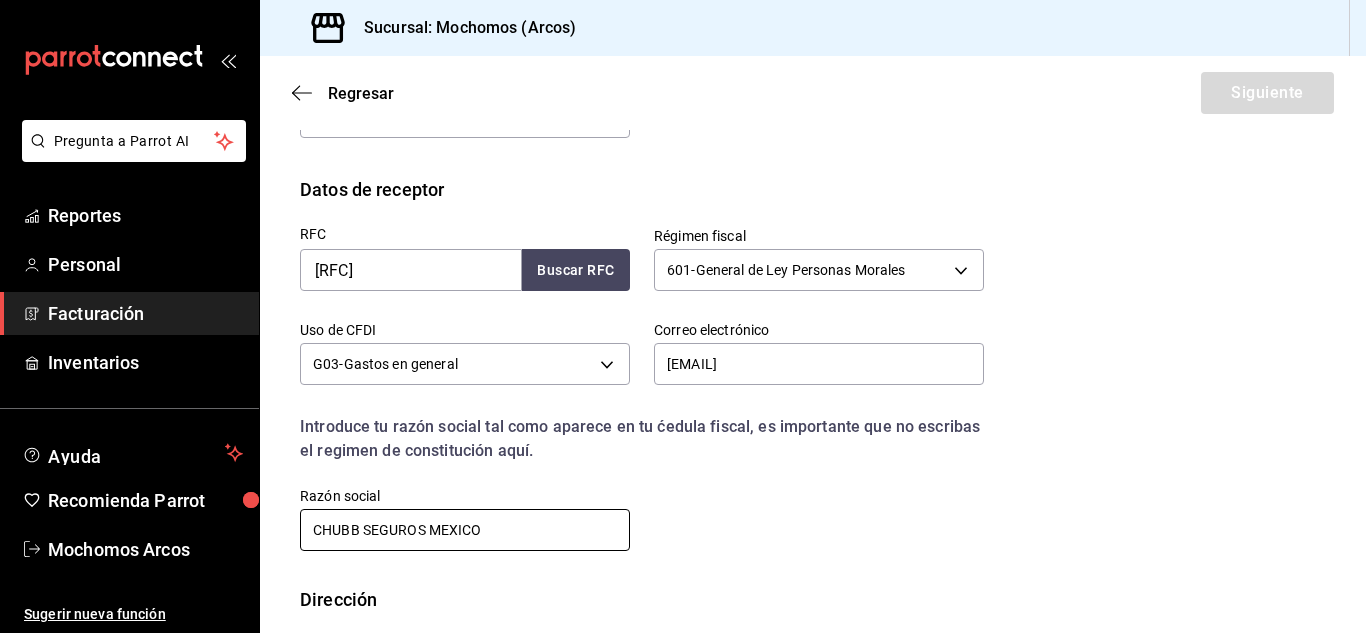type on "CHUBB SEGUROS MEXICO" 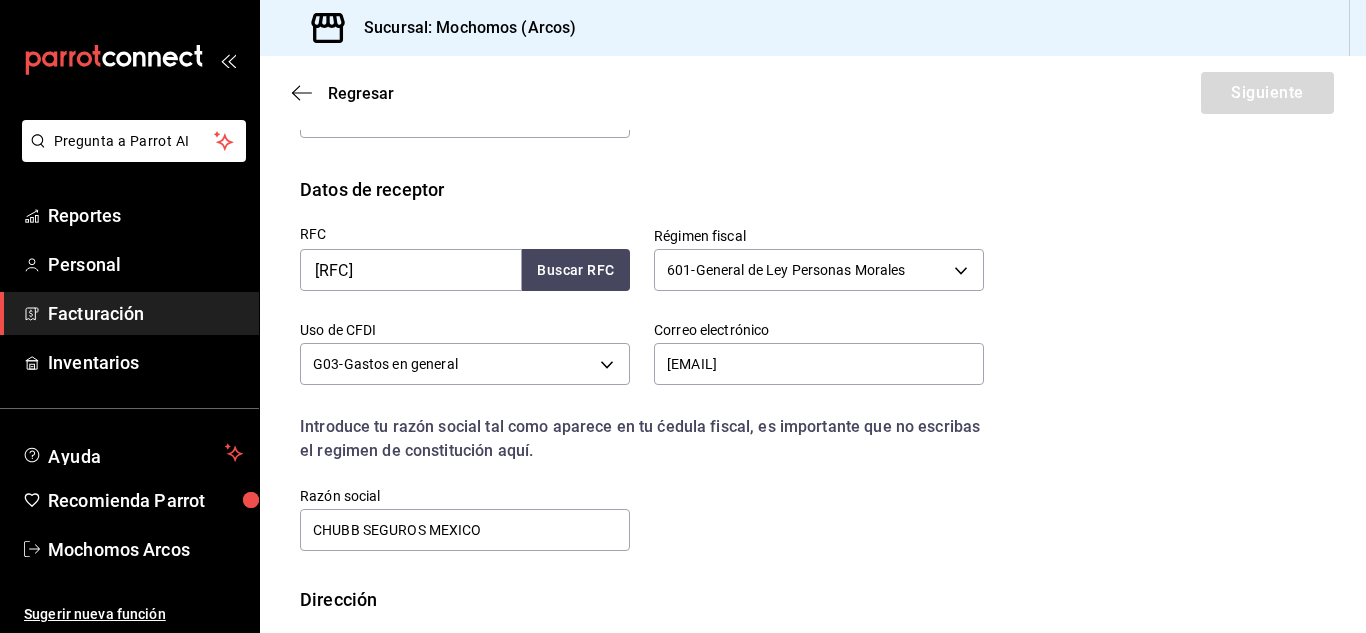 click on "RFC [RFC] Buscar RFC Régimen fiscal 601  -  General de Ley Personas Morales 601 Uso de CFDI G03  -  Gastos en general G03 Correo electrónico [EMAIL] Introduce tu razón social tal como aparece en tu ćedula fiscal, es importante que no escribas el regimen de constitución aquí. company Razón social CHUBB SEGUROS MEXICO" at bounding box center [630, 378] 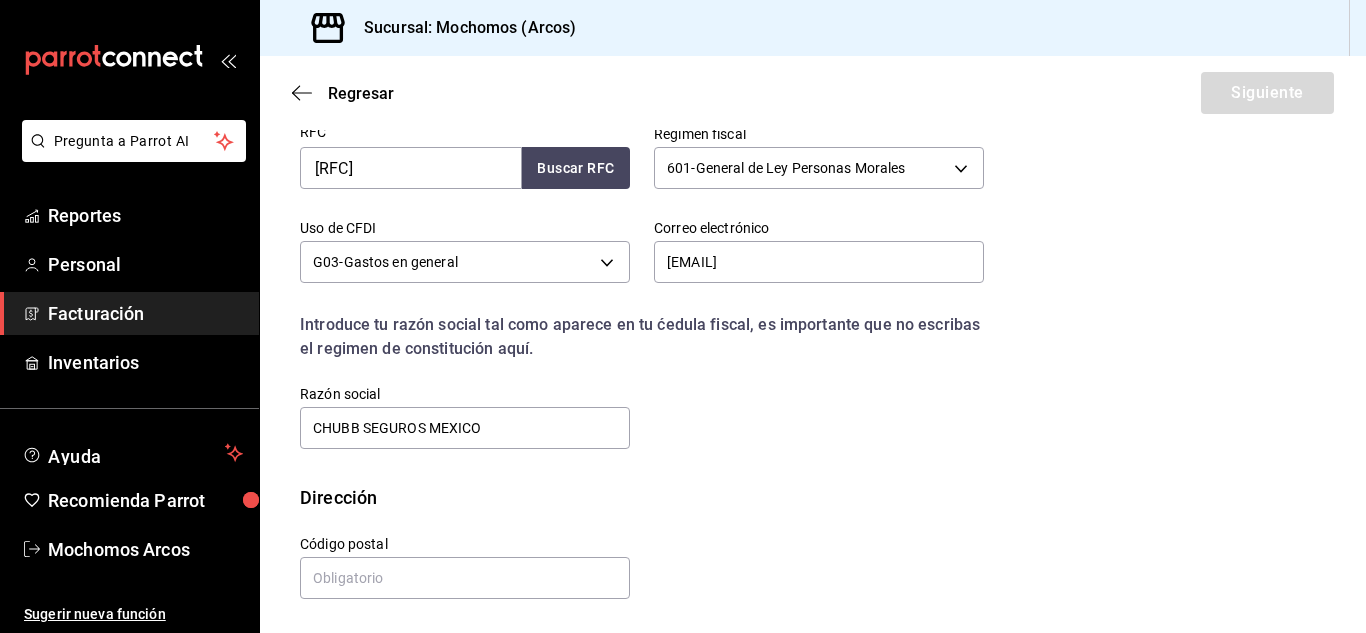 scroll, scrollTop: 403, scrollLeft: 0, axis: vertical 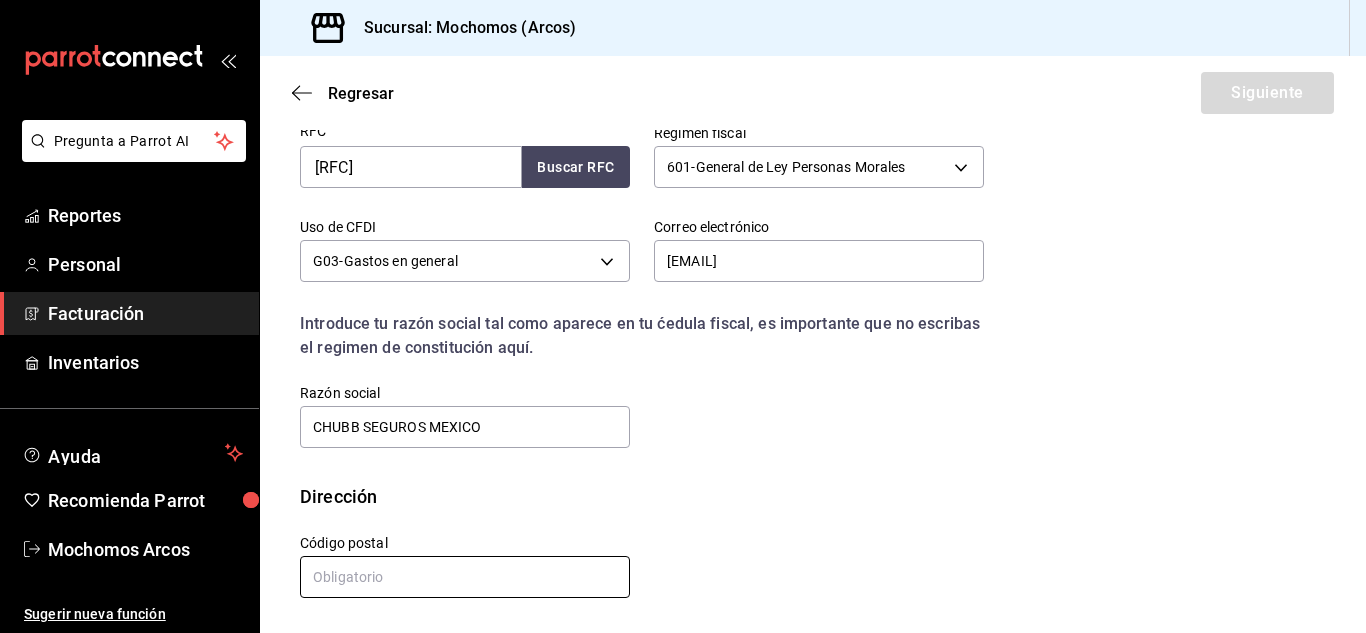 click at bounding box center [465, 577] 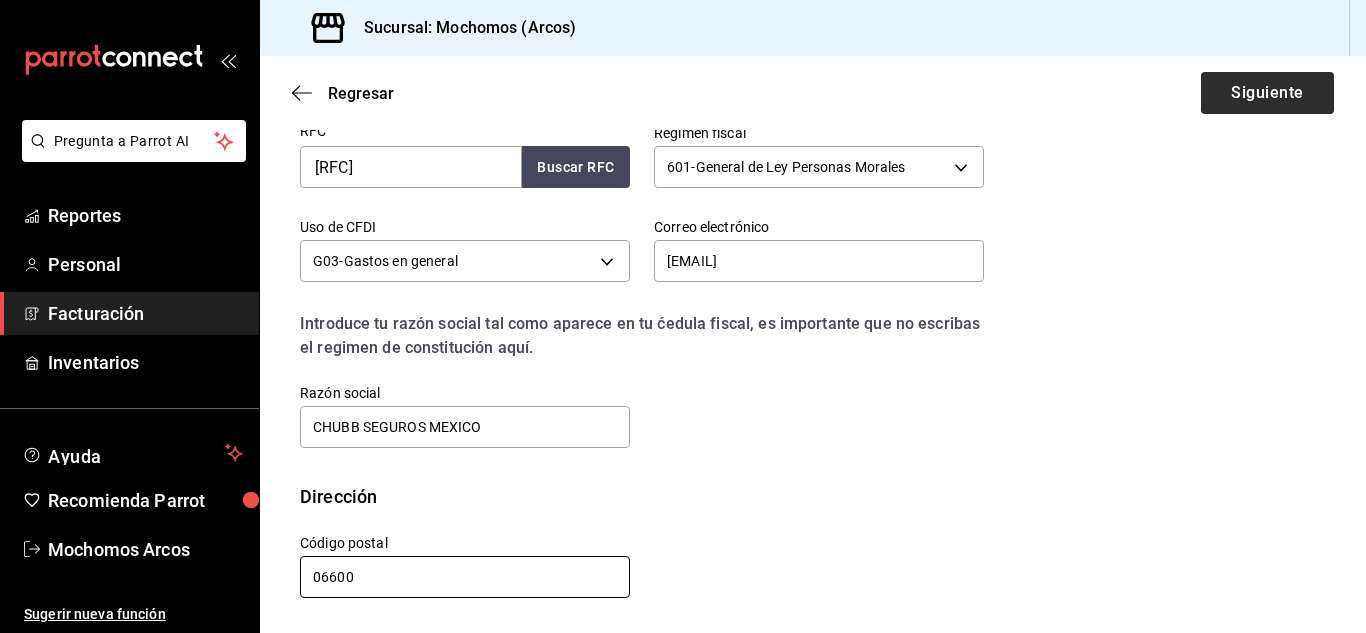 type on "06600" 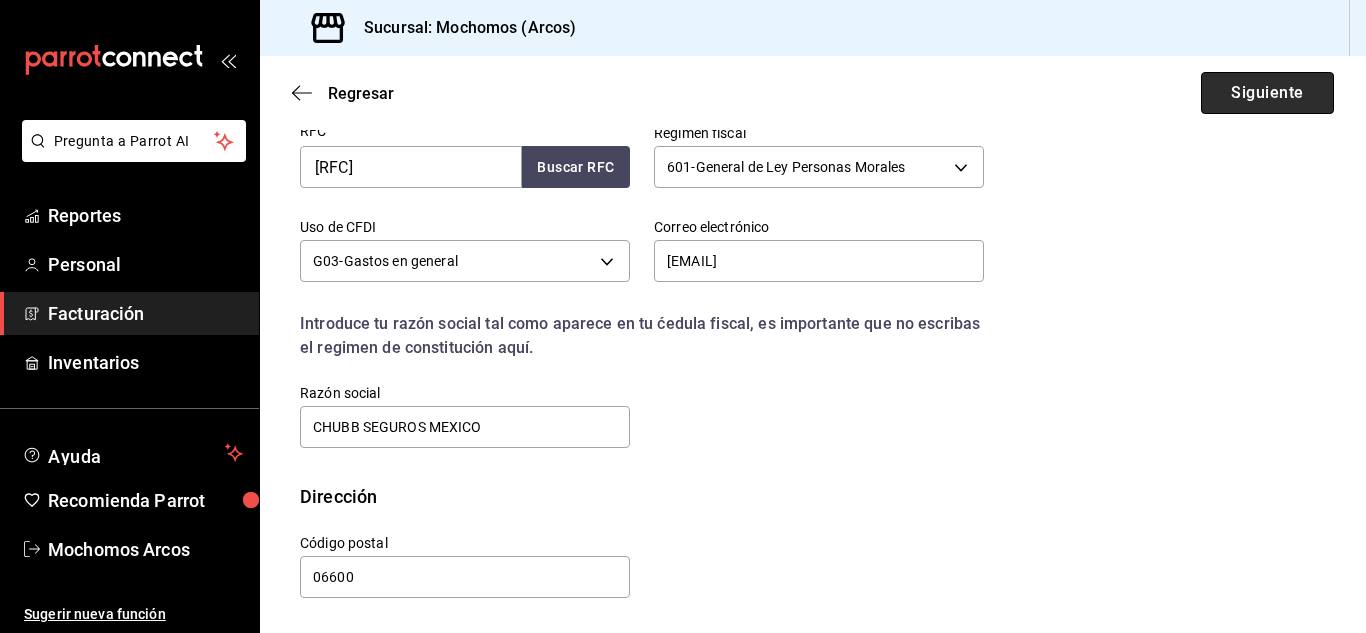 click on "Siguiente" at bounding box center [1267, 93] 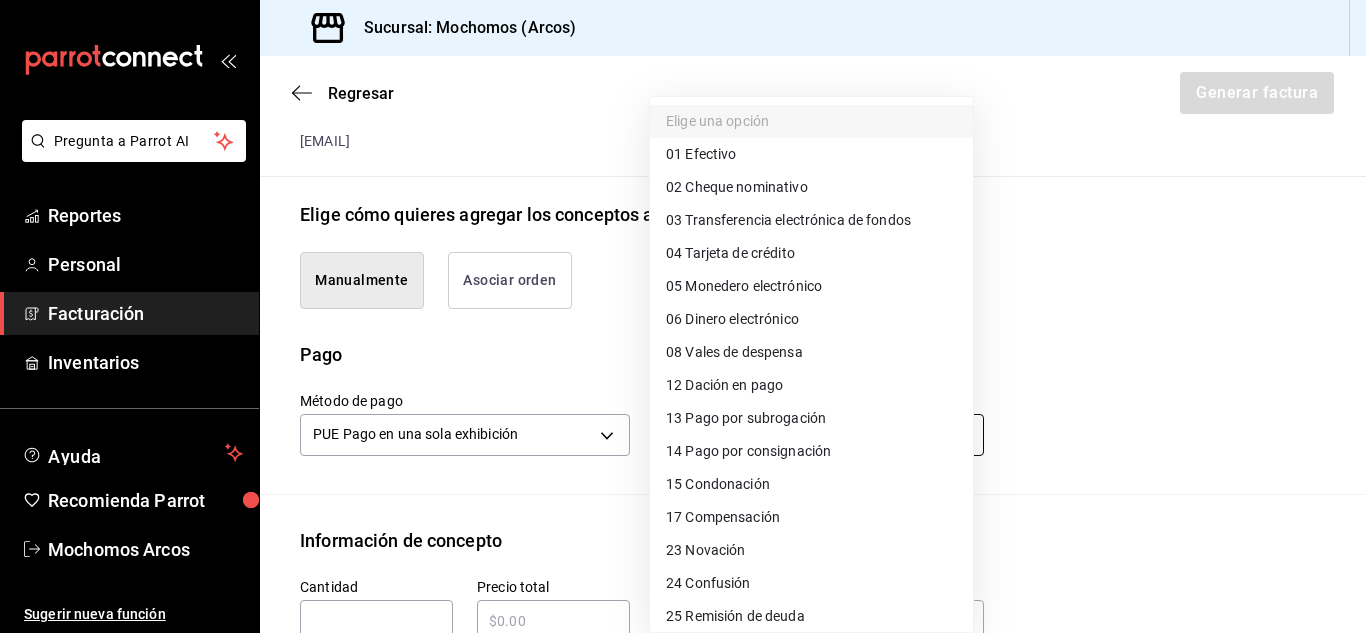 click on "Pregunta a Parrot AI Reportes   Personal   Facturación   Inventarios   Ayuda Recomienda Parrot   Mochomos Arcos   Sugerir nueva función   Sucursal: Mochomos (Arcos) Regresar Generar factura Emisor Perfil fiscal MERCADO DE EXPERIENCIAS Tipo de comprobante Ingreso Receptor Nombre / Razón social CHUBB SEGUROS MEXICO RFC Receptor ASE901221SM4 Régimen fiscal General de Ley Personas Morales Uso de CFDI G03: Gastos en general Correo electrónico [EMAIL] Elige cómo quieres agregar los conceptos a tu factura Manualmente Asociar orden Pago Método de pago PUE   Pago en una sola exhibición PUE Forma de pago Elige una opción Información de concepto Cantidad ​ Precio total ​ Impuestos Elige una opción Clave de Producto de Servicio 90101500 - Establecimientos para comer y beber ​ Unidad E48 - Unidad de Servicio ​ Descripción Agregar IVA Total $0.00 IEPS Total $0.00 Subtotal $0.00 Total $0.00 Orden Cantidad Clave Unidad Monto Impuesto Subtotal Total Pregunta a Parrot AI Reportes   Personal" at bounding box center (683, 316) 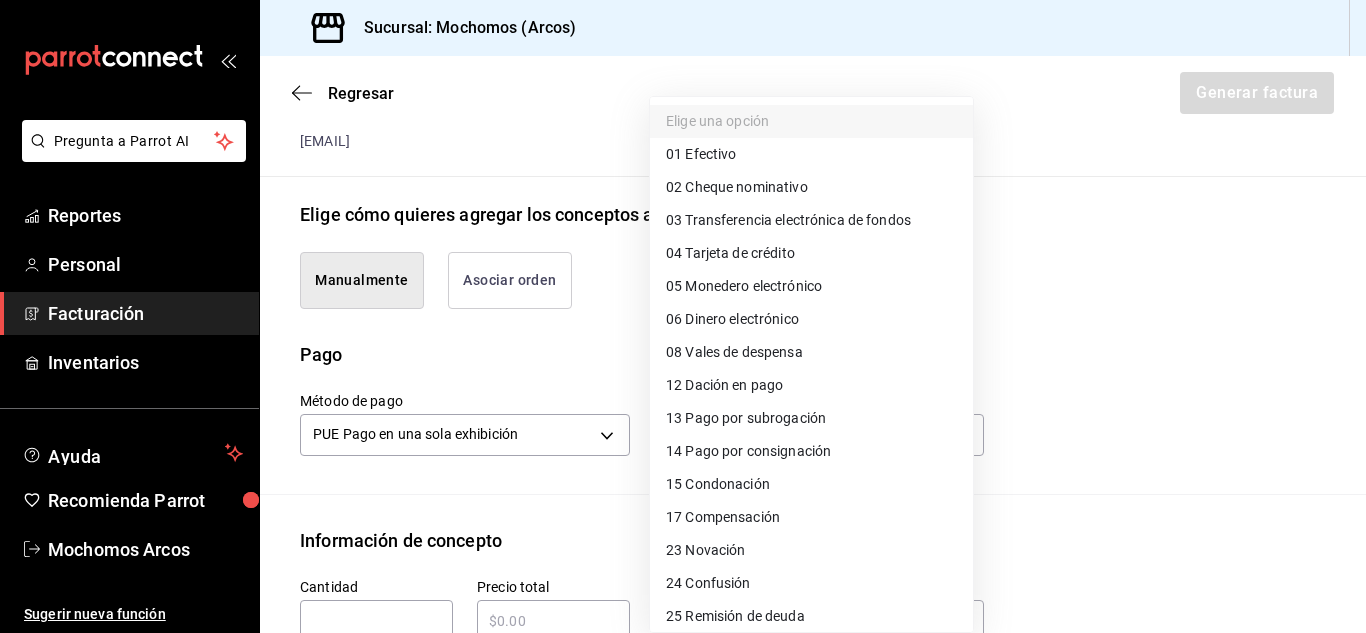 click on "04   Tarjeta de crédito" at bounding box center [811, 253] 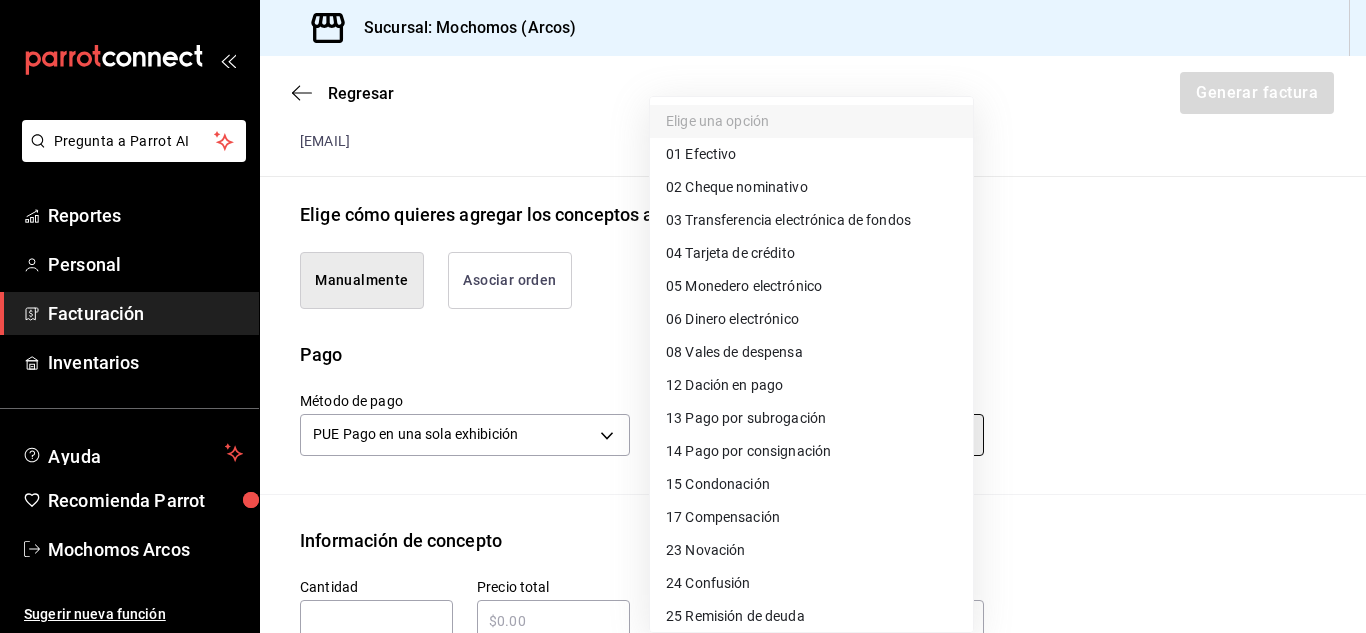 type on "04" 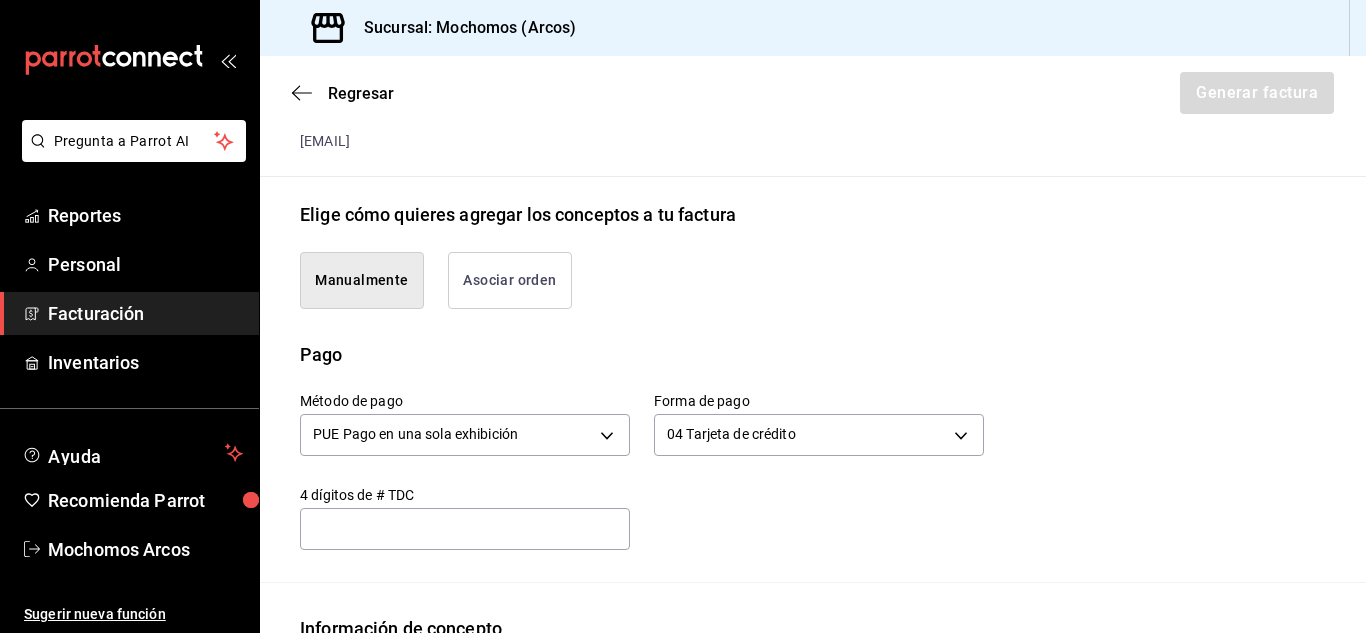 click on "Método de pago PUE   Pago en una sola exhibición PUE Forma de pago 04   Tarjeta de crédito 04 4 dígitos de # TDC ​" at bounding box center (630, 459) 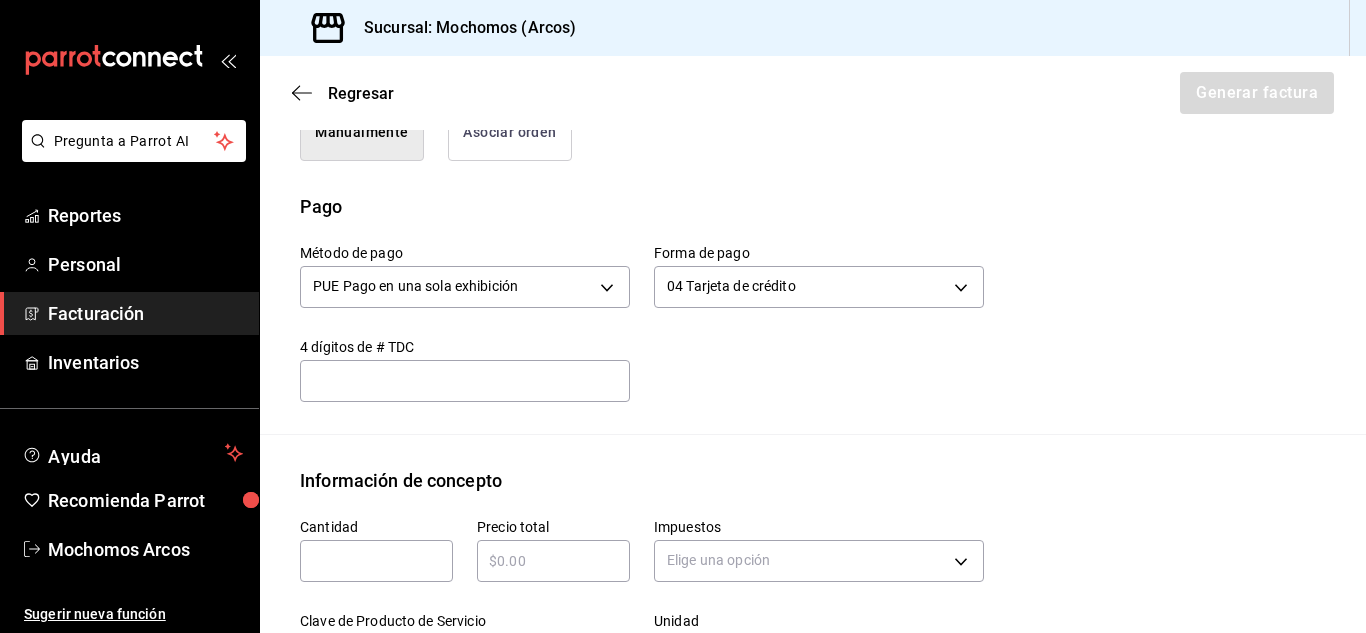 scroll, scrollTop: 703, scrollLeft: 0, axis: vertical 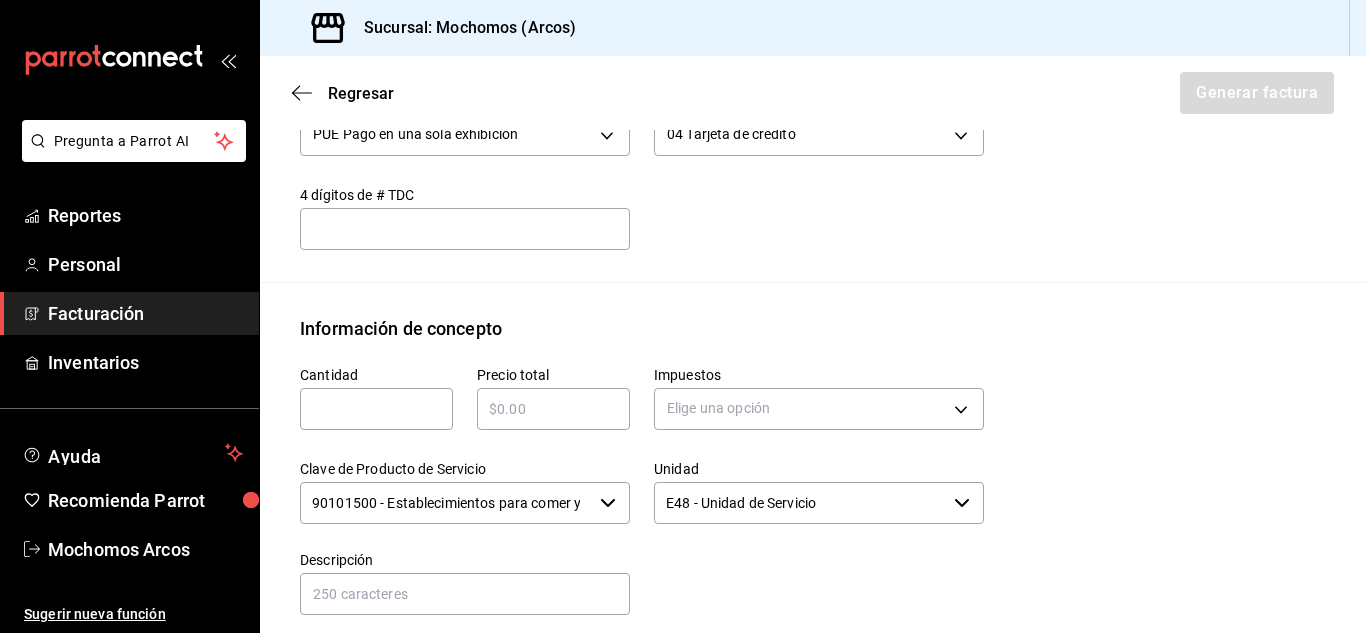 click at bounding box center [376, 409] 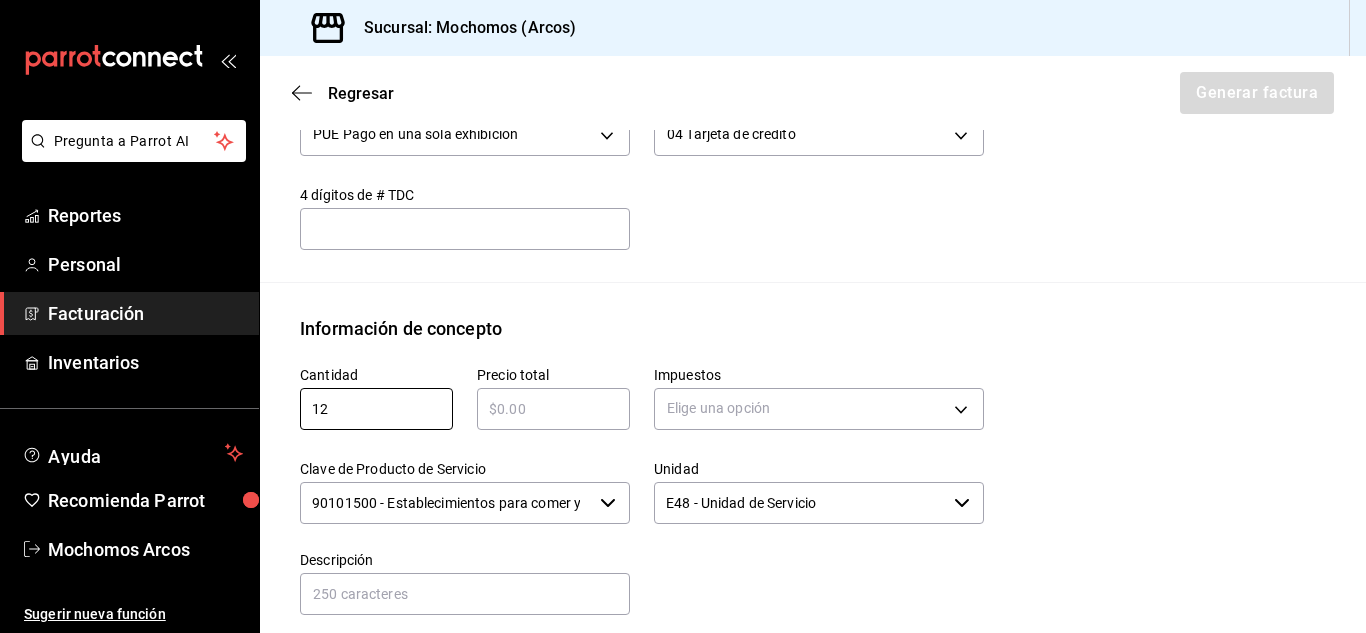 type on "1" 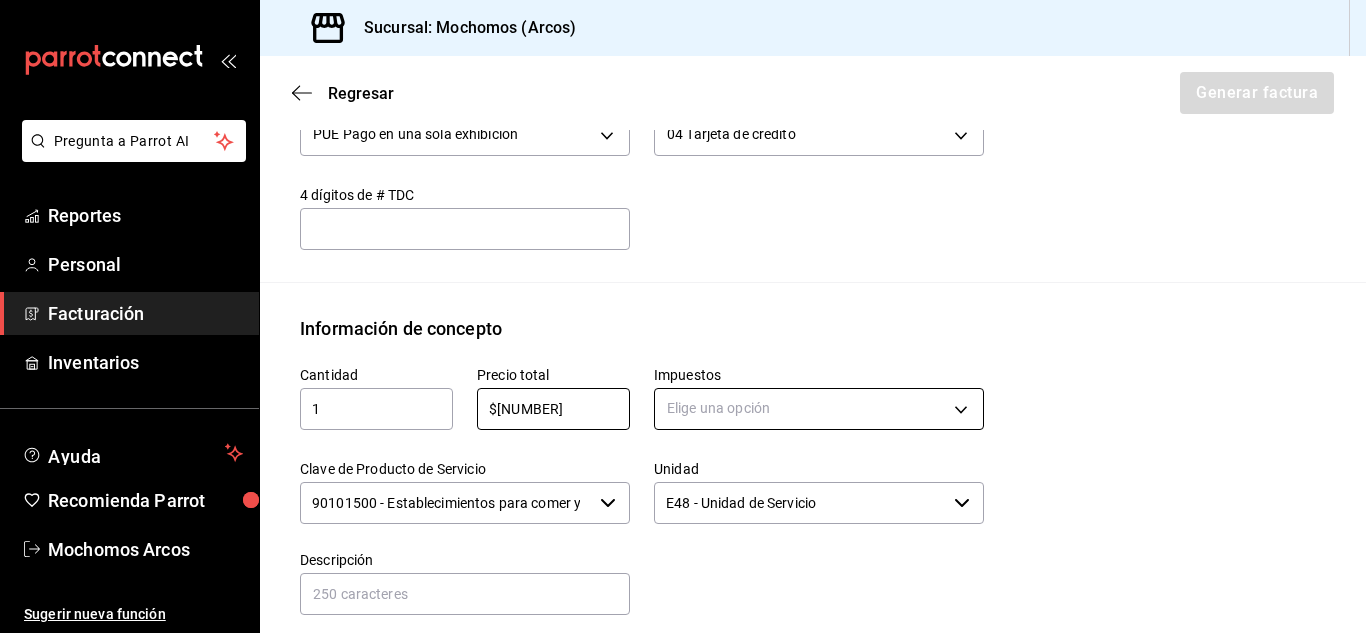 type on "$[NUMBER]" 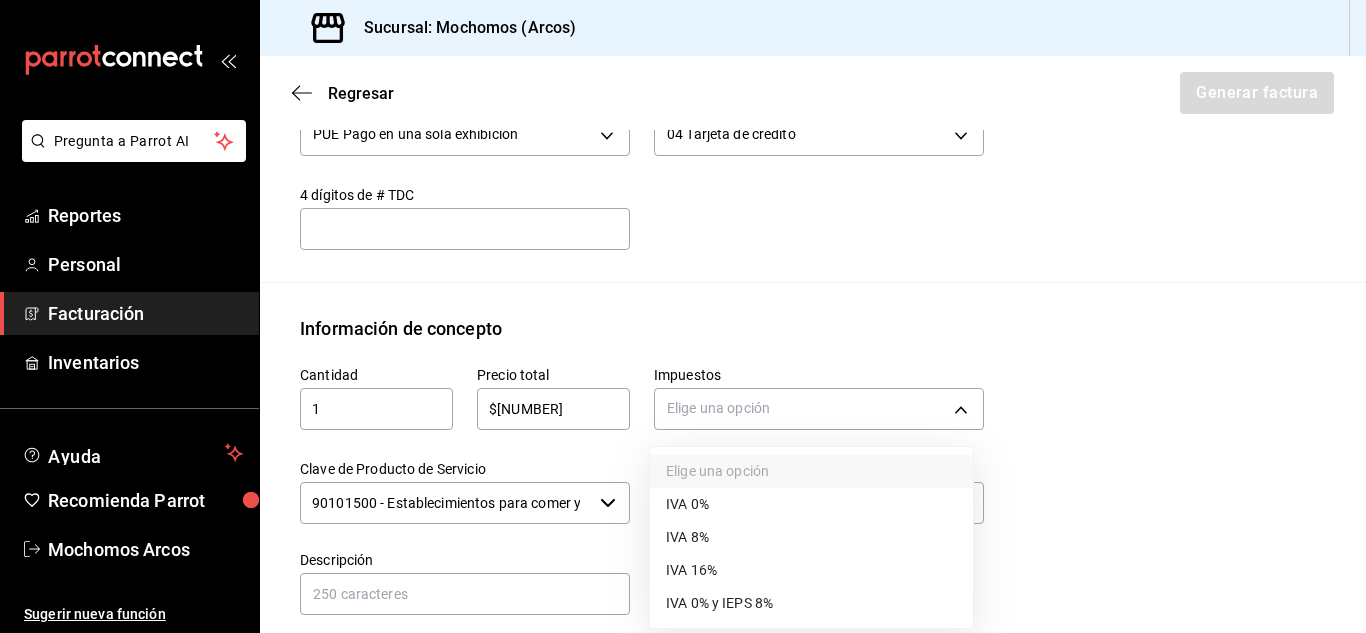 click on "IVA 16%" at bounding box center [691, 570] 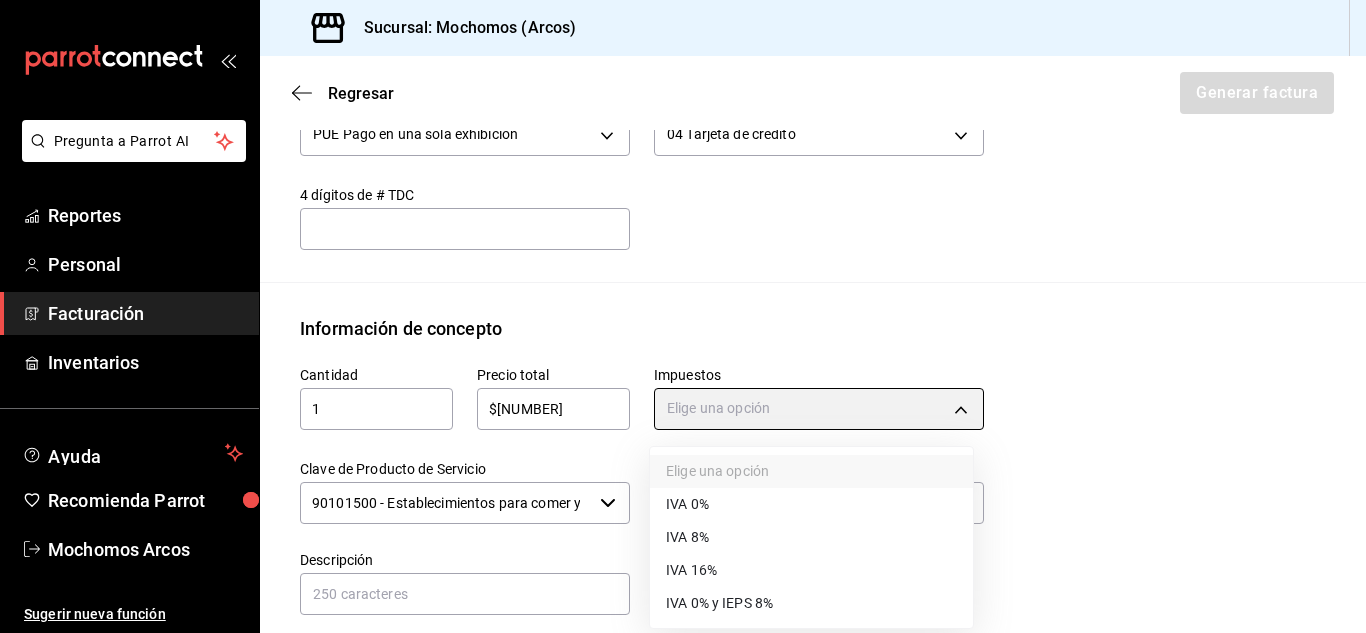 type on "IVA_16" 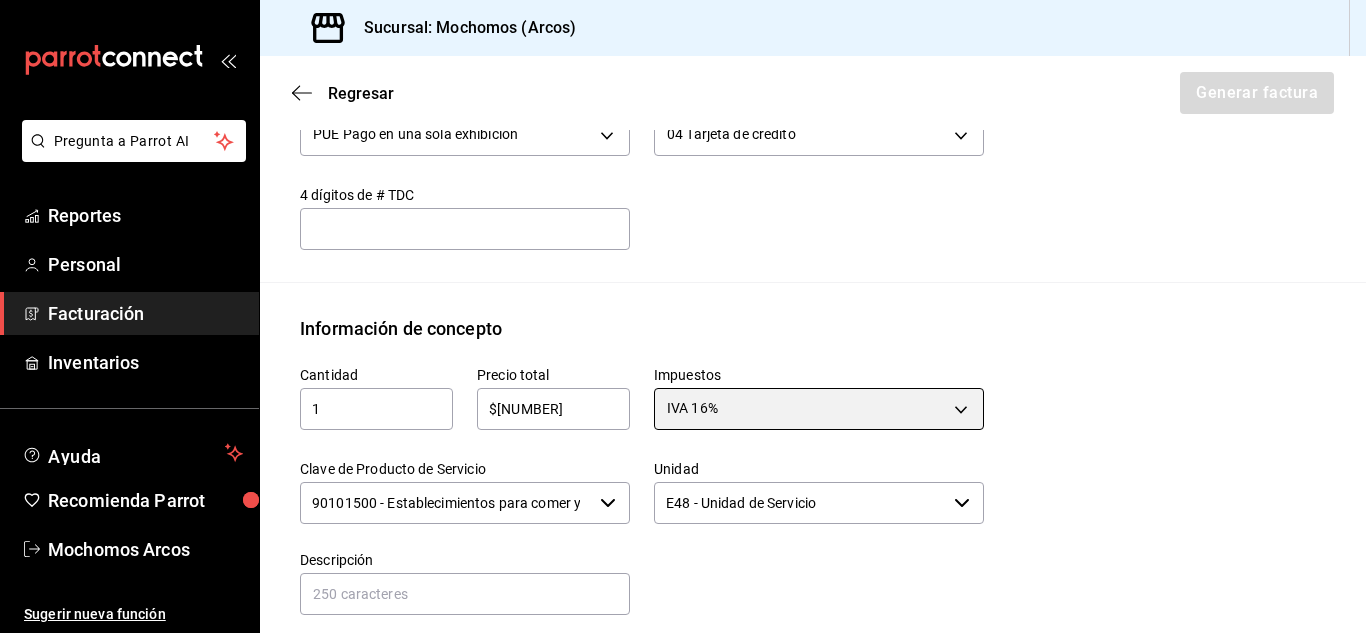 scroll, scrollTop: 1022, scrollLeft: 0, axis: vertical 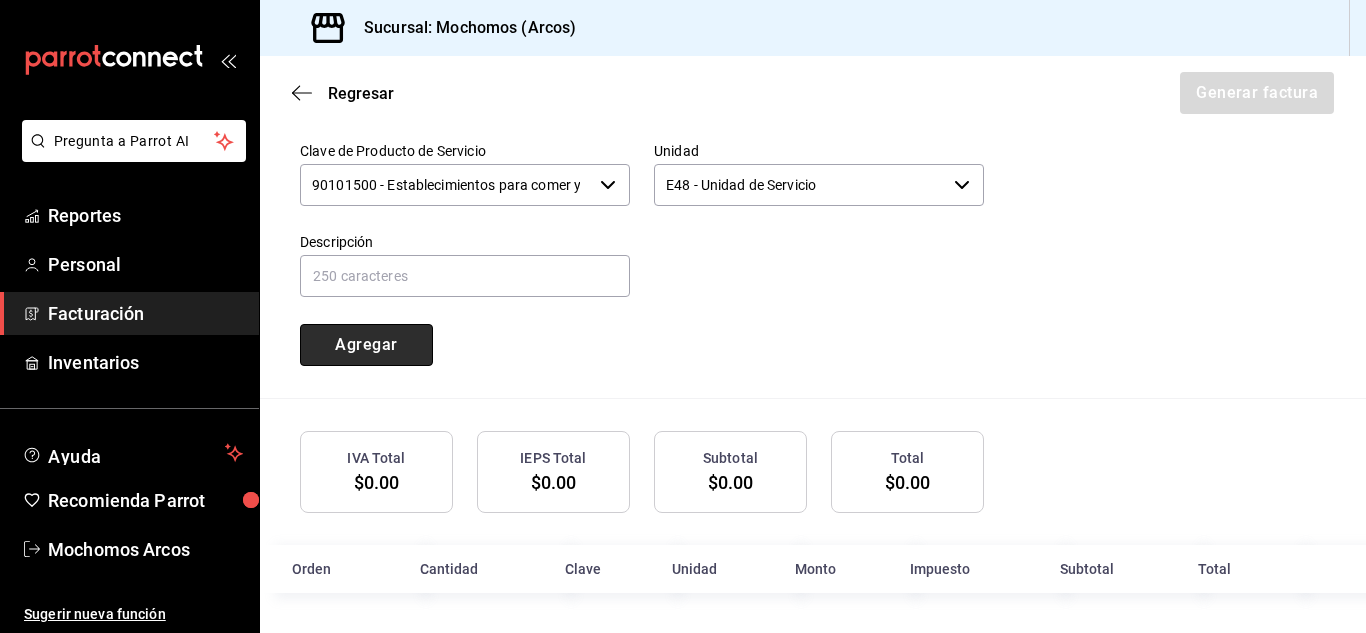 click on "Agregar" at bounding box center [366, 345] 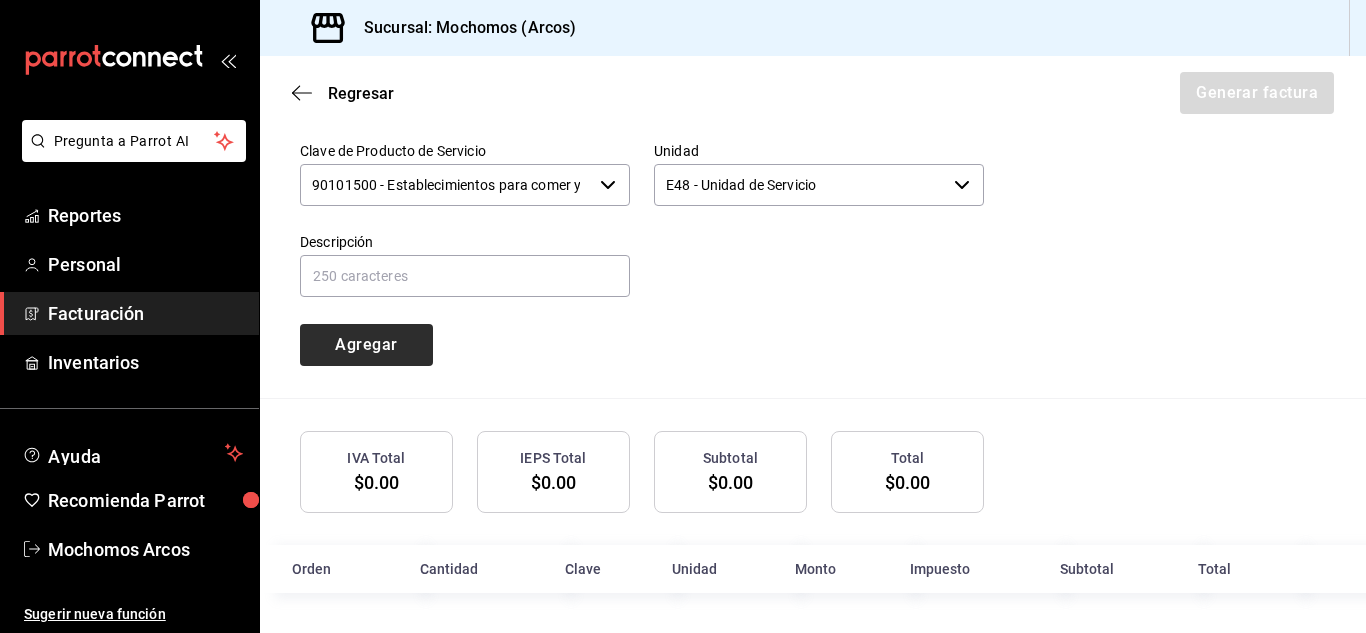 type 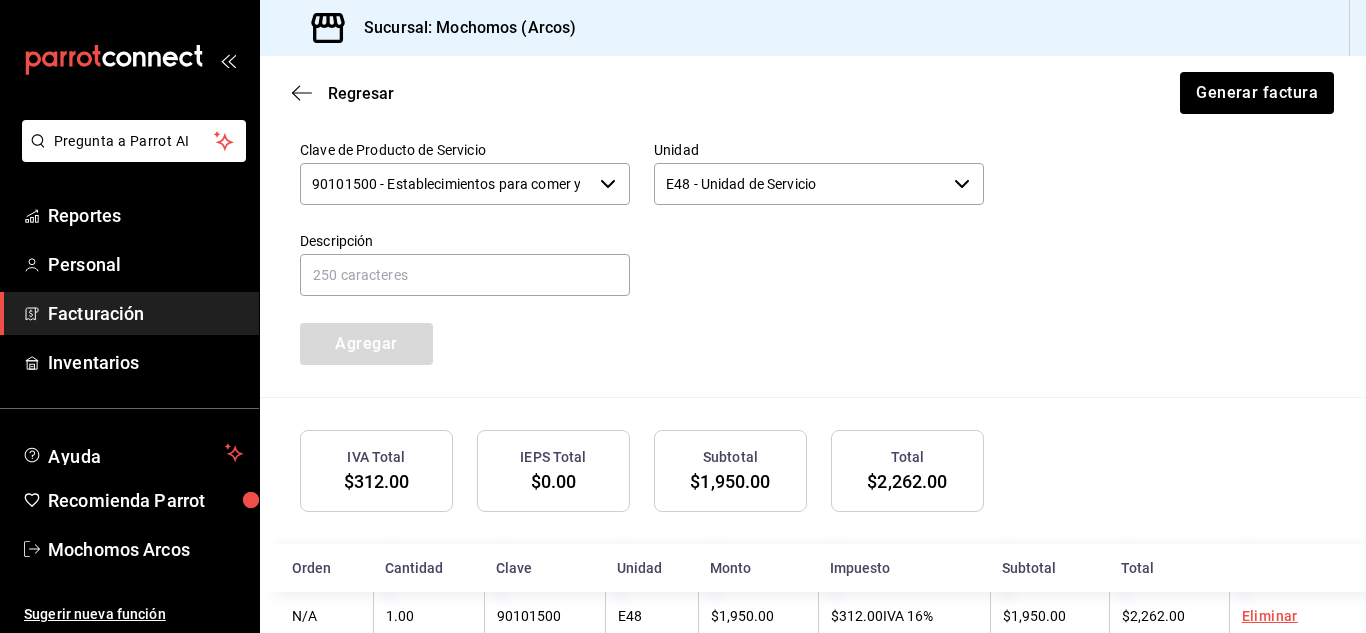 scroll, scrollTop: 1072, scrollLeft: 0, axis: vertical 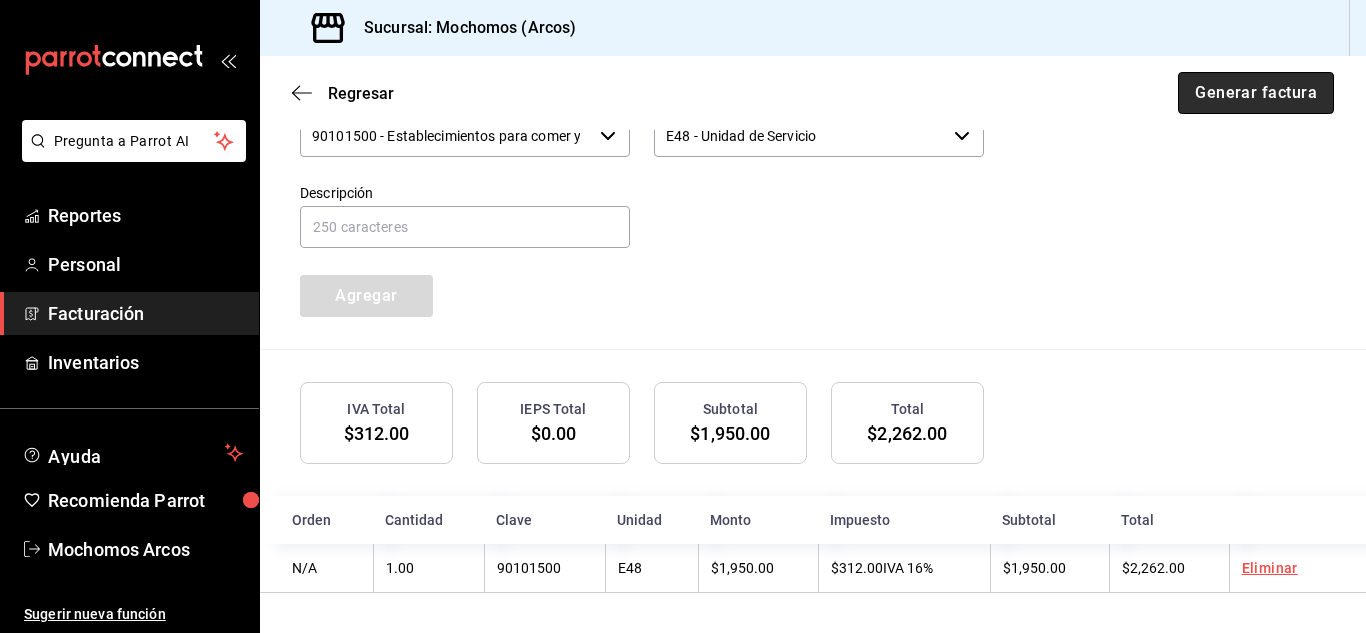 click on "Generar factura" at bounding box center (1256, 93) 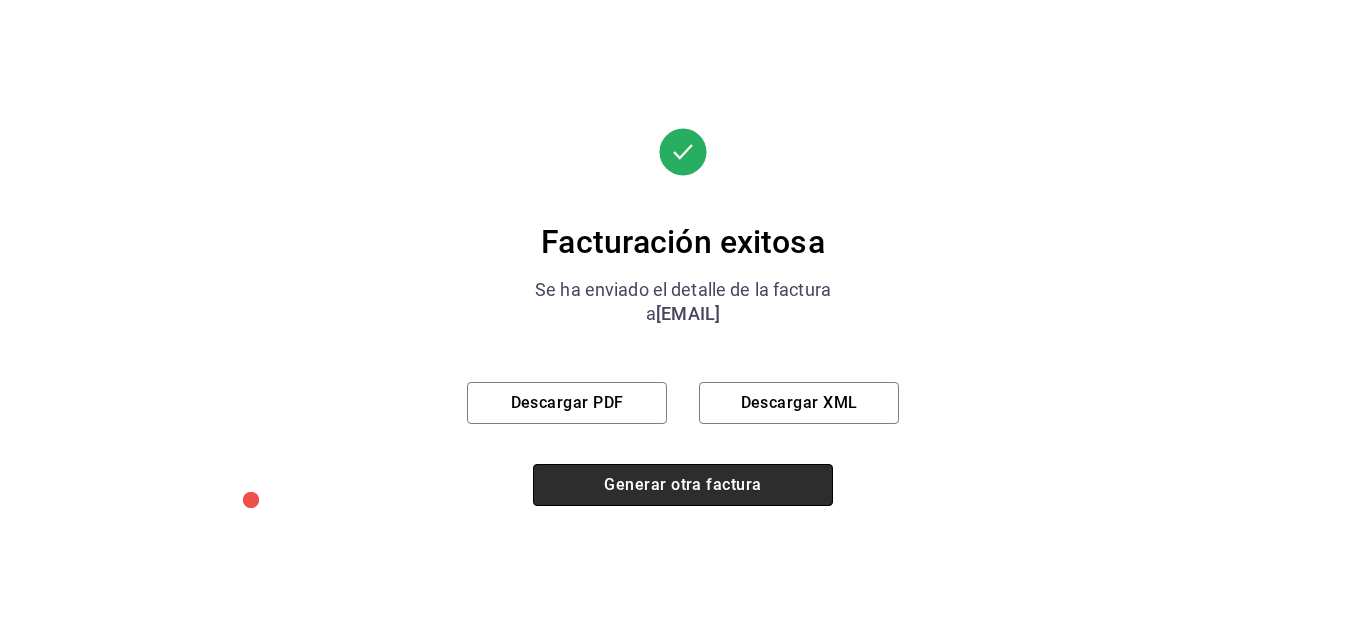 click on "Generar otra factura" at bounding box center [683, 485] 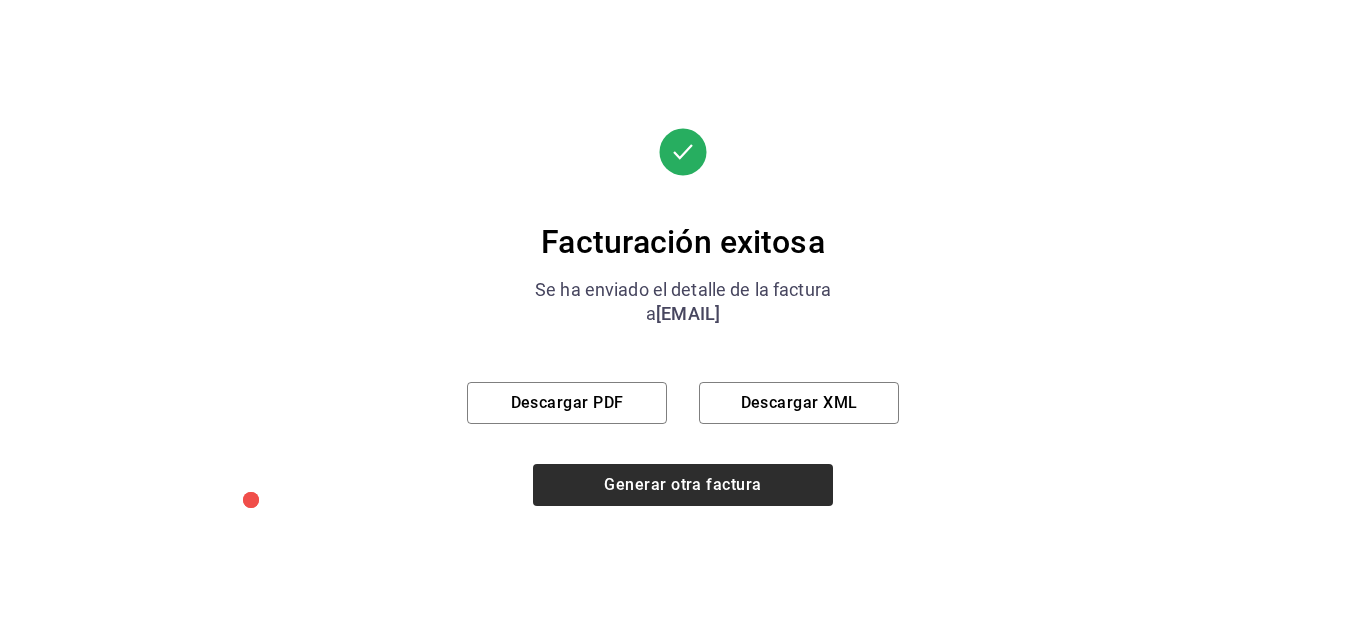 scroll, scrollTop: 240, scrollLeft: 0, axis: vertical 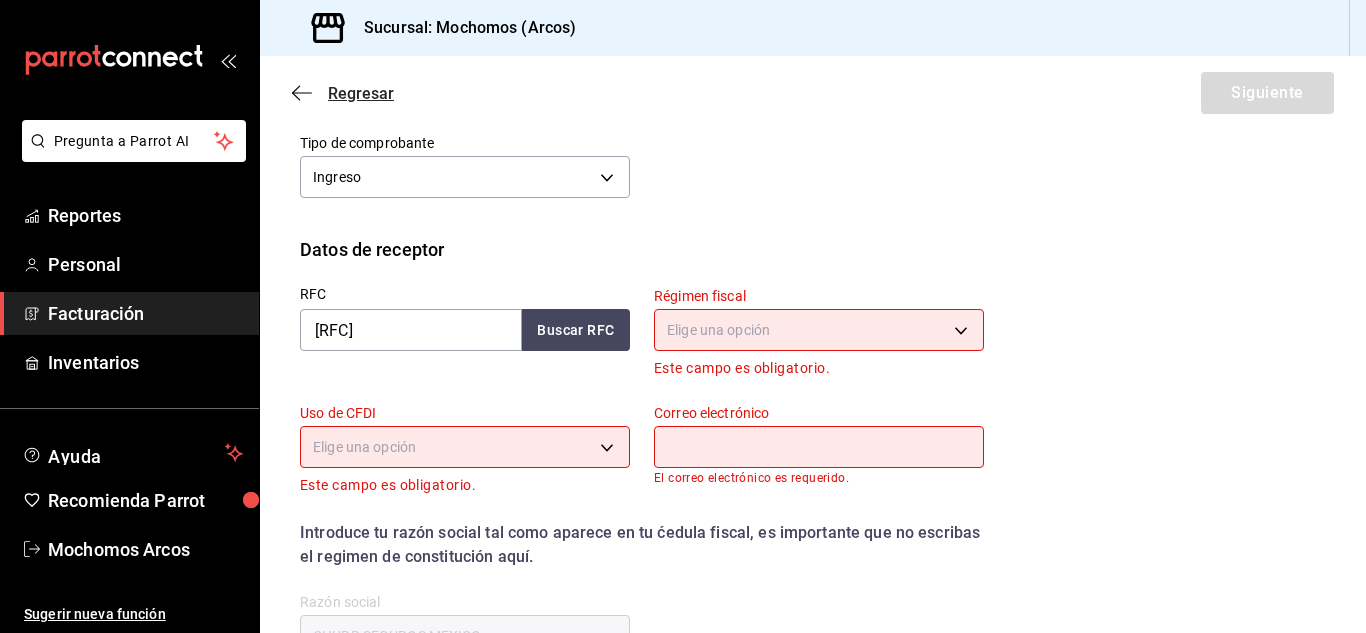 click 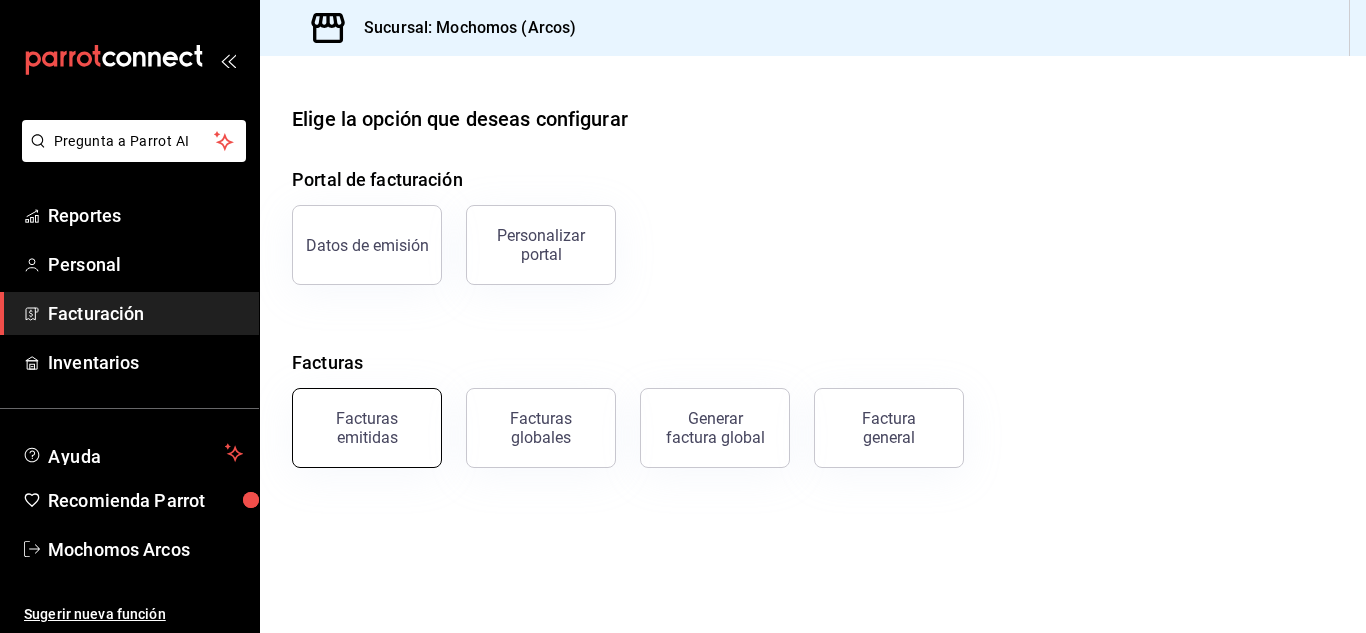 click on "Facturas emitidas" at bounding box center [367, 428] 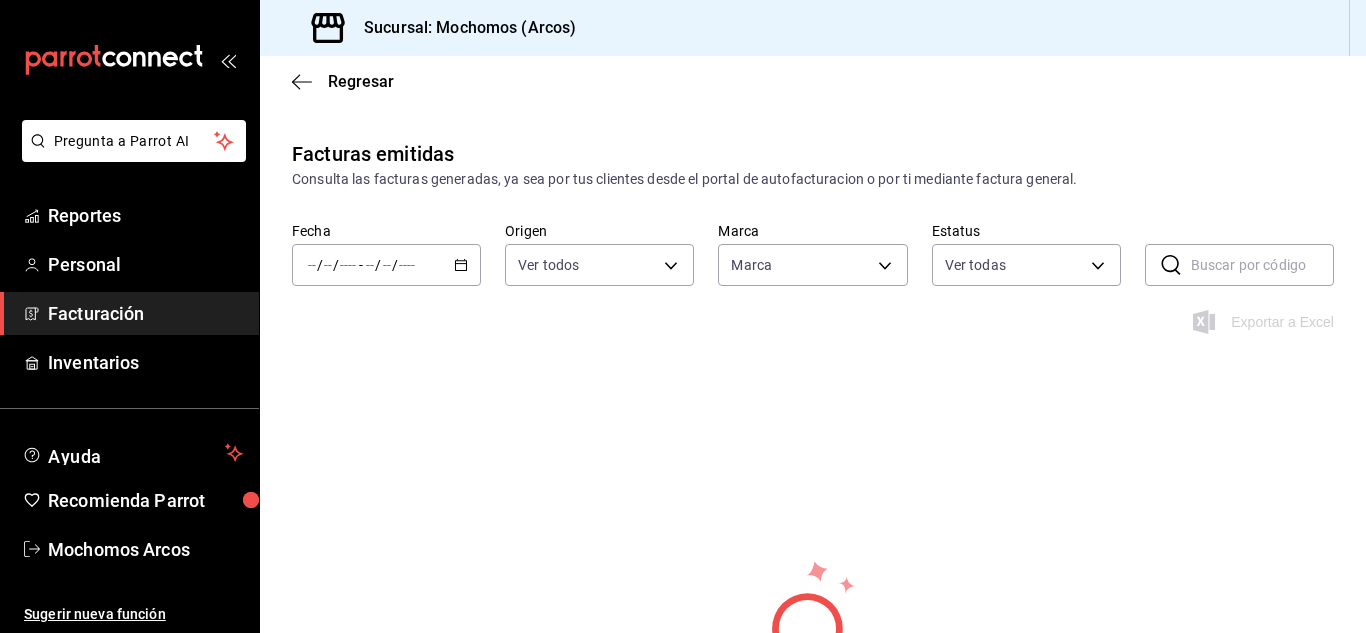 type on "dd36a3dd-8c35-4563-bc3a-0ae6137ce787" 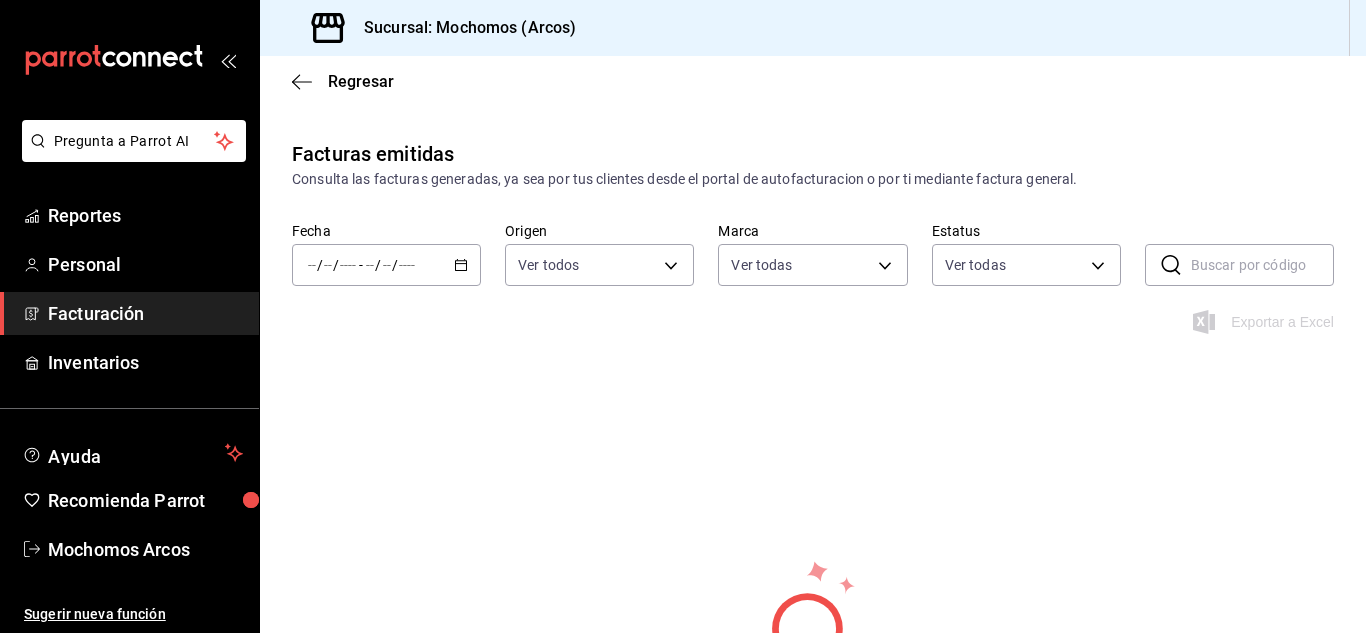 click 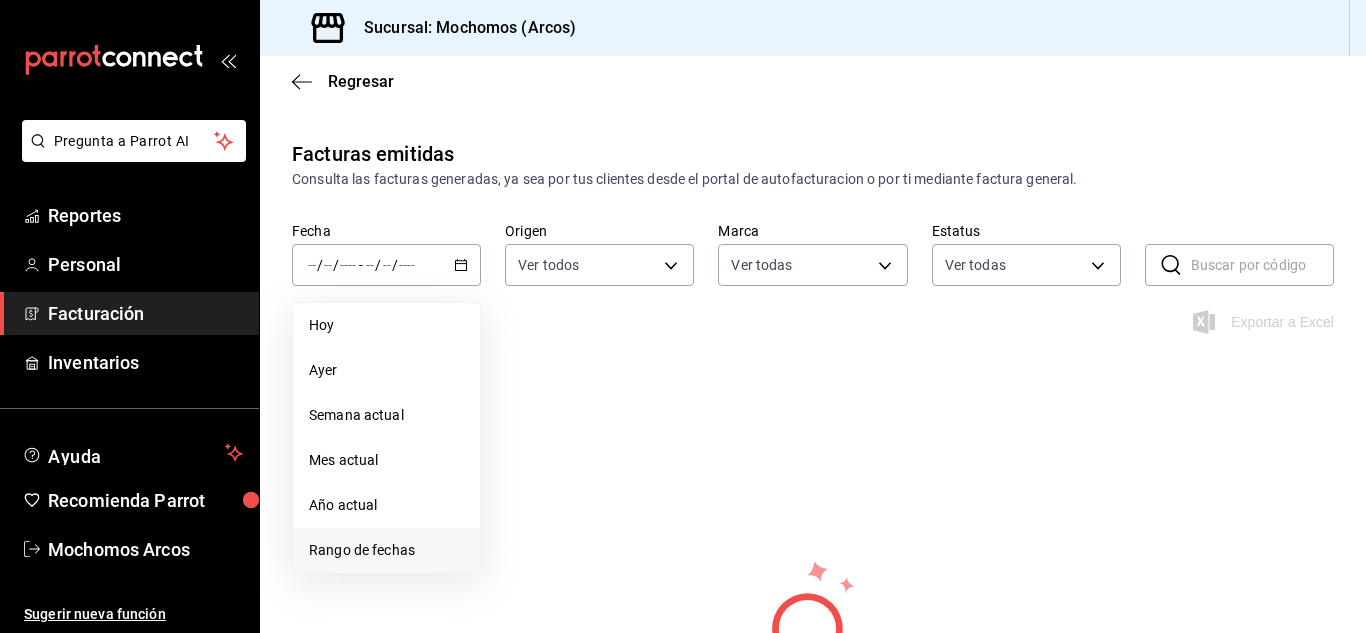 click on "Rango de fechas" at bounding box center [386, 550] 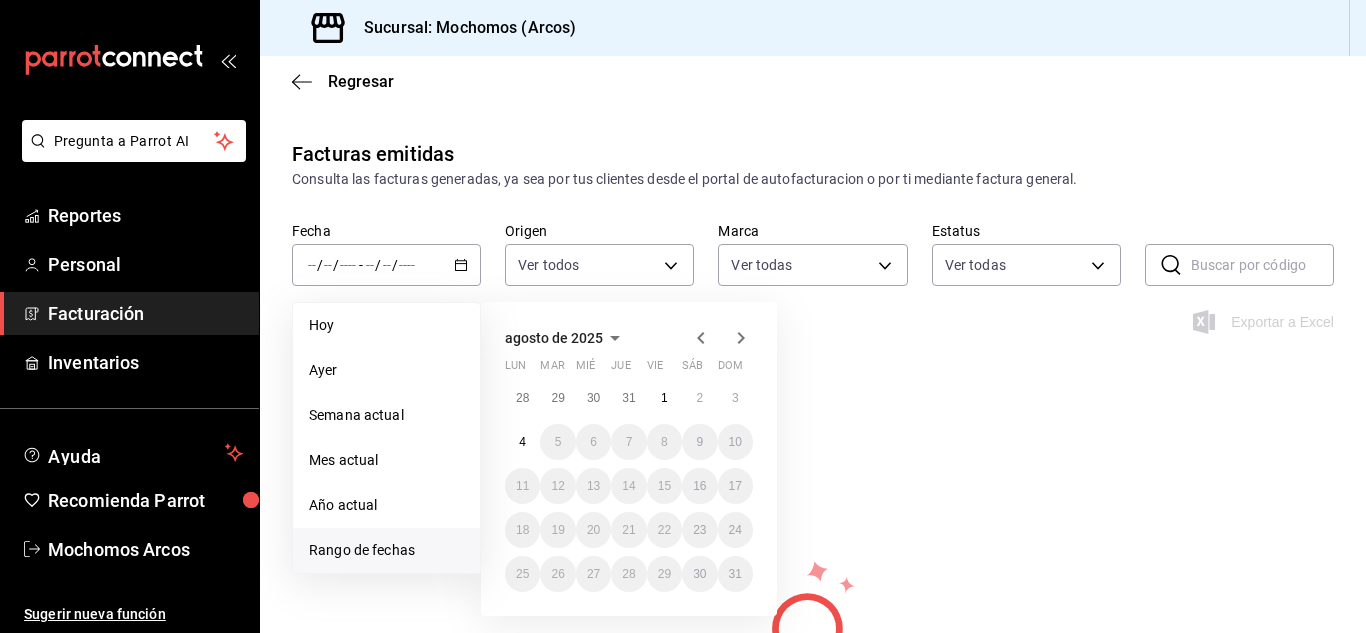 click 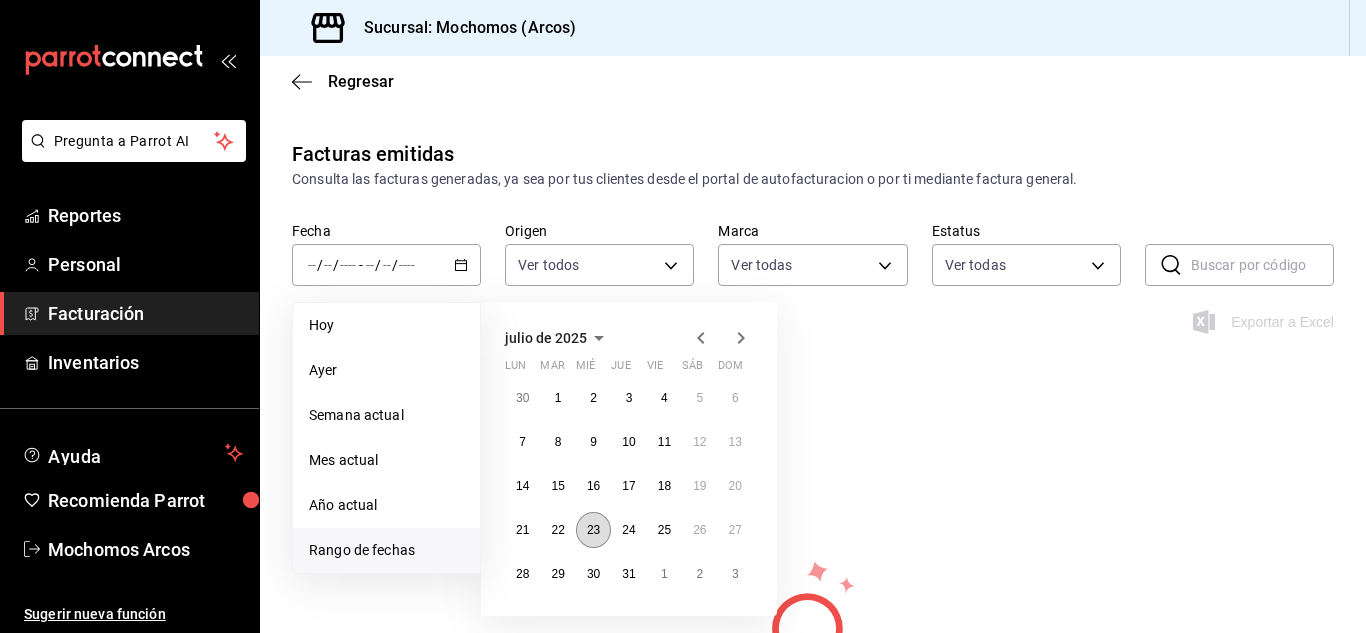 click on "23" at bounding box center (593, 530) 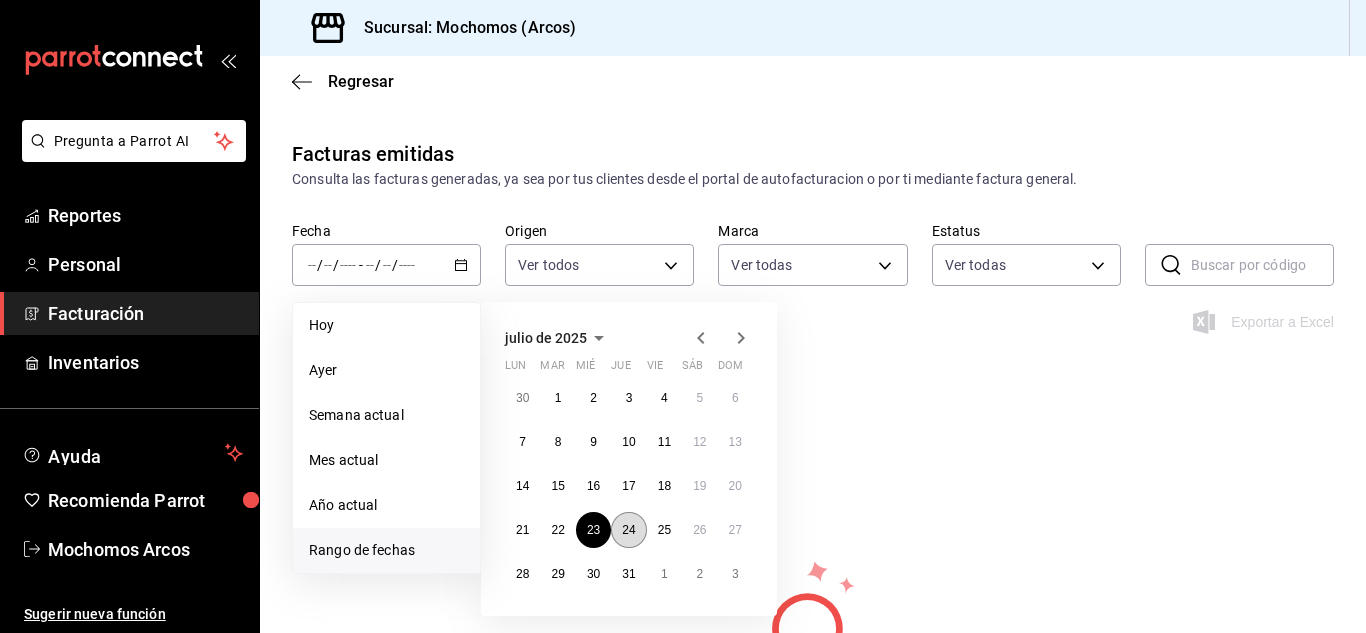 click on "24" at bounding box center [628, 530] 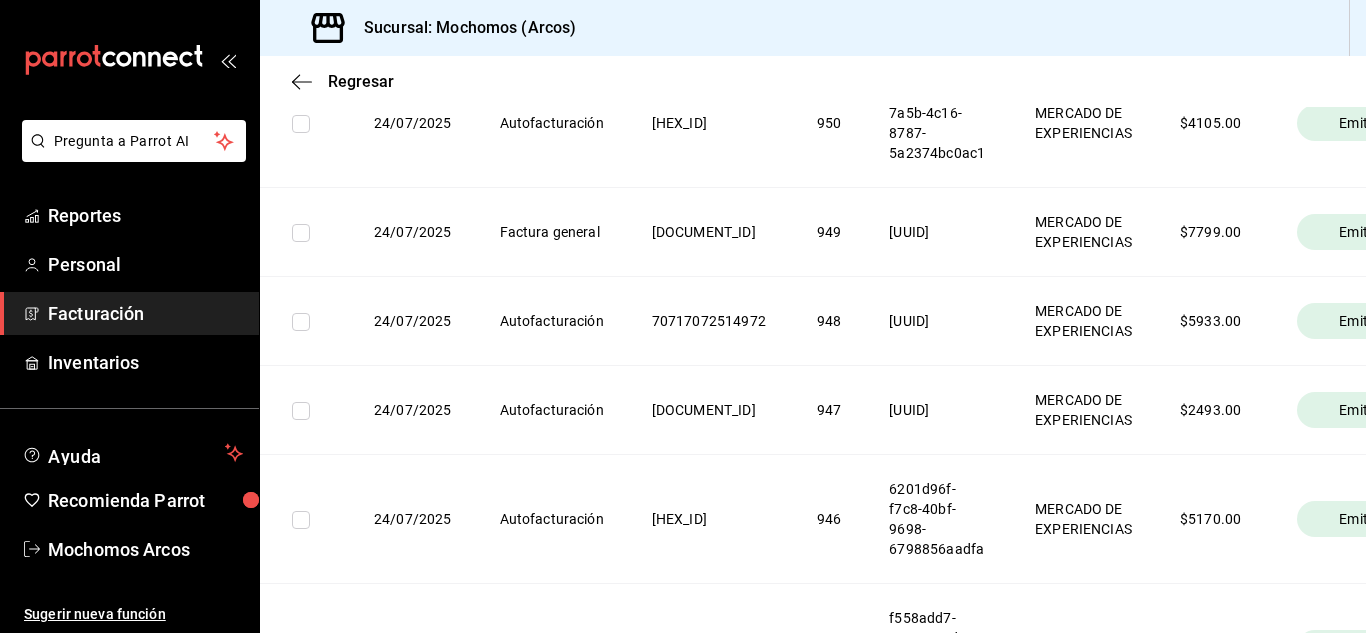 scroll, scrollTop: 700, scrollLeft: 0, axis: vertical 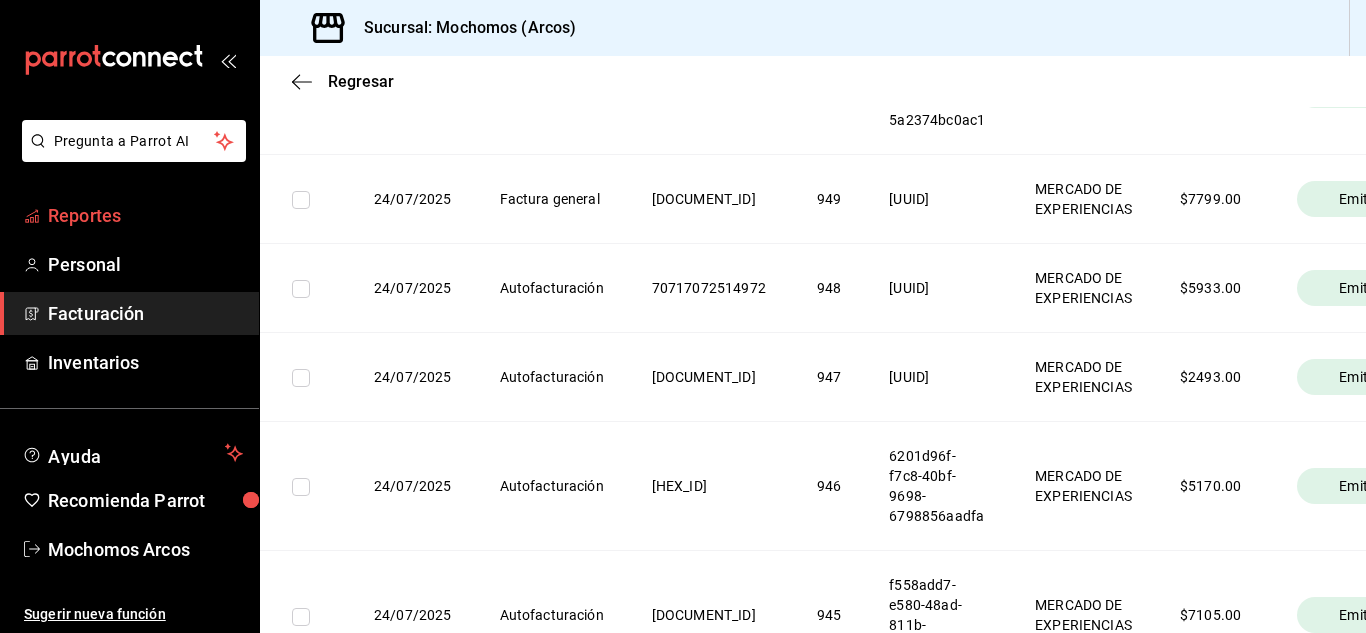 click on "Reportes" at bounding box center [145, 215] 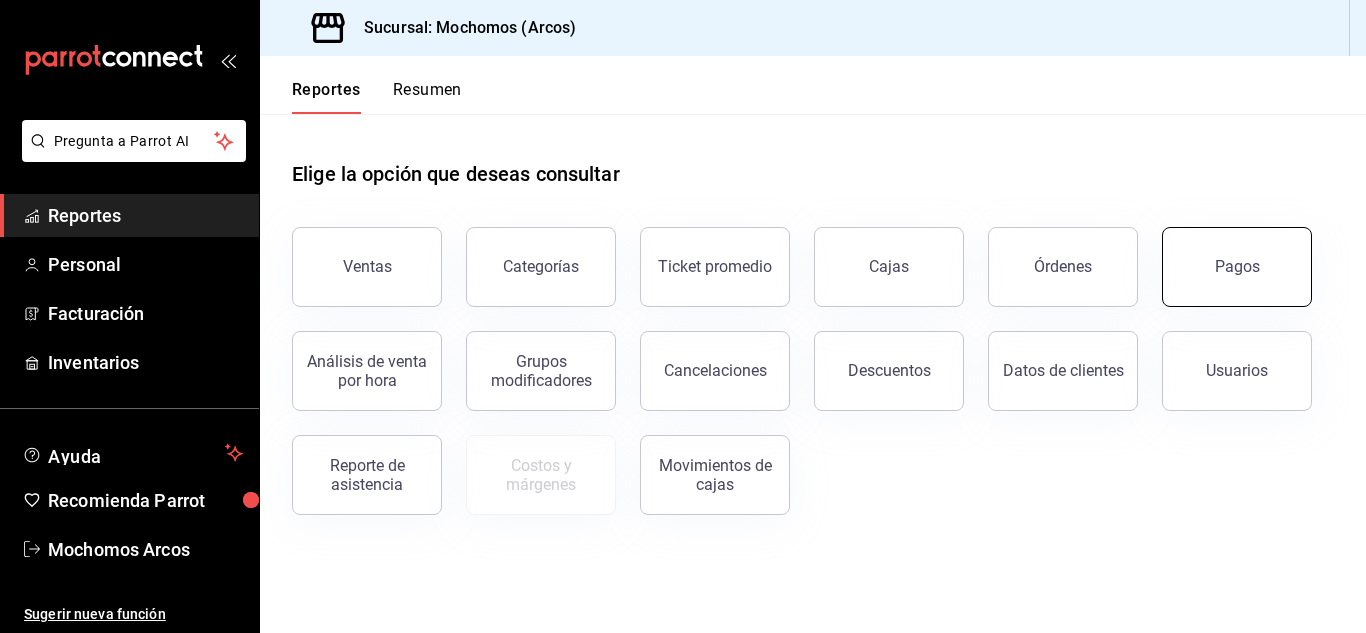 click on "Pagos" at bounding box center [1237, 267] 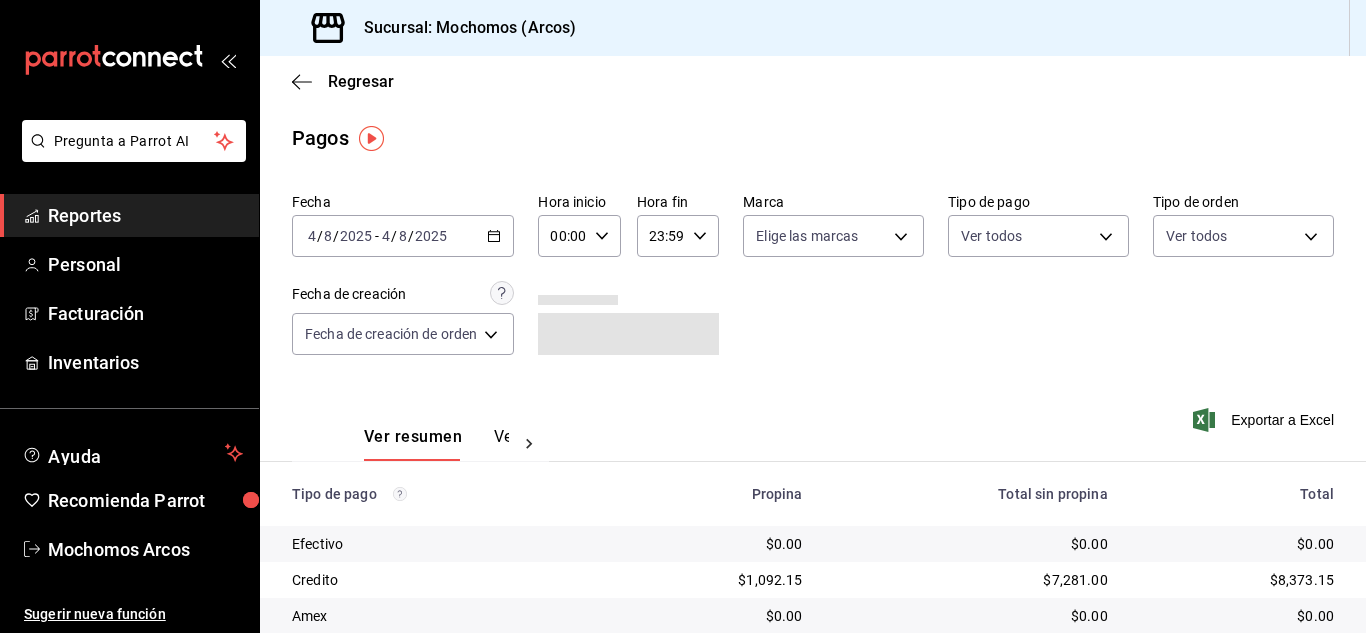 click on "Ver pagos" at bounding box center (531, 444) 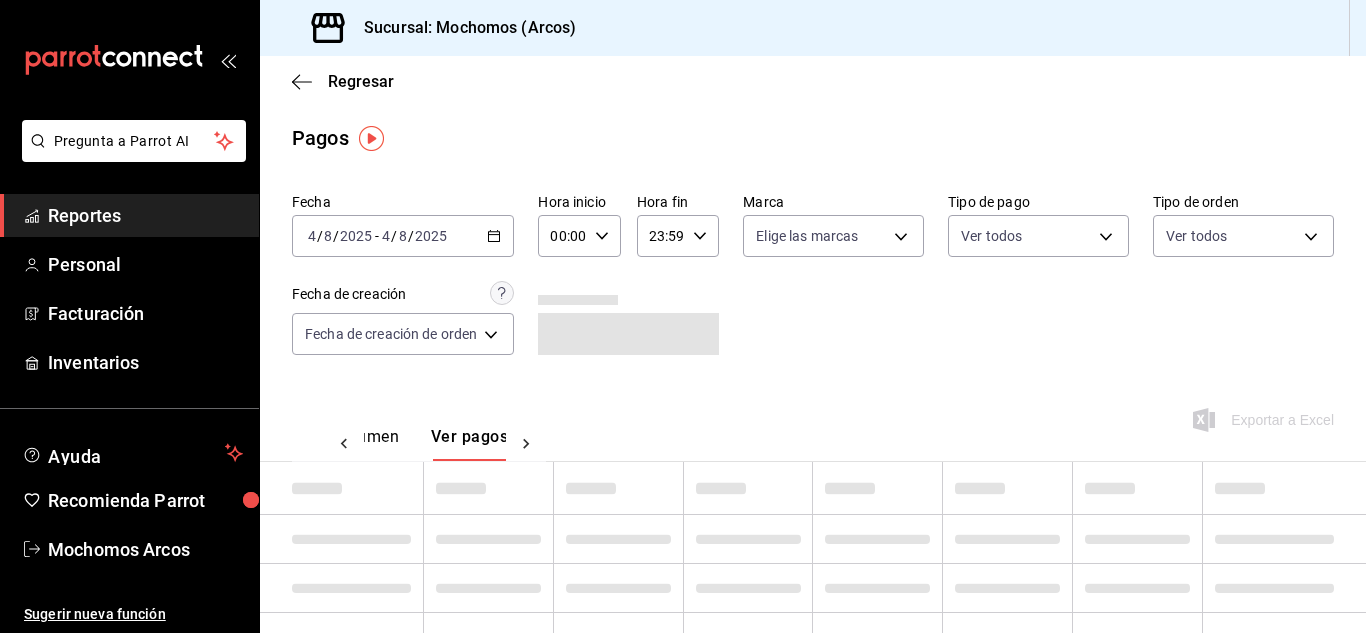 scroll, scrollTop: 0, scrollLeft: 59, axis: horizontal 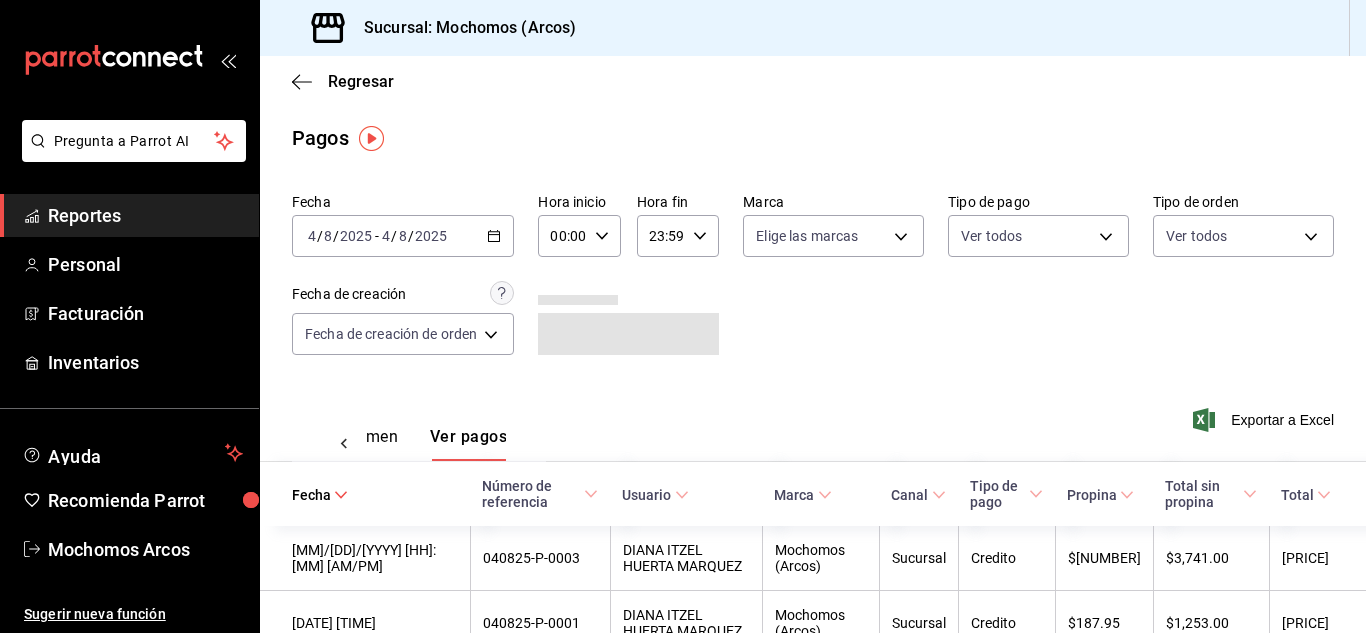 click on "2025-08-04 4 / 8 / 2025" at bounding box center (414, 236) 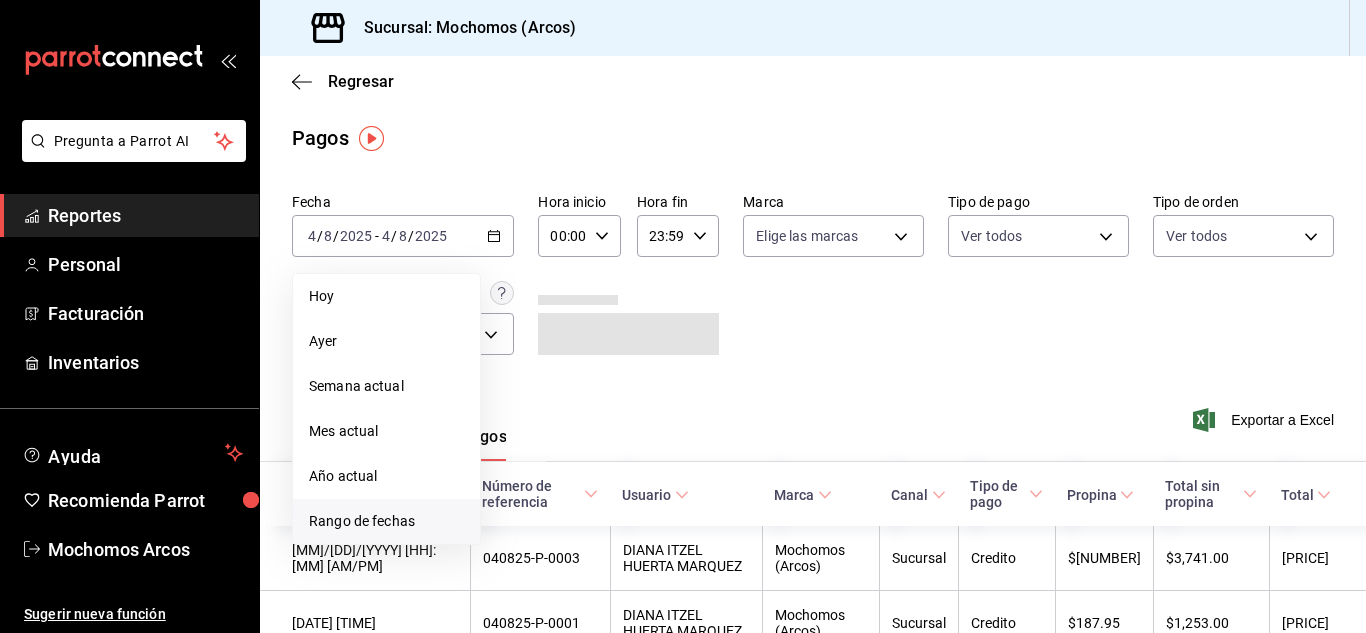 click on "Rango de fechas" at bounding box center [386, 521] 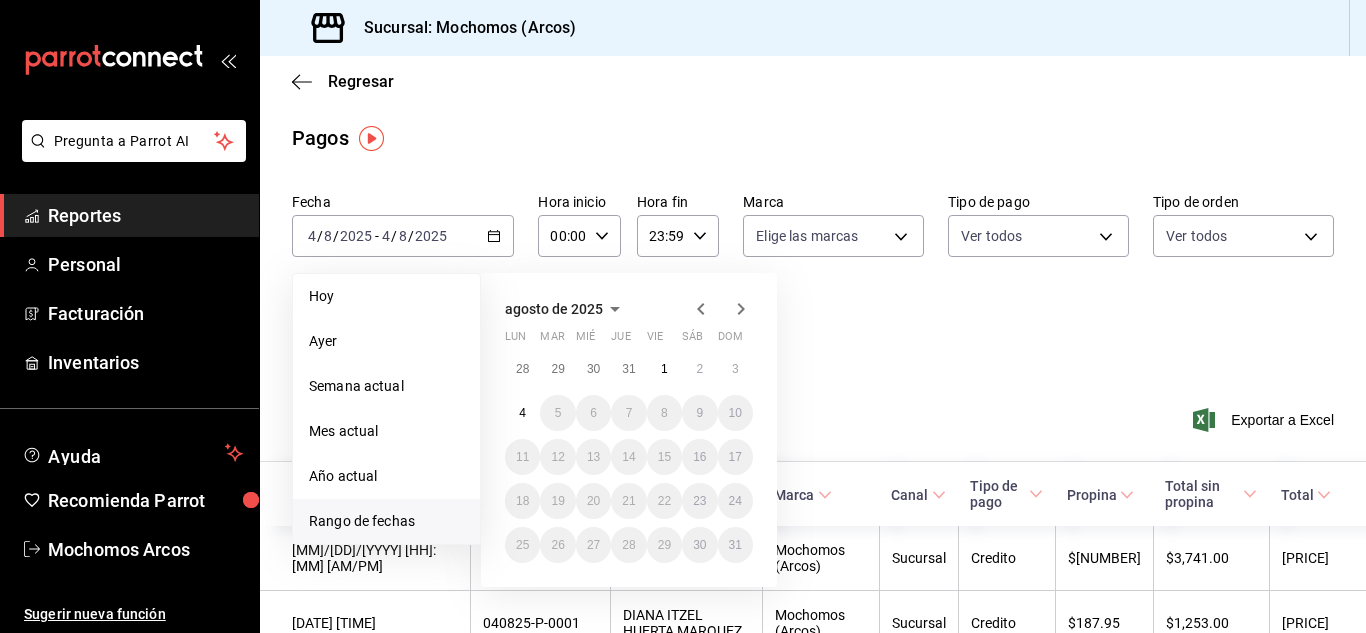 click 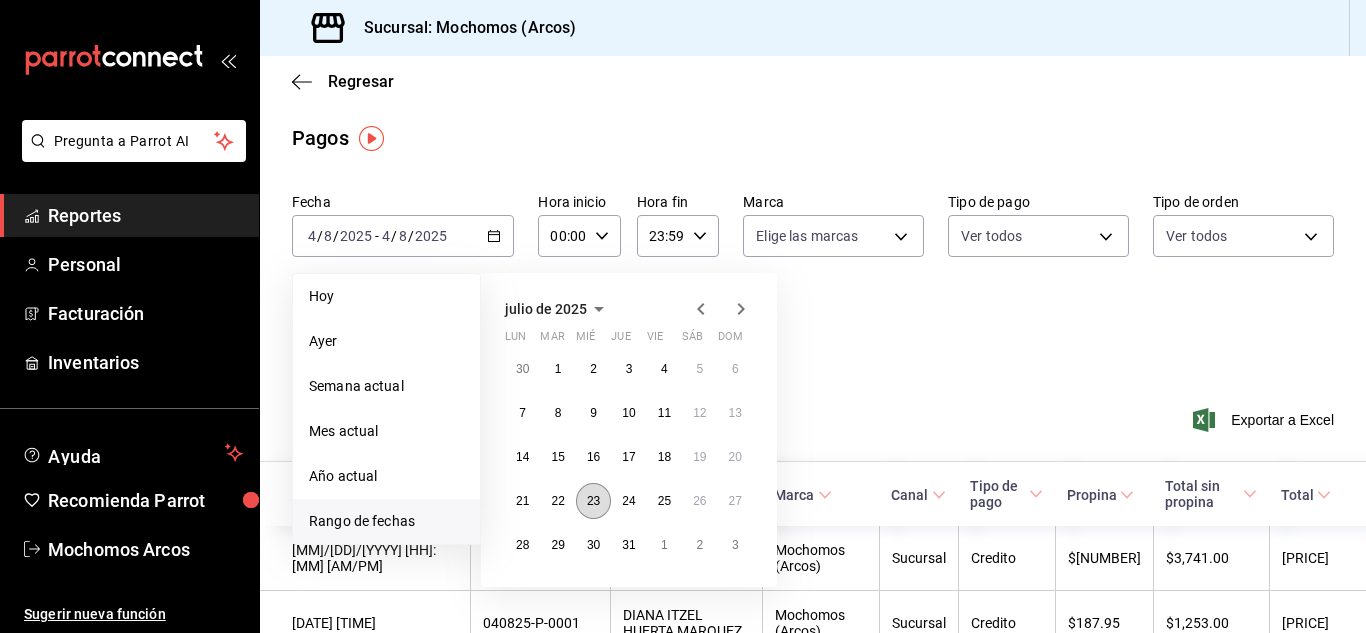 click on "23" at bounding box center [593, 501] 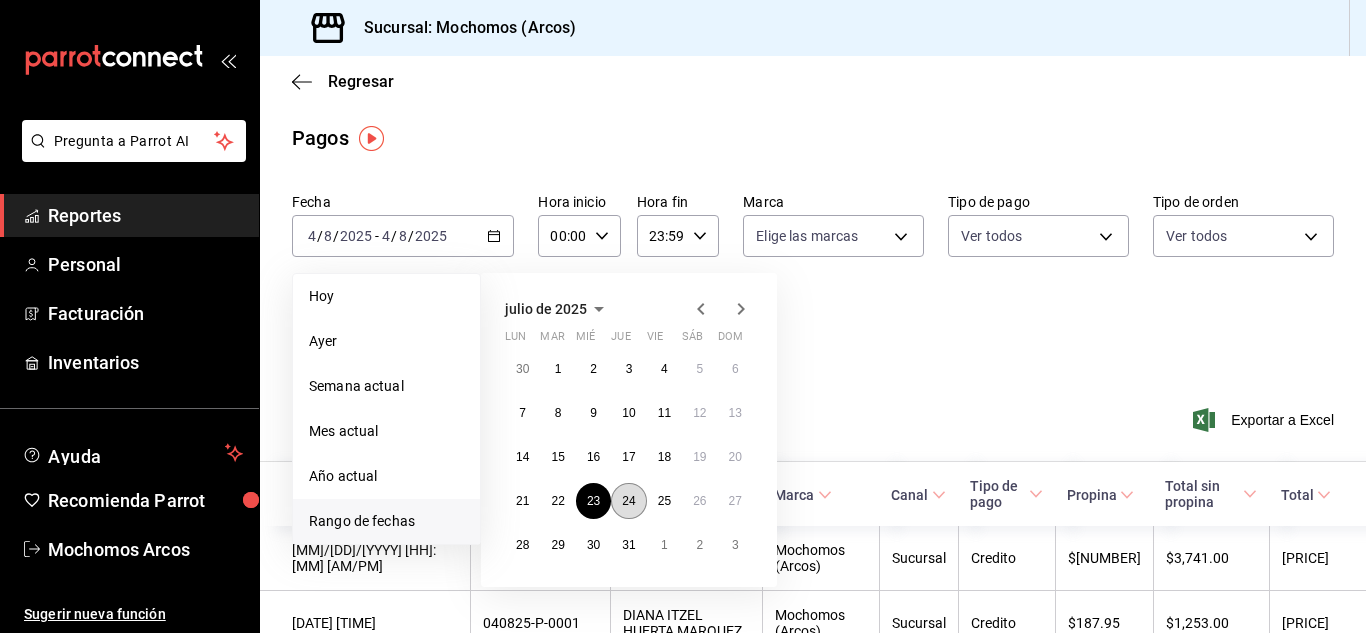 click on "24" at bounding box center (628, 501) 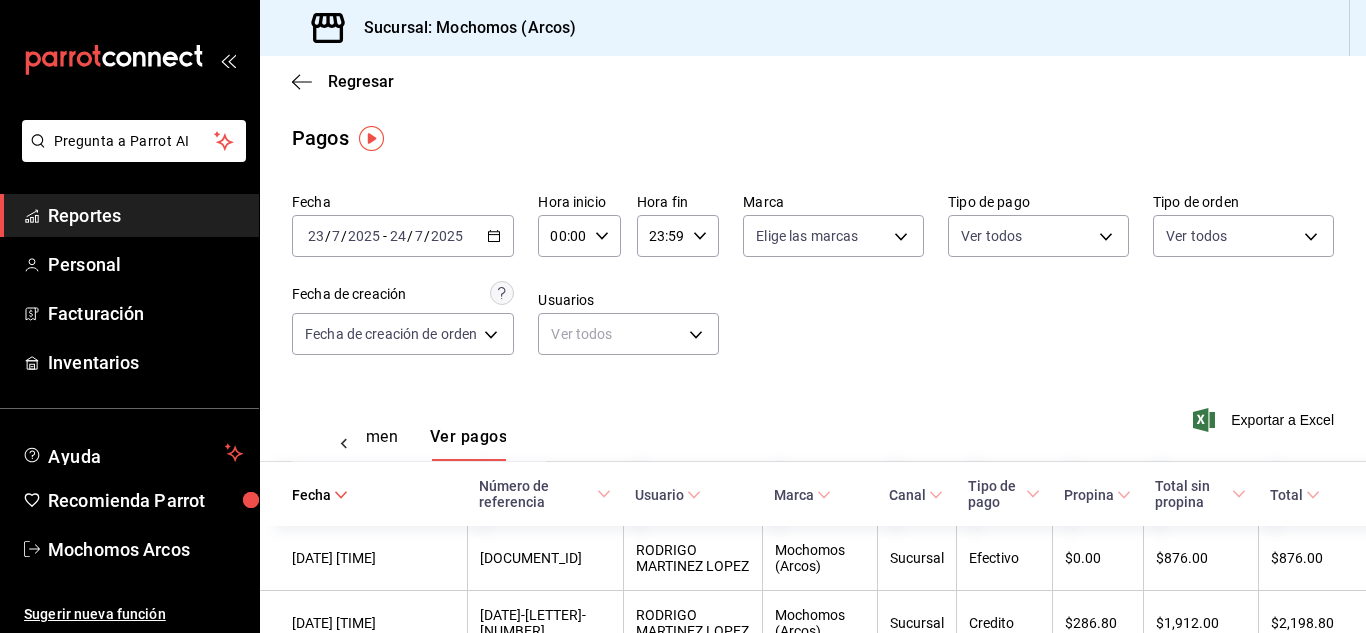 click on "Total sin propina" at bounding box center [1200, 494] 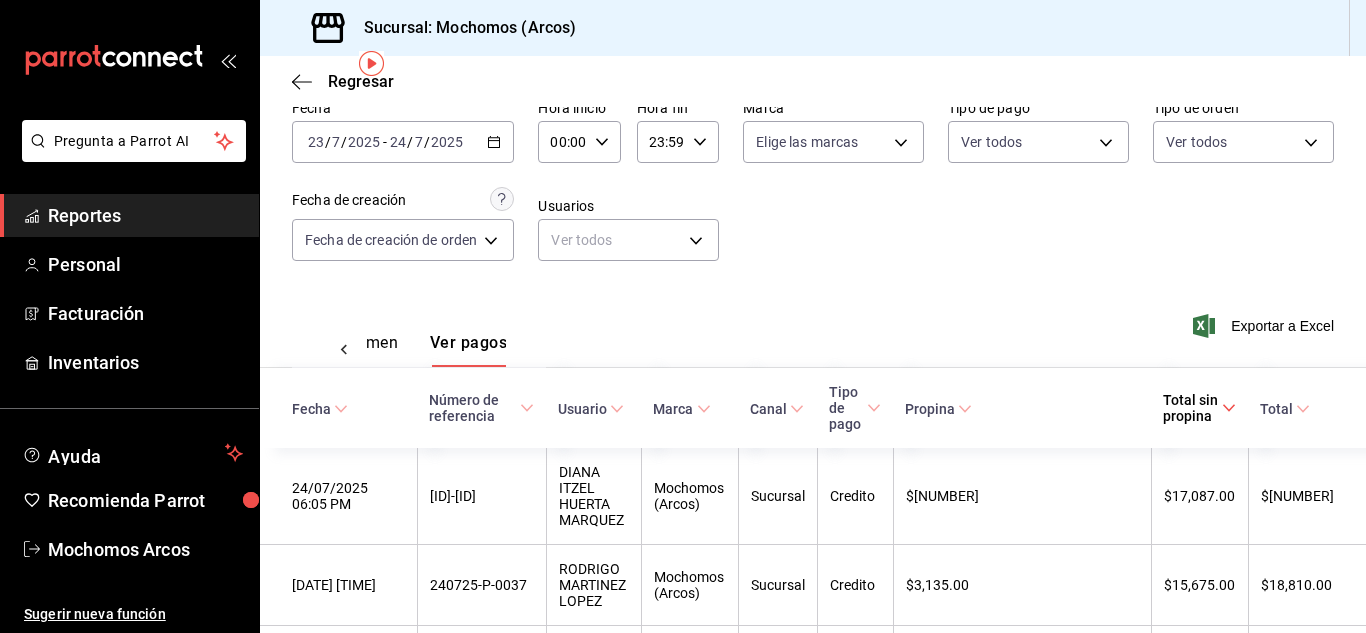 scroll, scrollTop: 0, scrollLeft: 0, axis: both 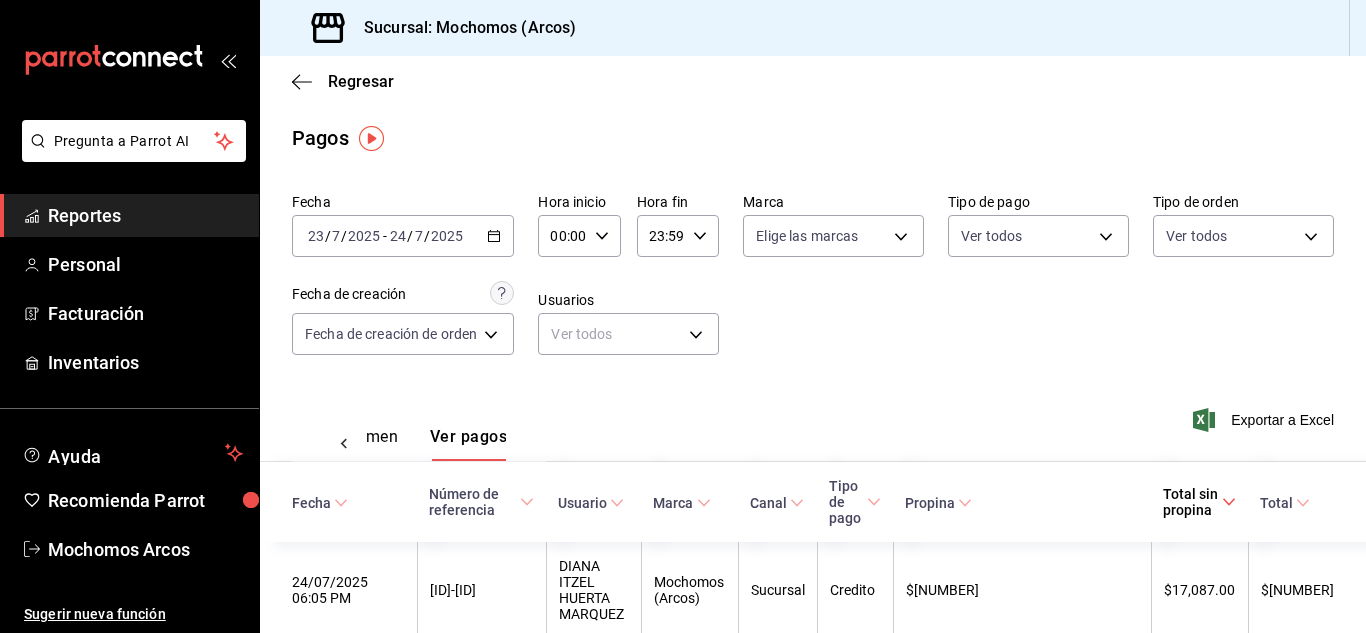 click 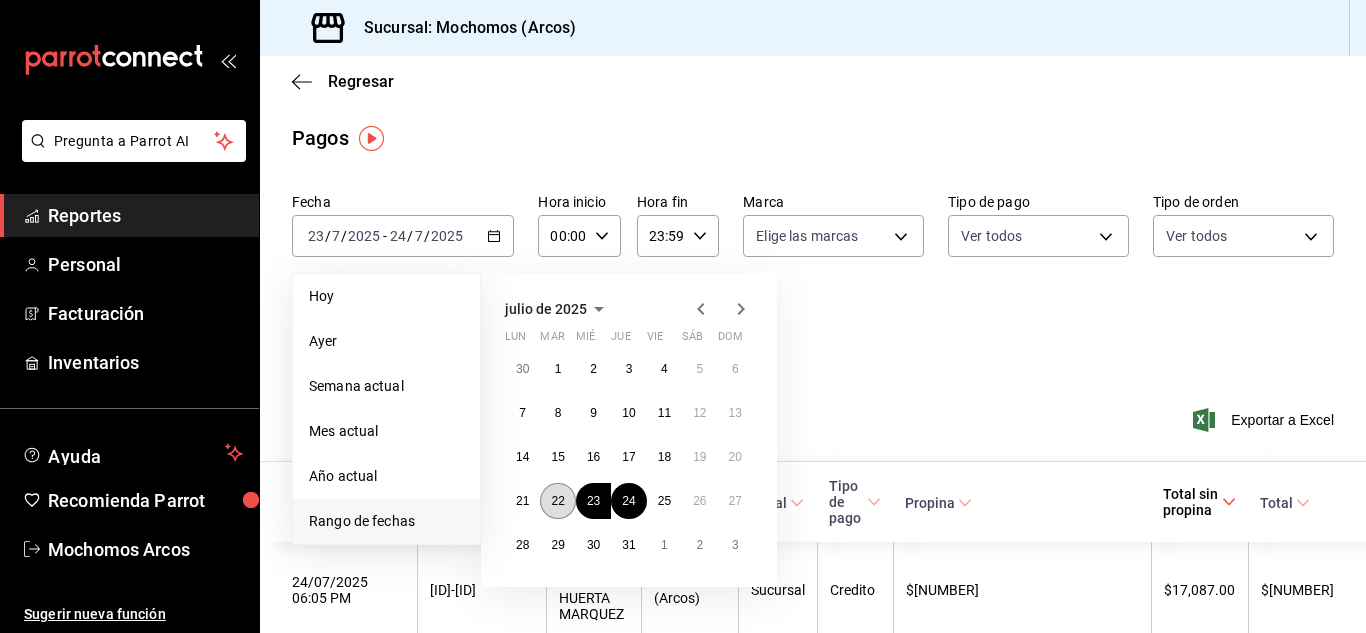click on "22" at bounding box center (557, 501) 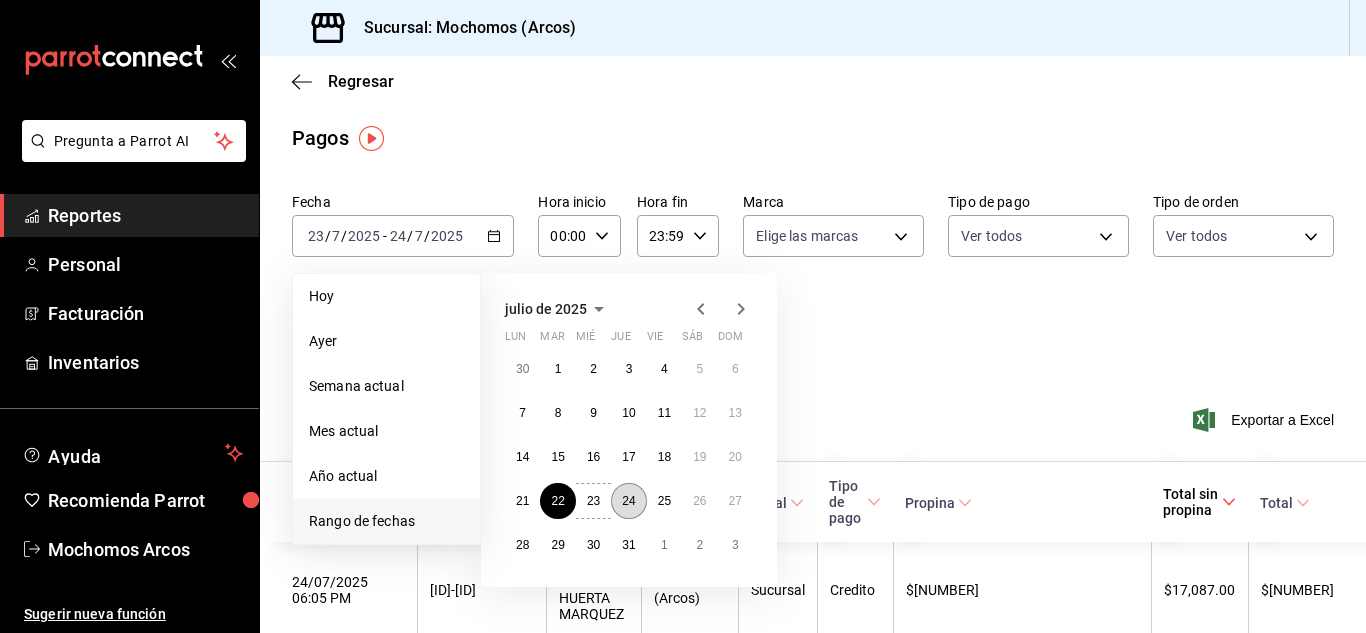 click on "24" at bounding box center [628, 501] 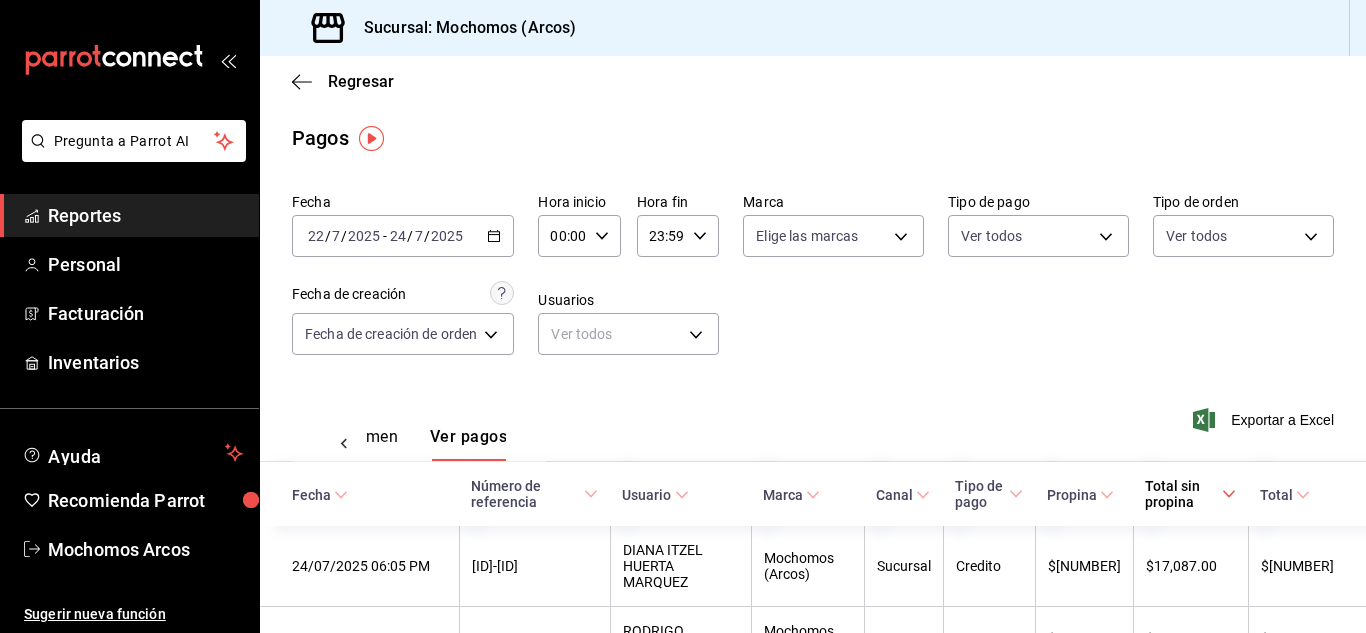 click on "Total sin propina" at bounding box center (1190, 494) 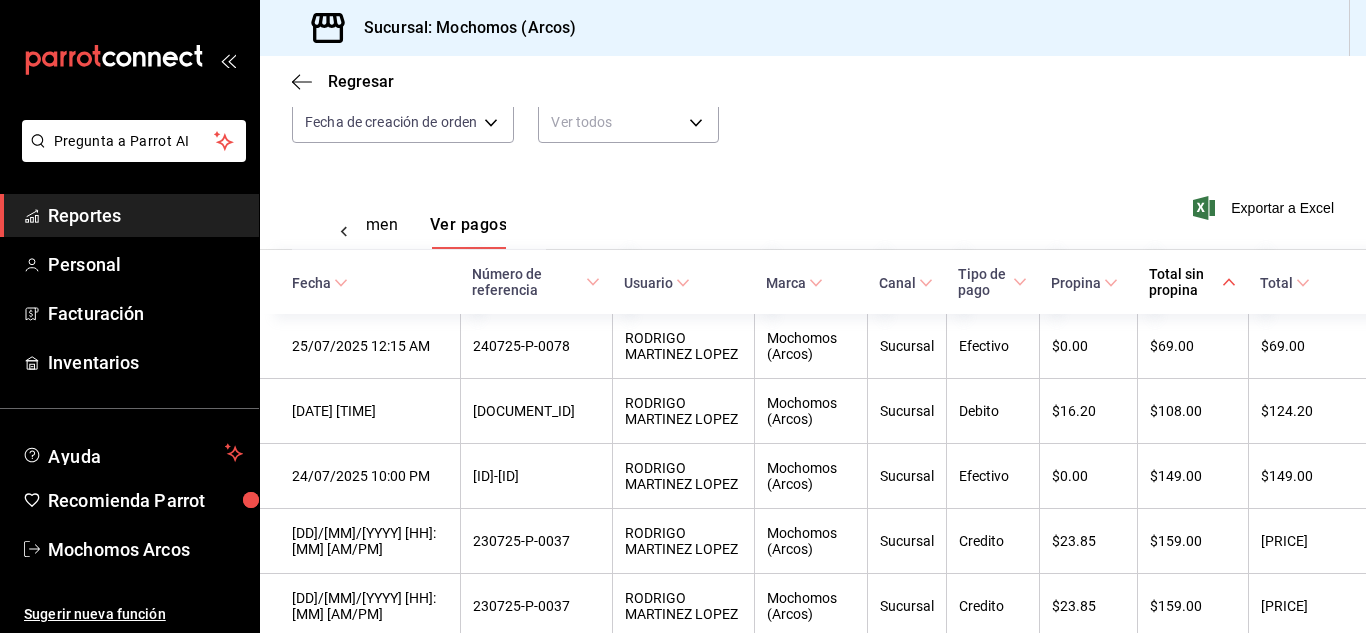 scroll, scrollTop: 200, scrollLeft: 0, axis: vertical 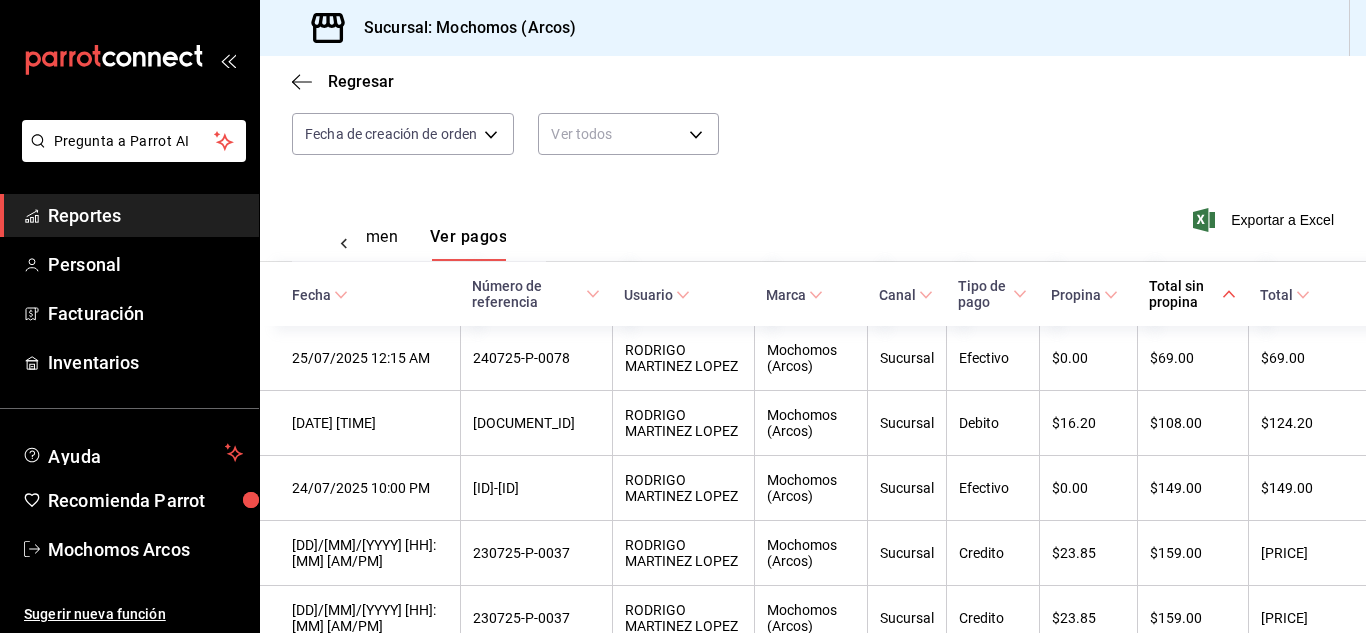 click on "Total sin propina" at bounding box center (1192, 294) 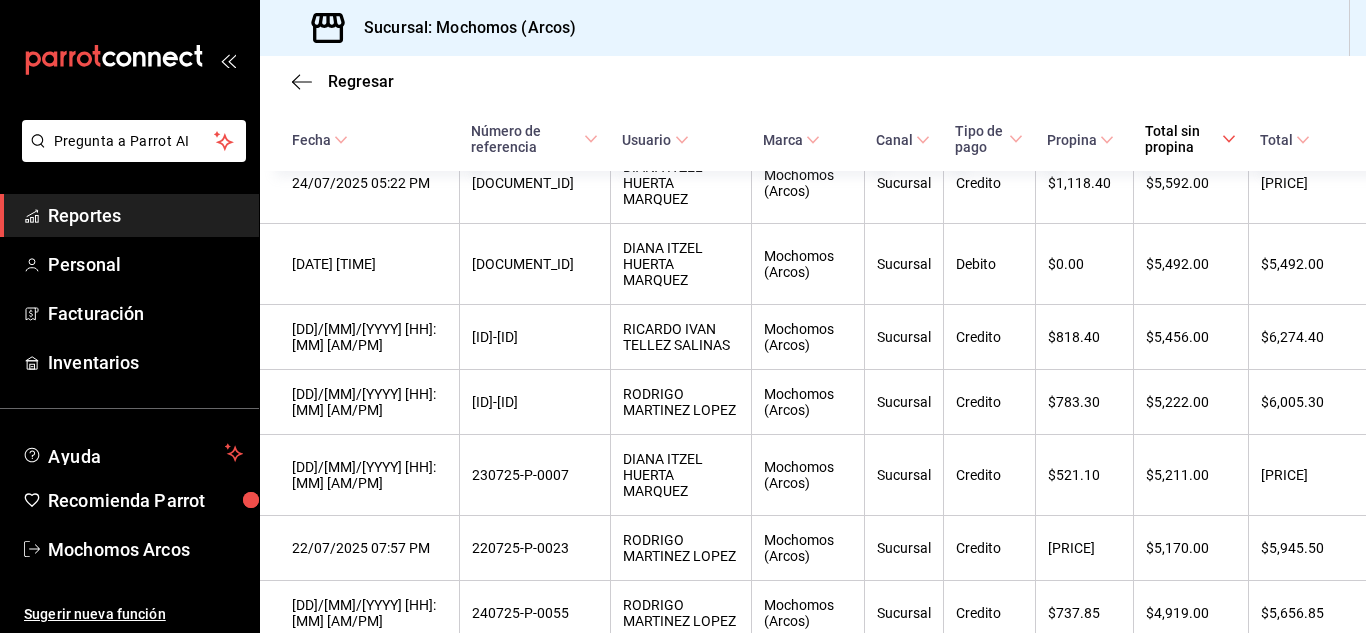 scroll, scrollTop: 1700, scrollLeft: 0, axis: vertical 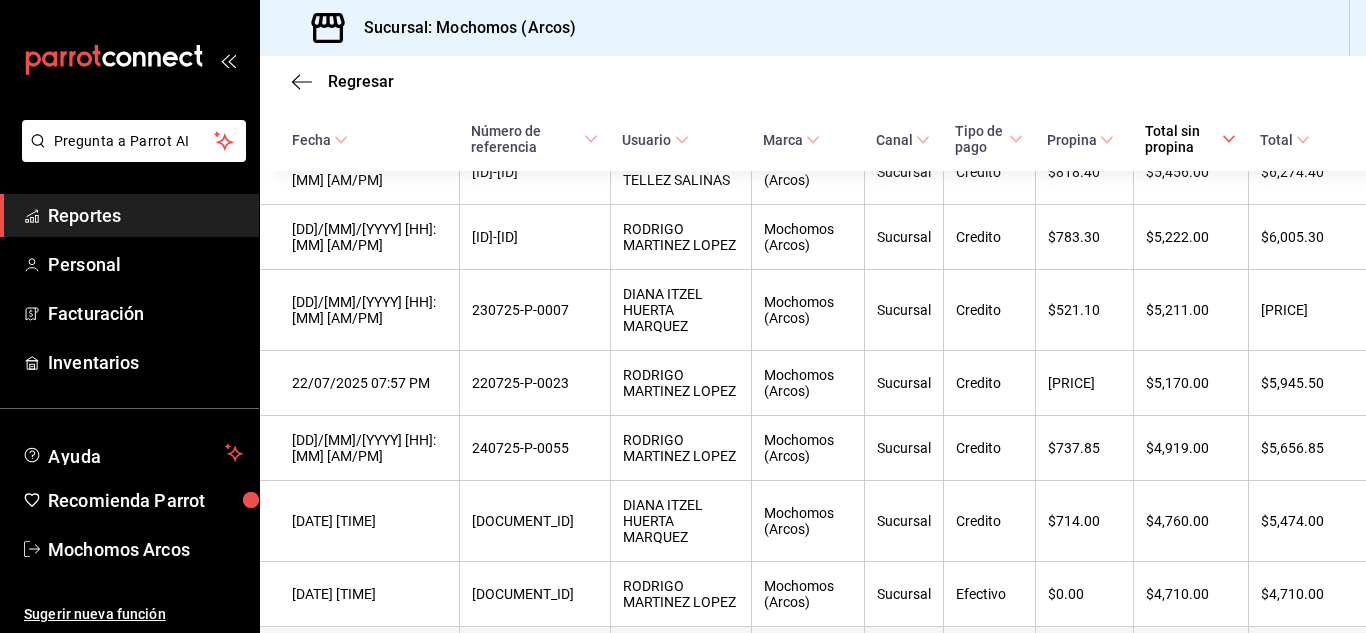 click on "DIANA ITZEL HUERTA MARQUEZ" at bounding box center (681, 667) 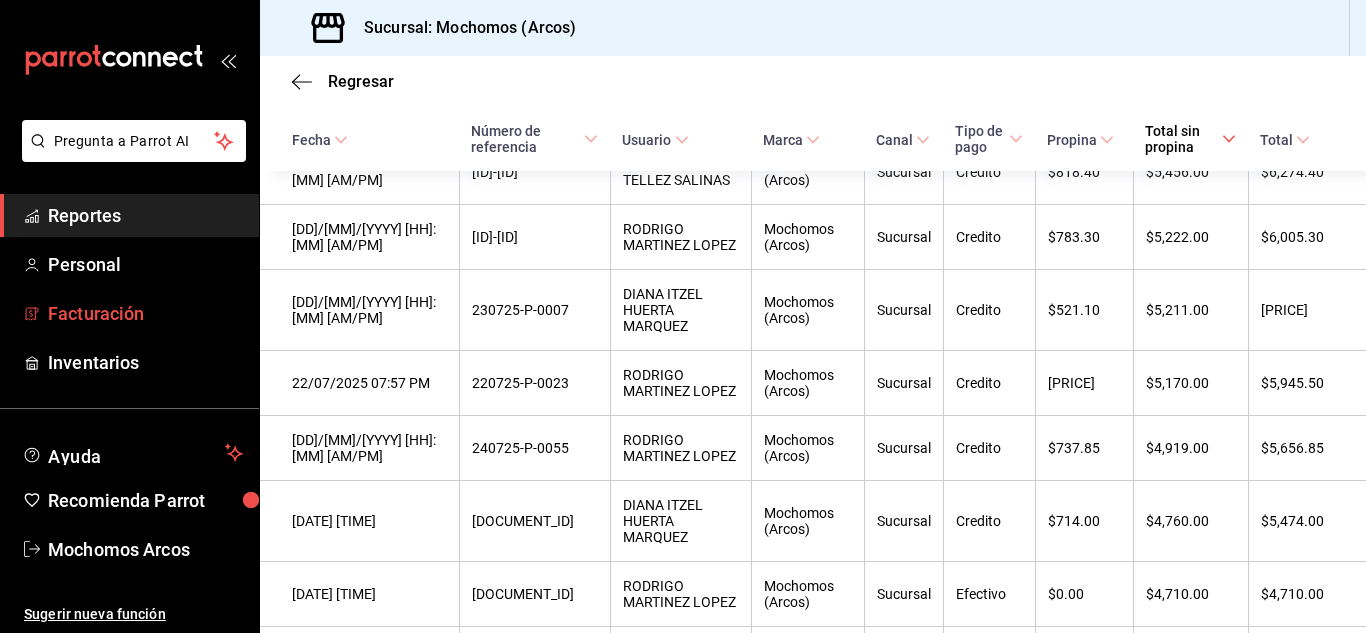 click on "Facturación" at bounding box center (145, 313) 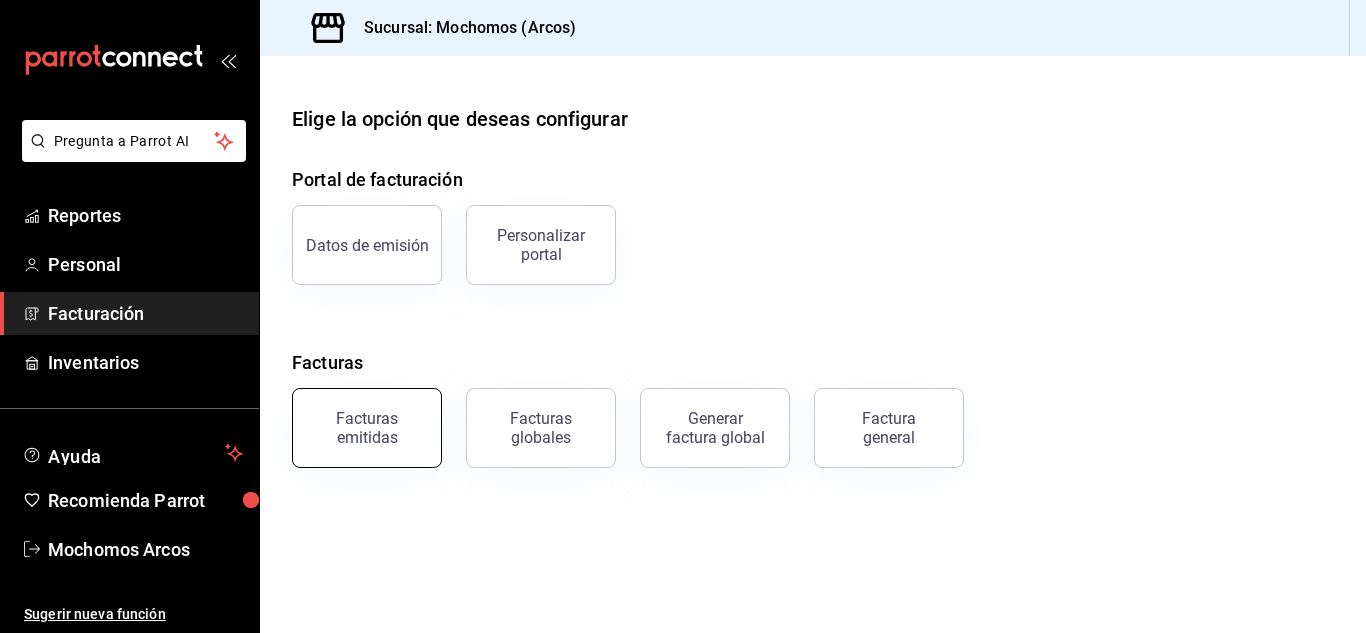 click on "Facturas emitidas" at bounding box center (367, 428) 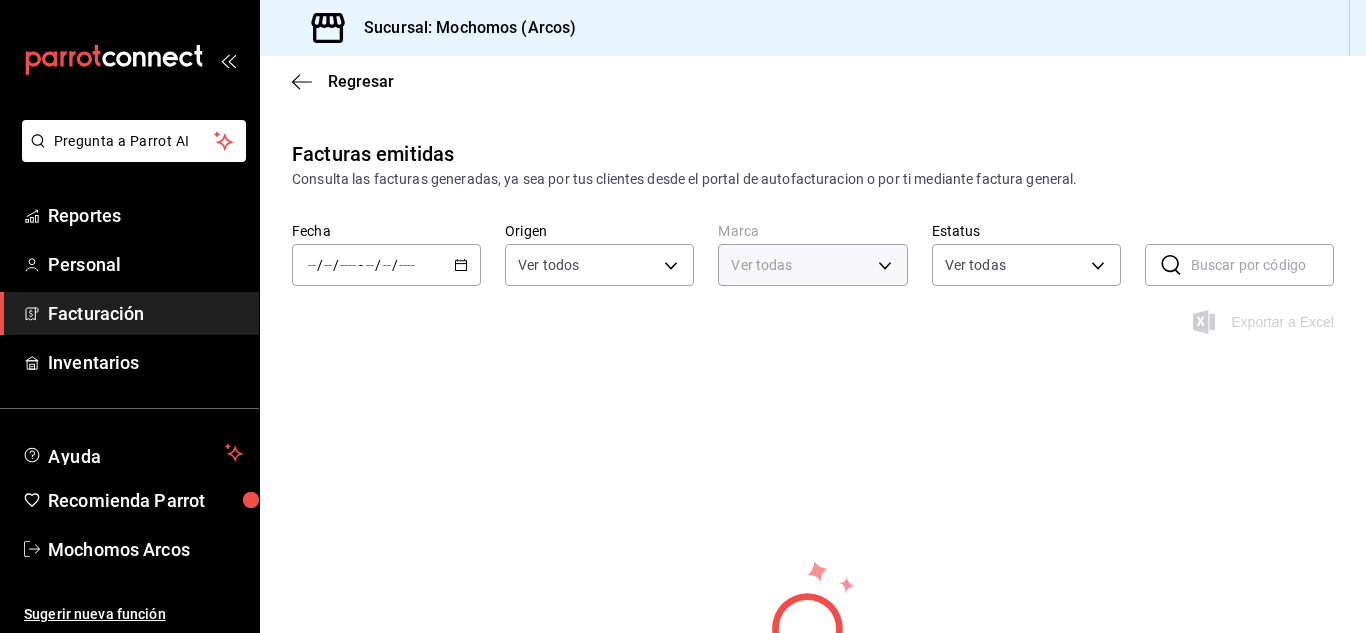 type on "dd36a3dd-8c35-4563-bc3a-0ae6137ce787" 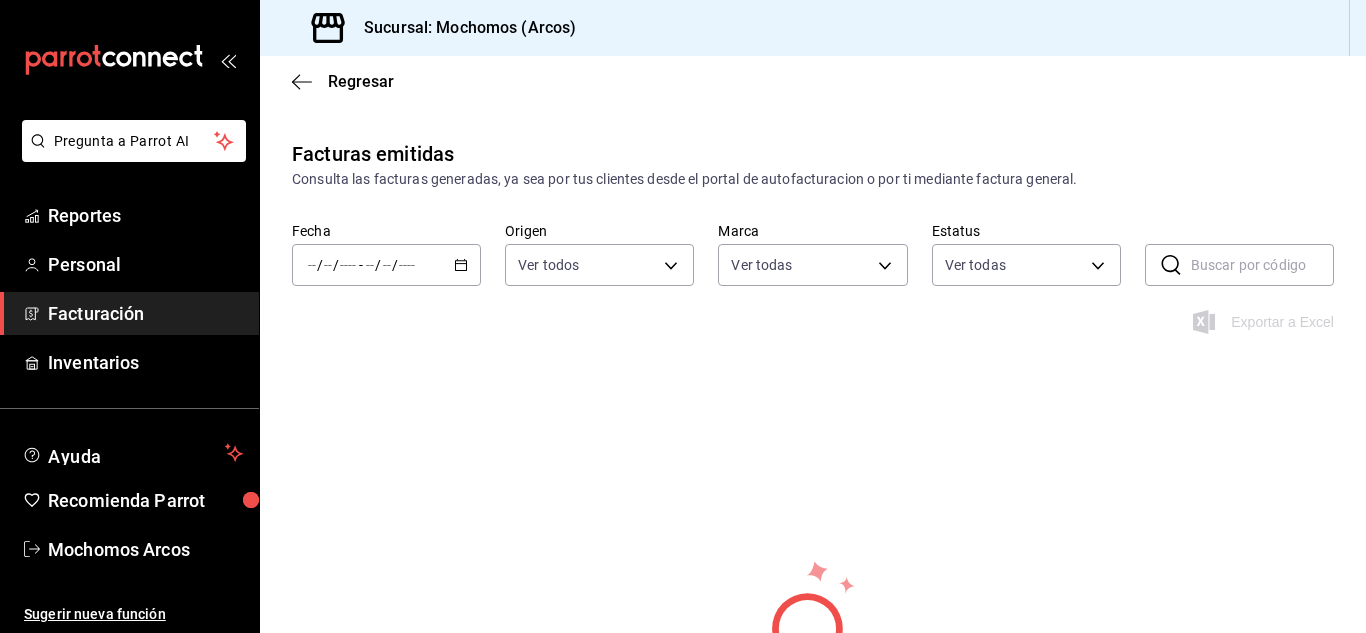 click on "/ / - / /" at bounding box center [386, 265] 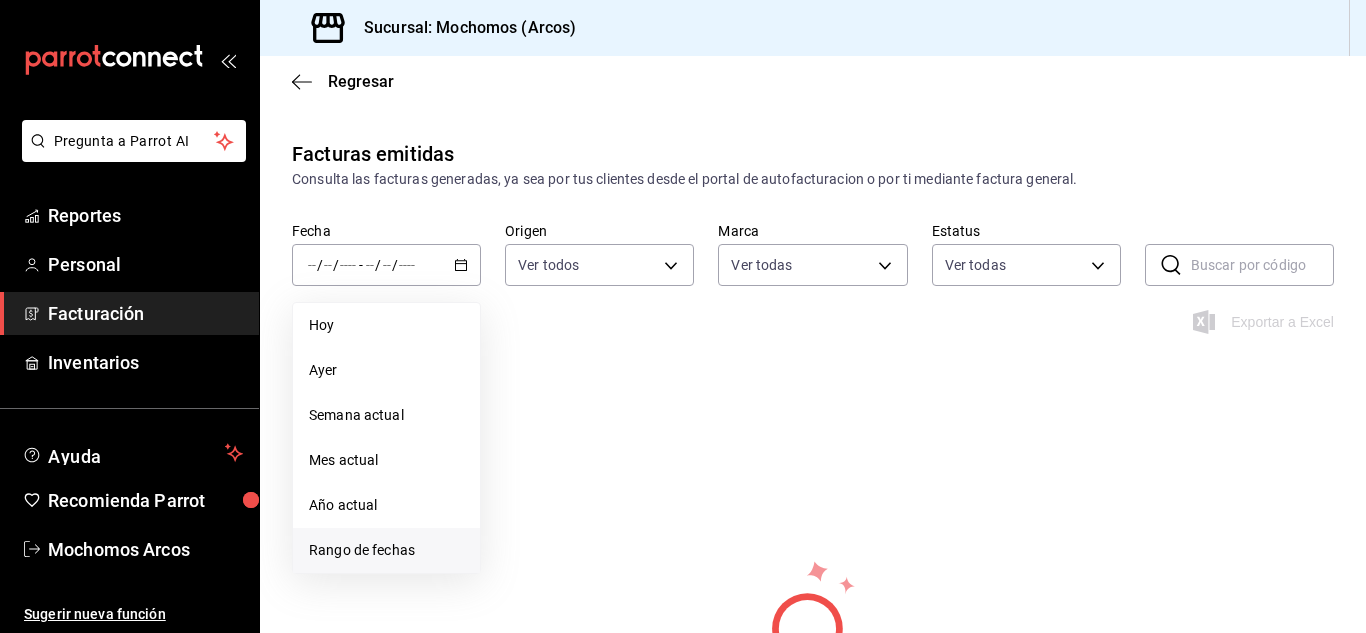 click on "Rango de fechas" at bounding box center [386, 550] 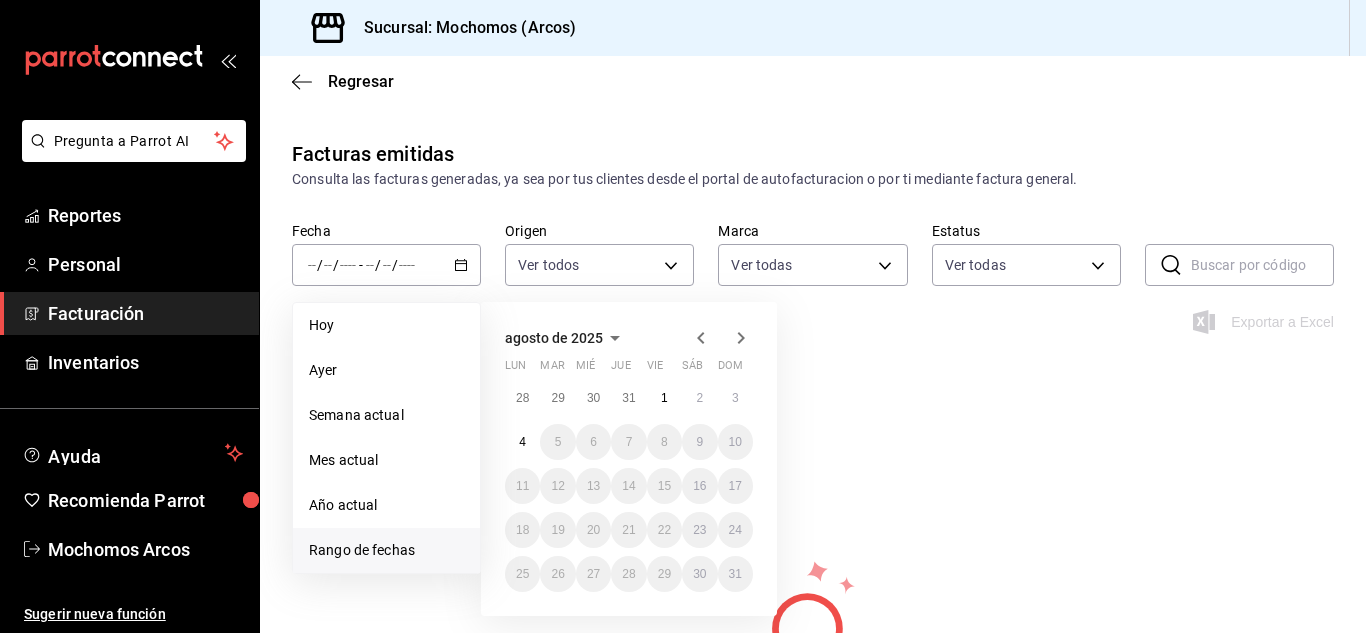 click 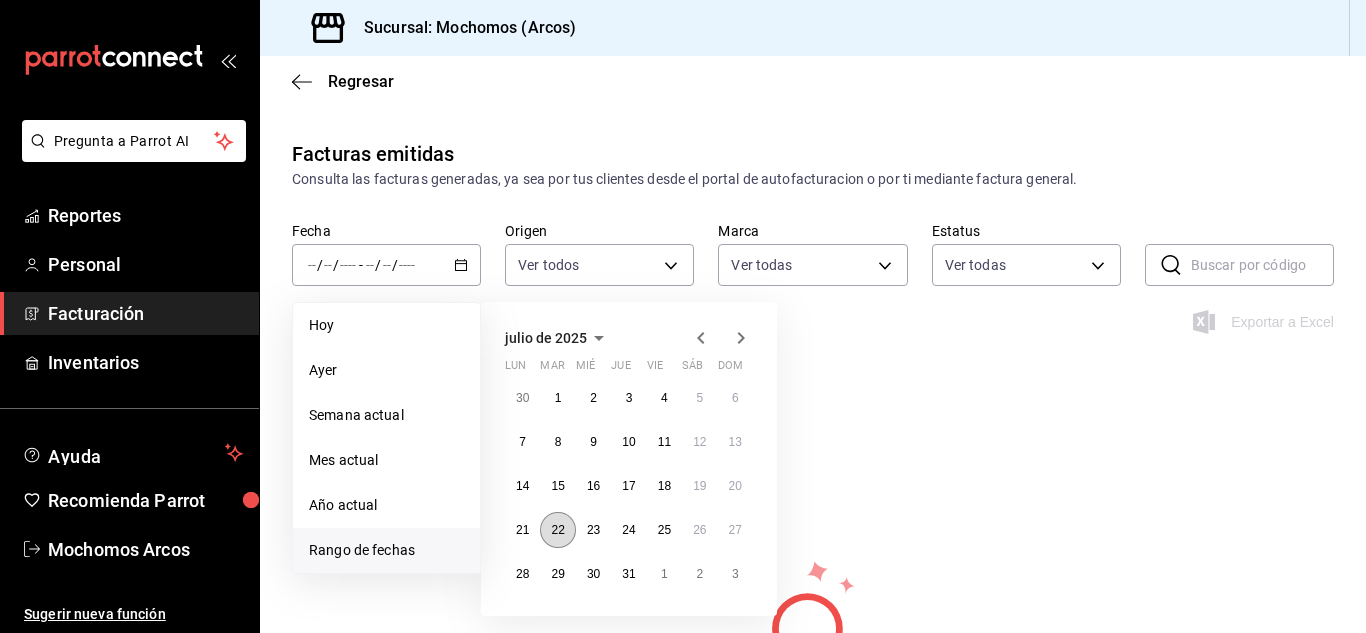 click on "22" at bounding box center (557, 530) 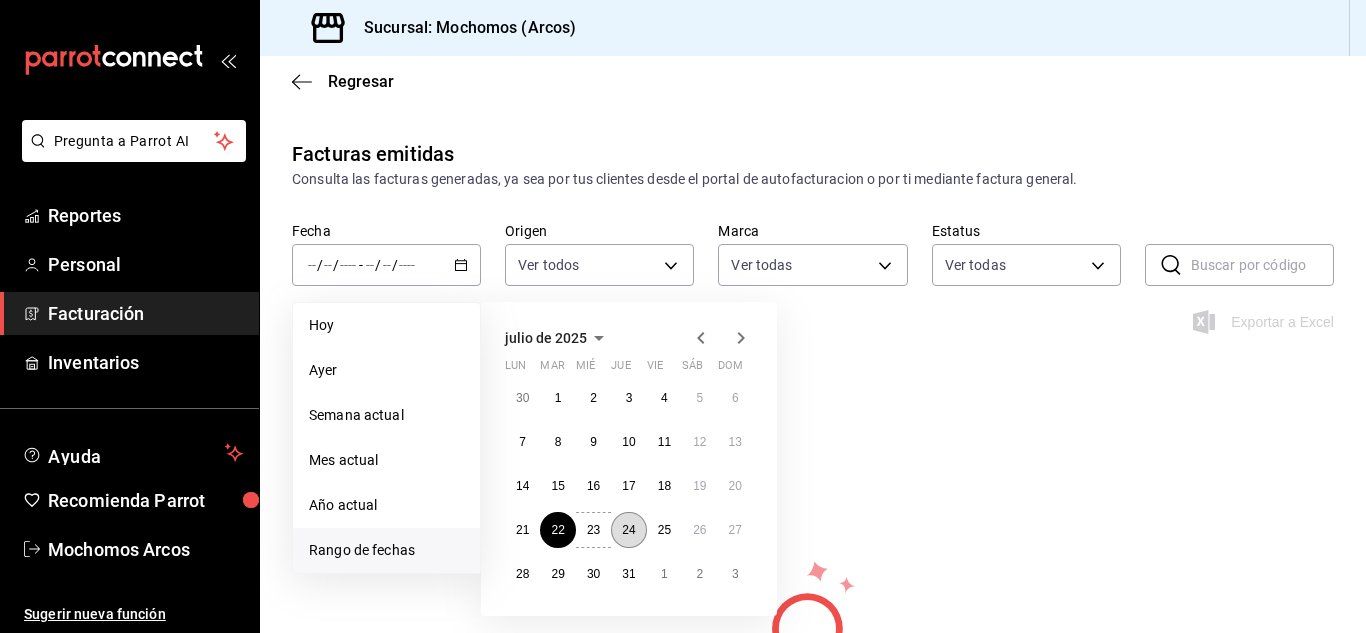 click on "24" at bounding box center [628, 530] 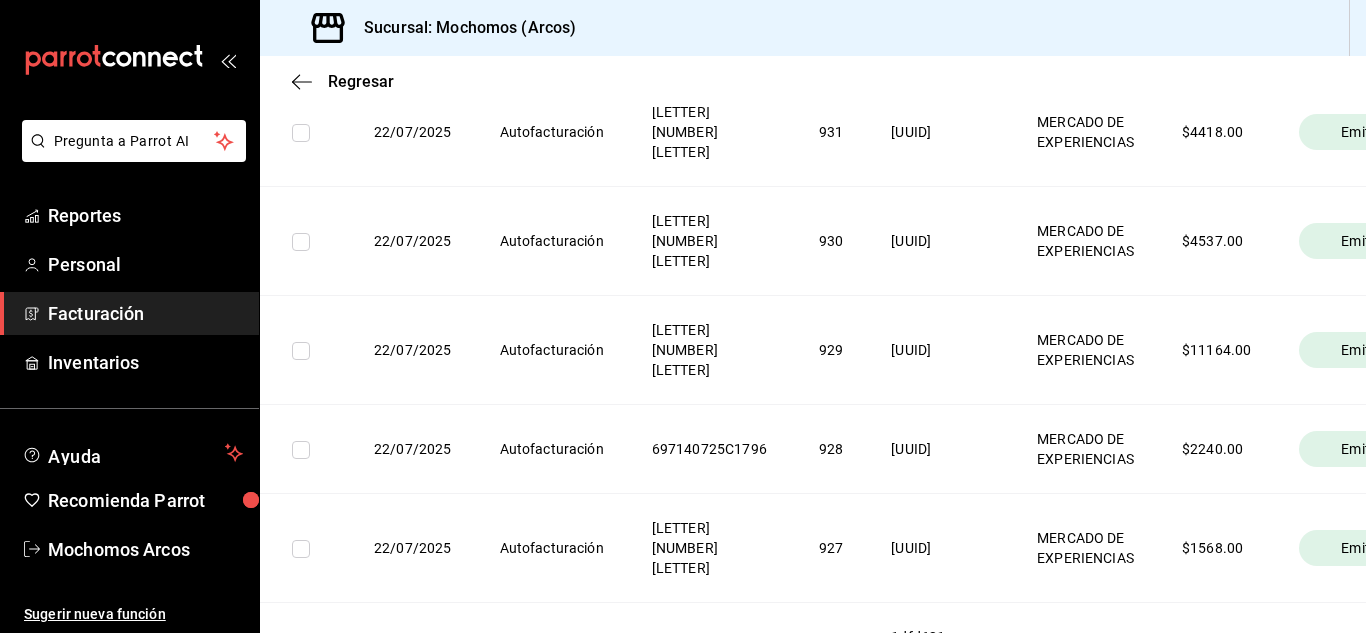 scroll, scrollTop: 2900, scrollLeft: 0, axis: vertical 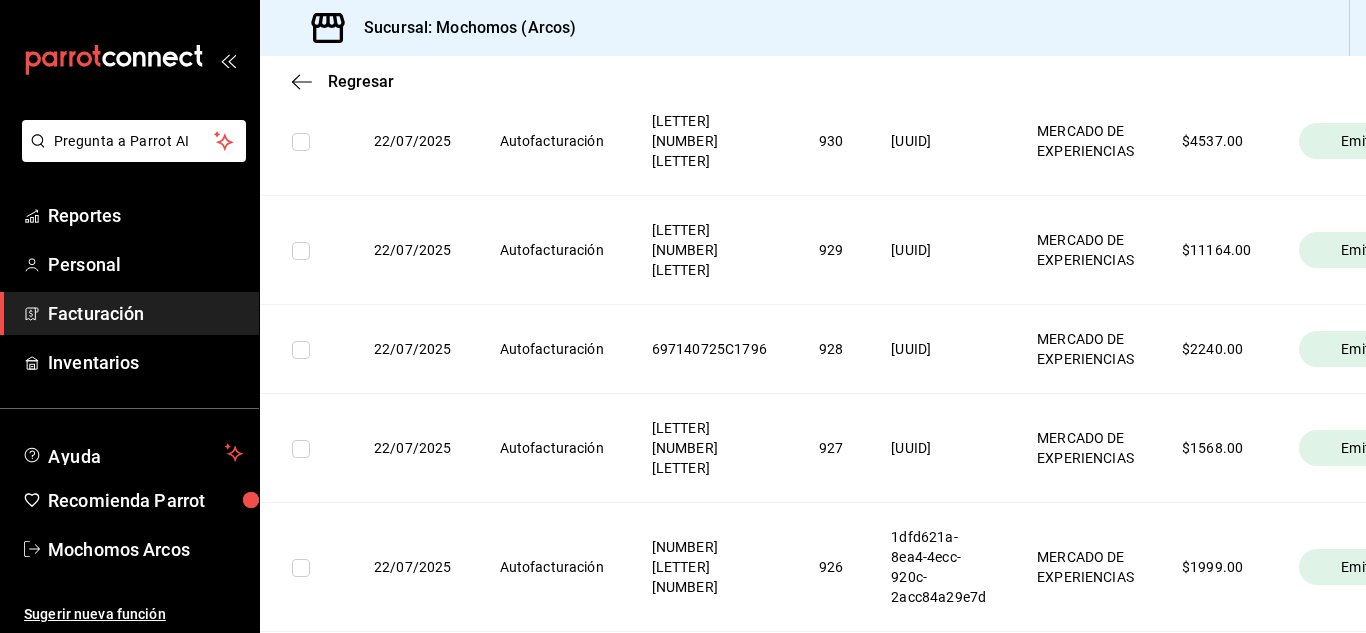 click on "MERCADO DE EXPERIENCIAS" at bounding box center (1085, 141) 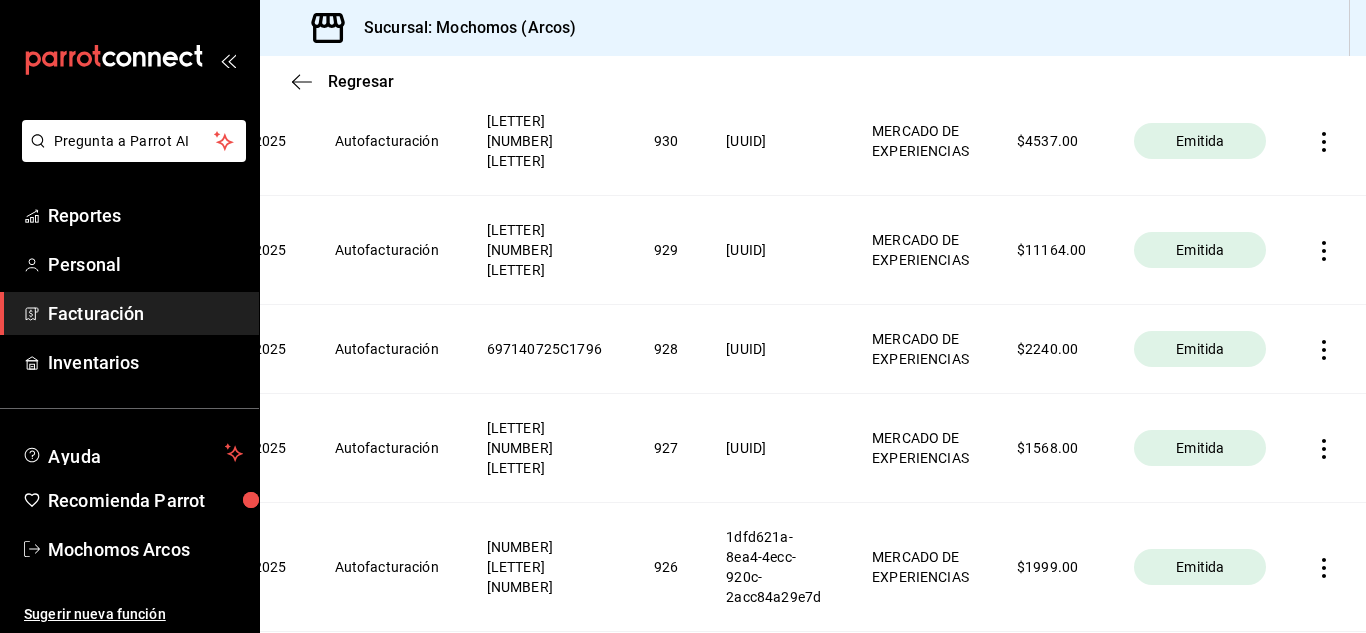 scroll, scrollTop: 0, scrollLeft: 172, axis: horizontal 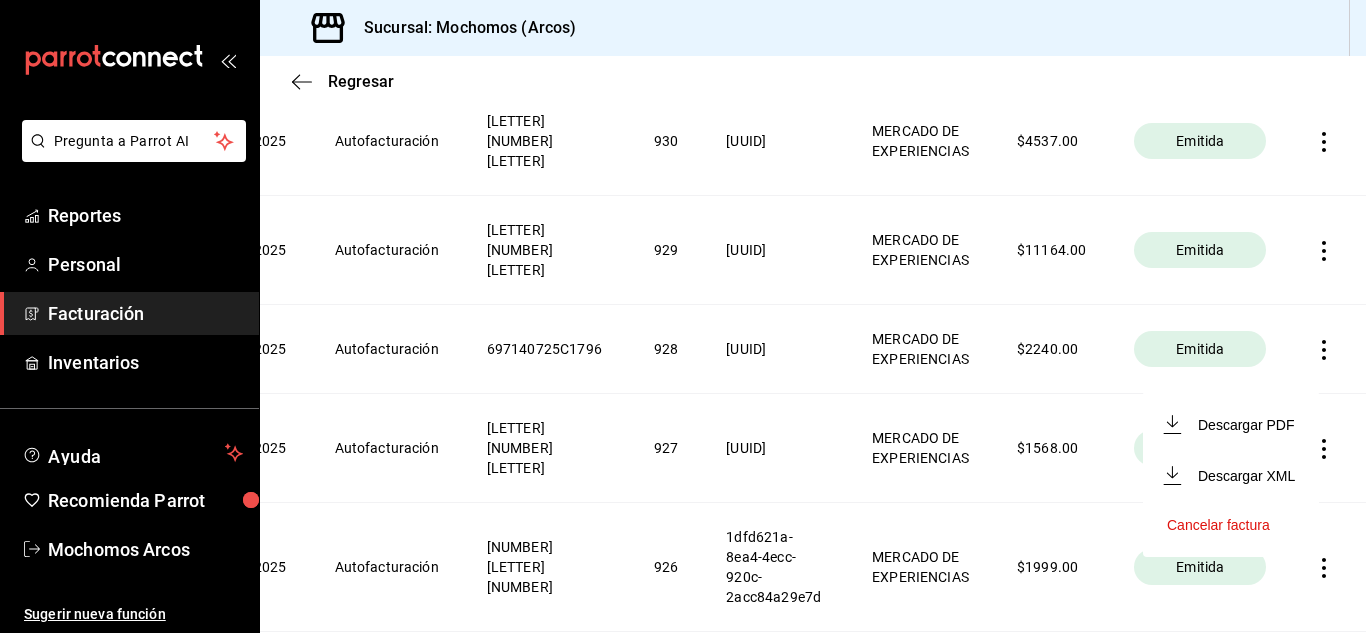 click on "Descargar PDF" at bounding box center (1231, 424) 